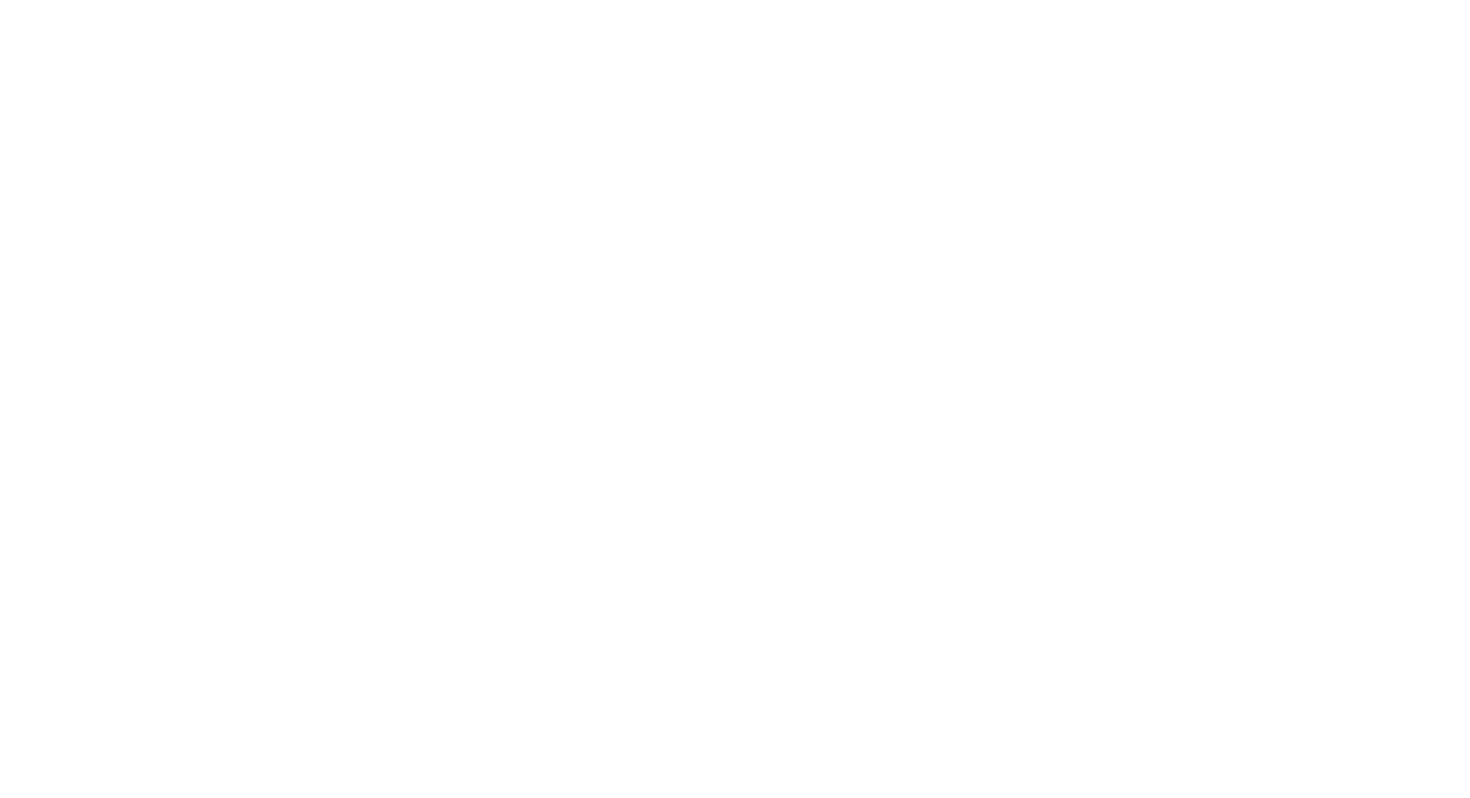 scroll, scrollTop: 0, scrollLeft: 0, axis: both 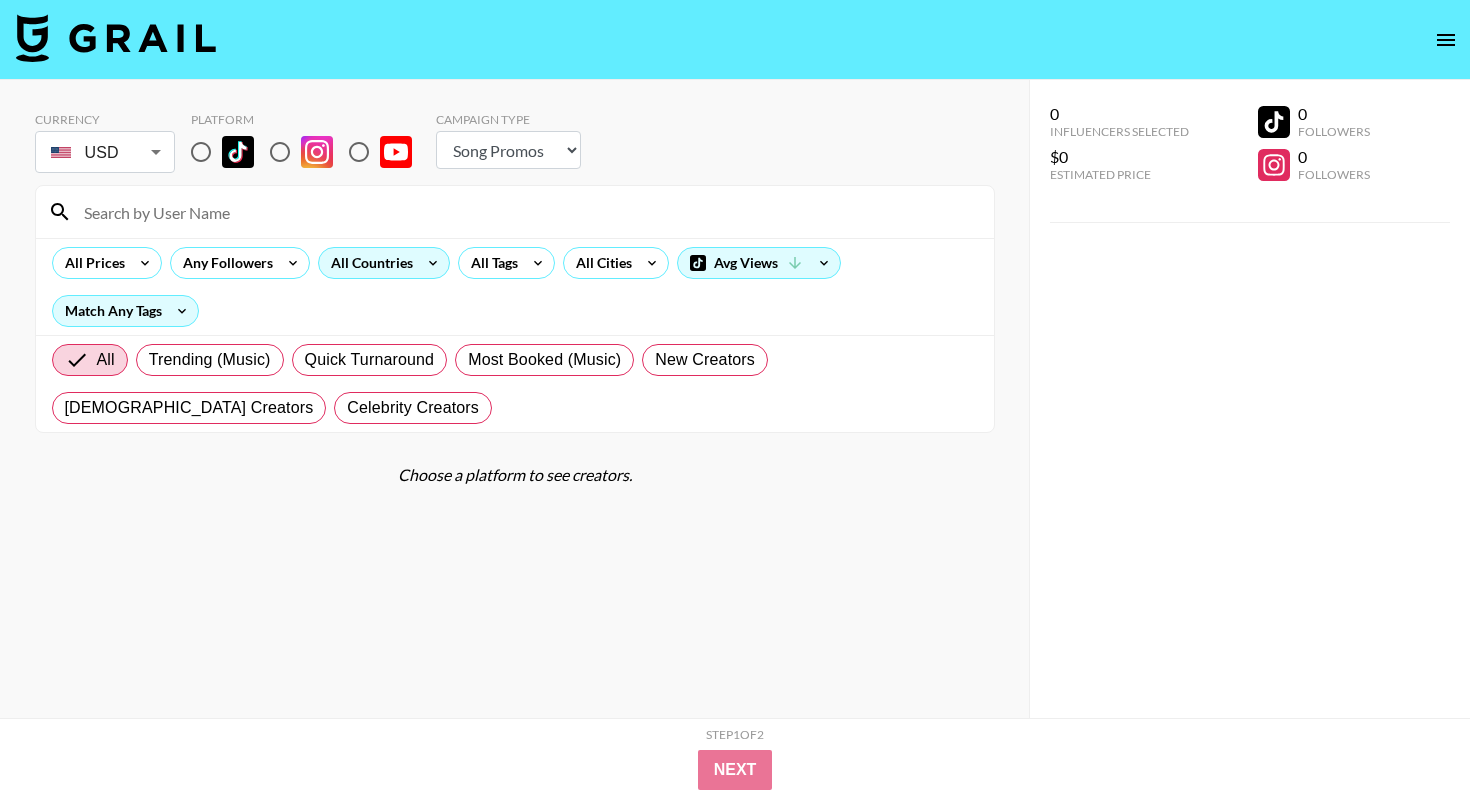 click on "All Countries" at bounding box center (368, 263) 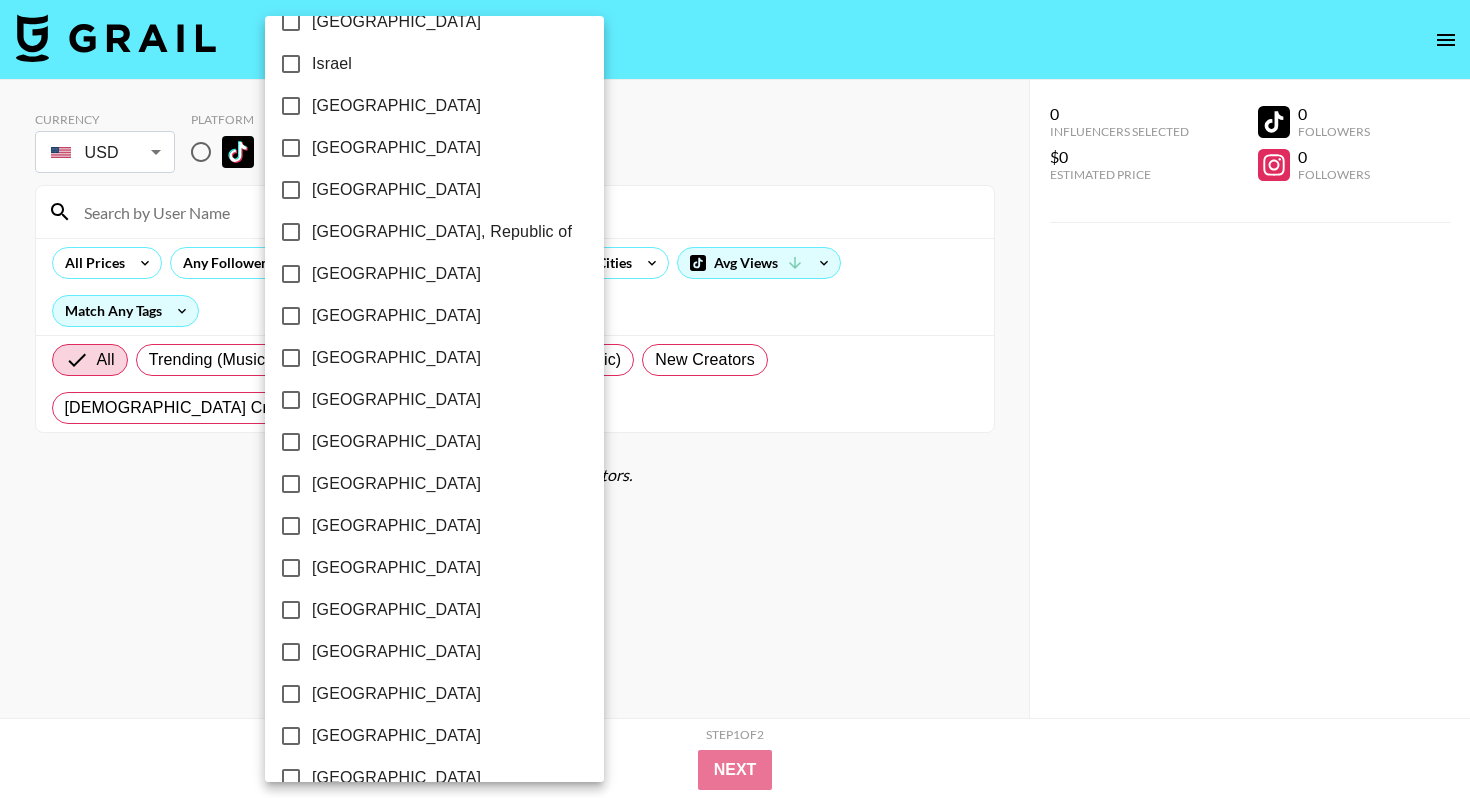 scroll, scrollTop: 963, scrollLeft: 0, axis: vertical 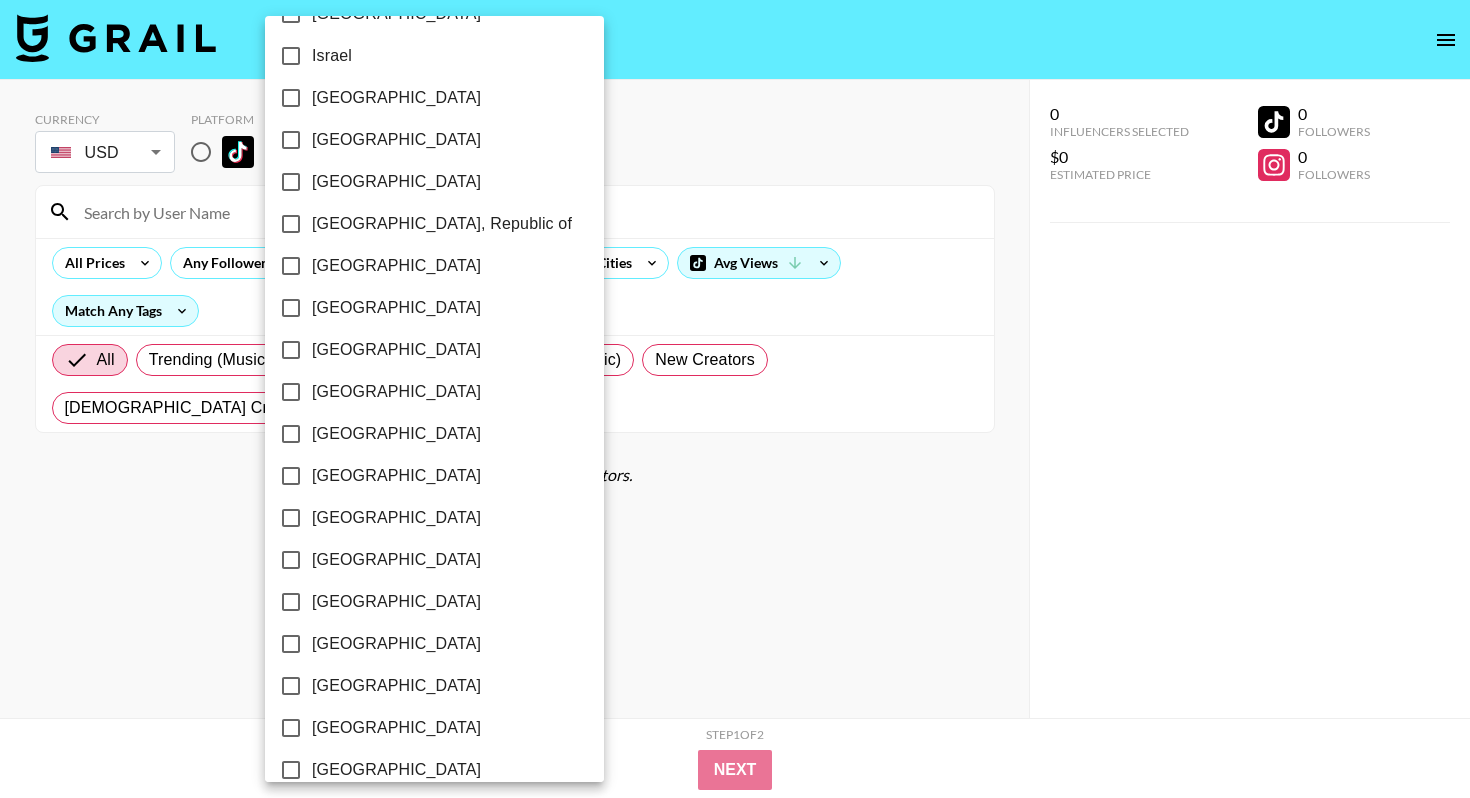 click at bounding box center [735, 399] 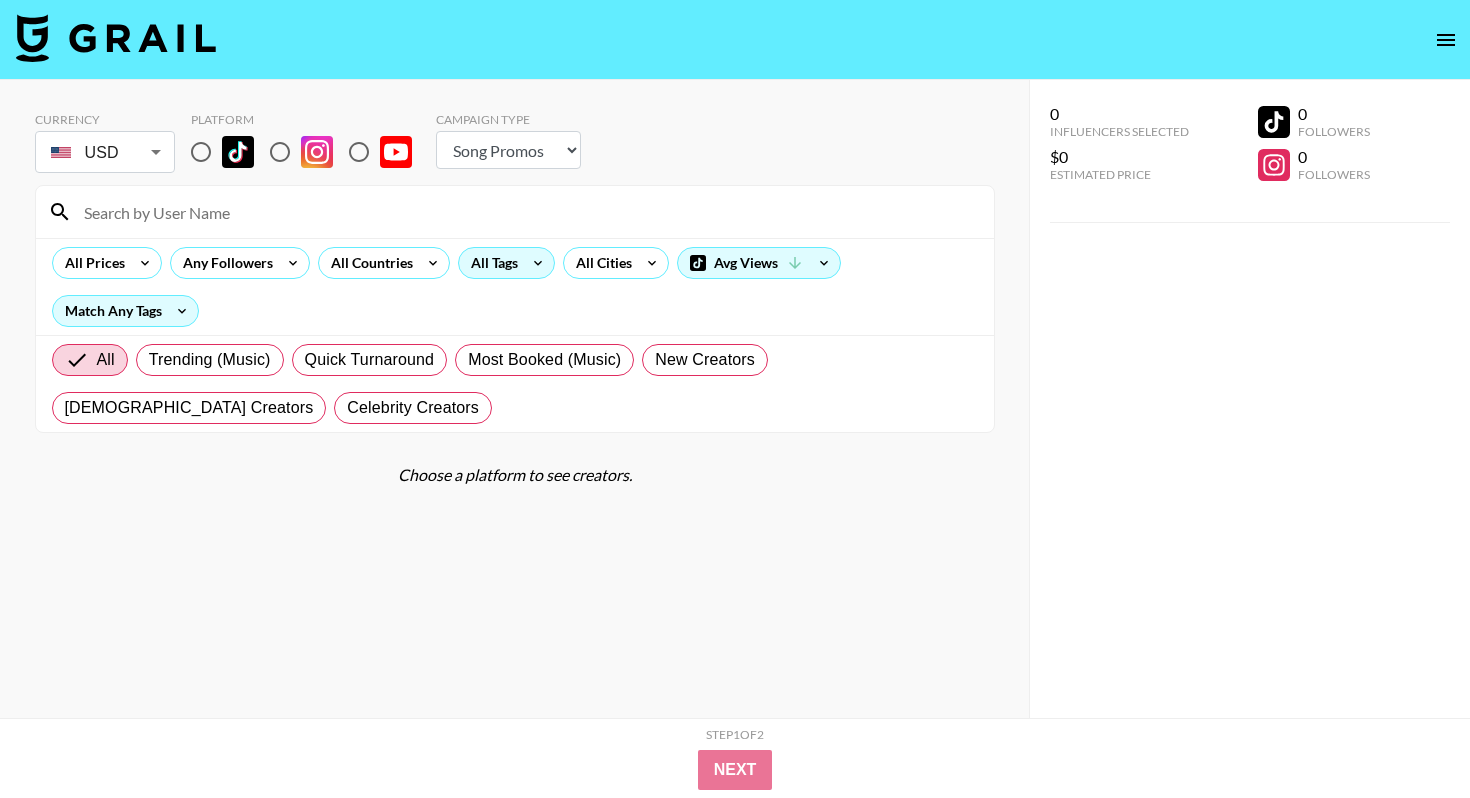 click on "All Tags" at bounding box center [490, 263] 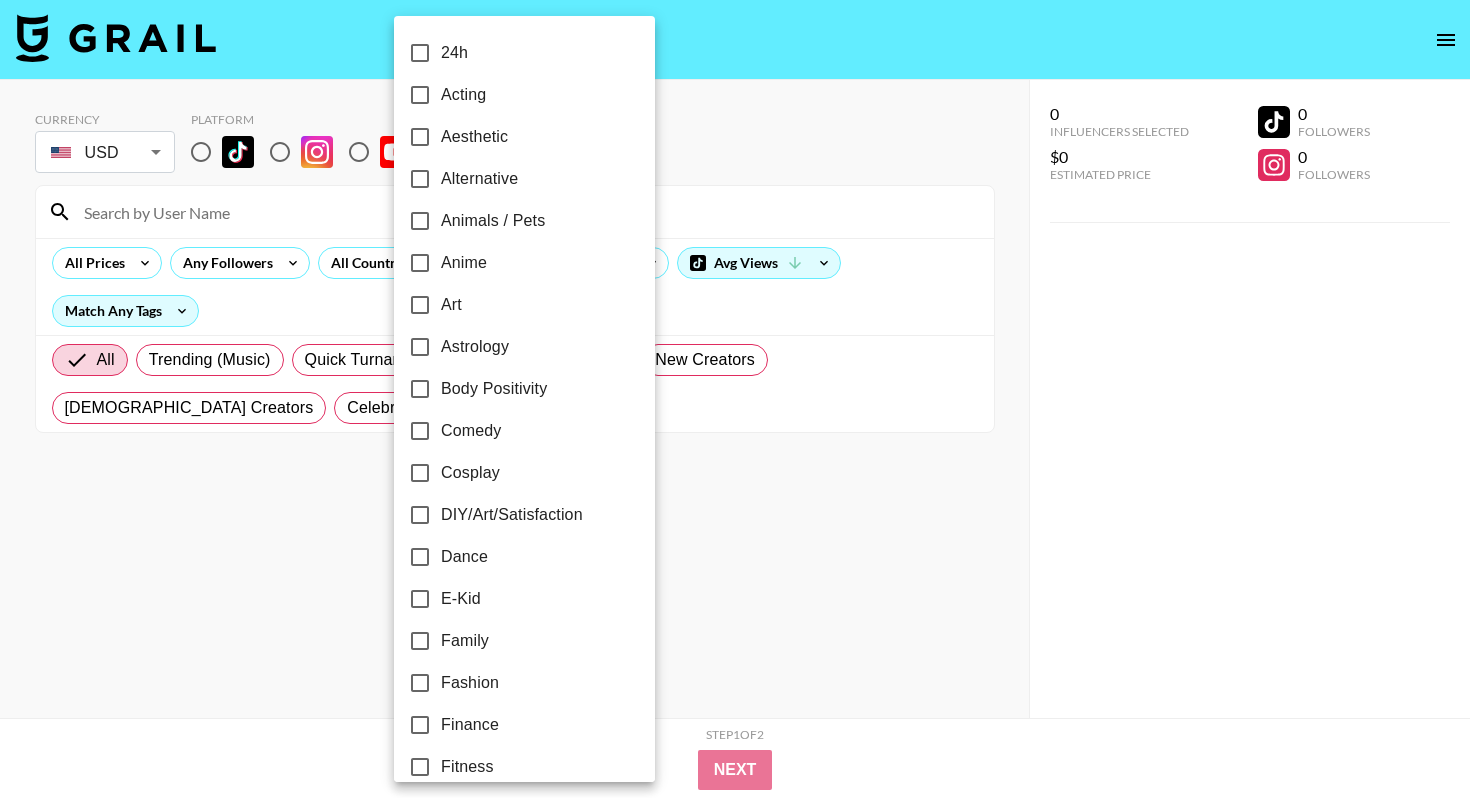 click on "Anime" at bounding box center (511, 263) 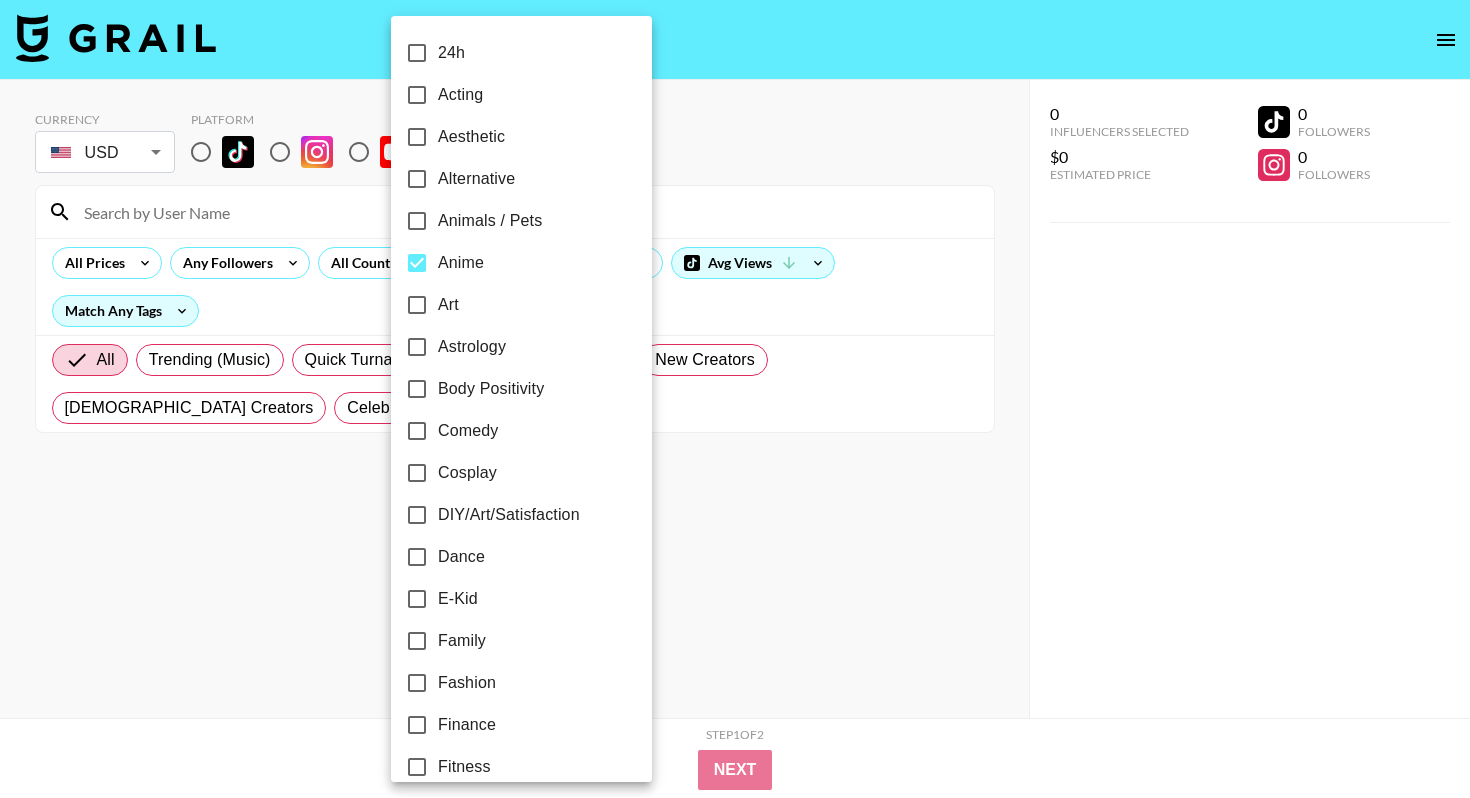 click on "Anime" at bounding box center [508, 263] 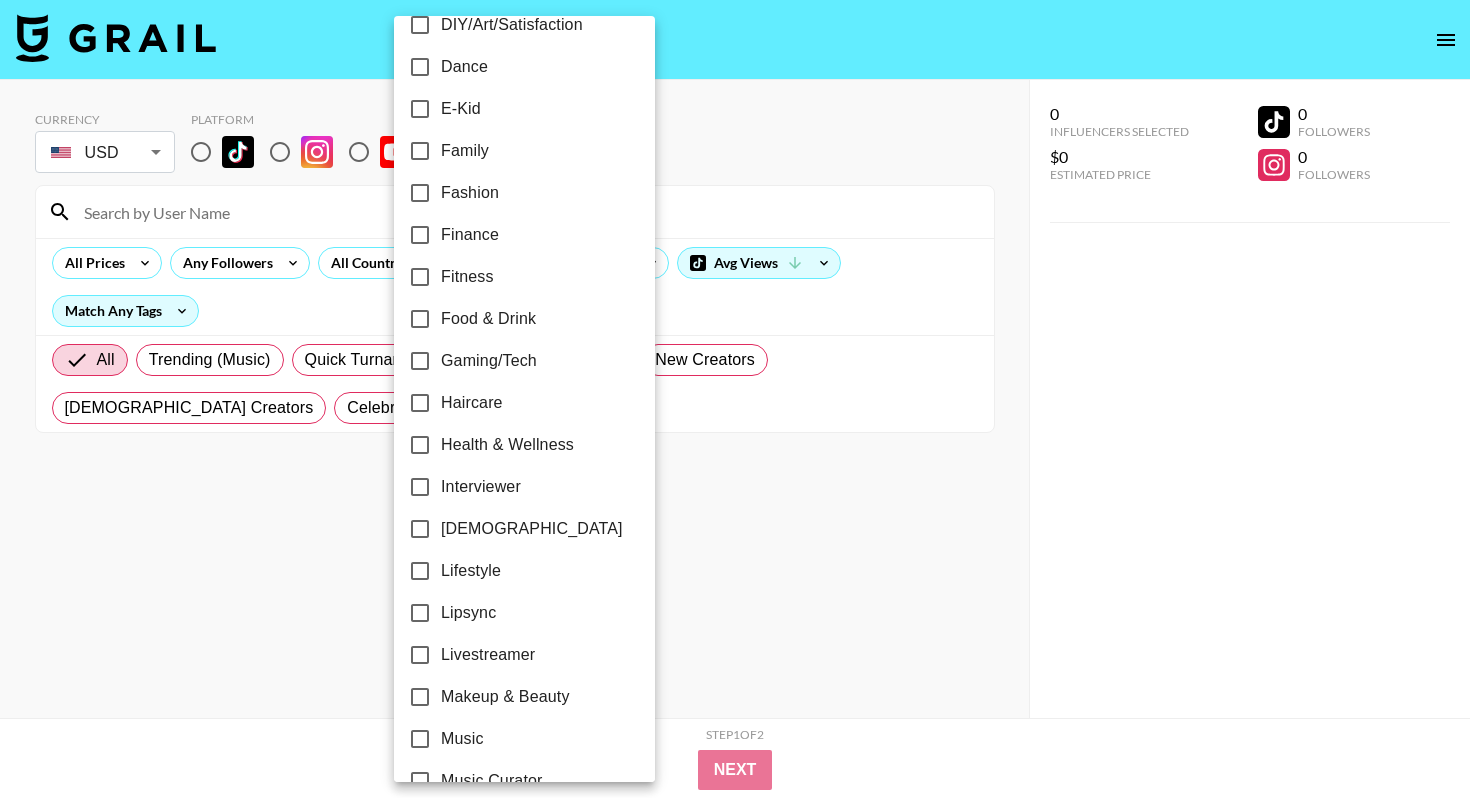 scroll, scrollTop: 494, scrollLeft: 0, axis: vertical 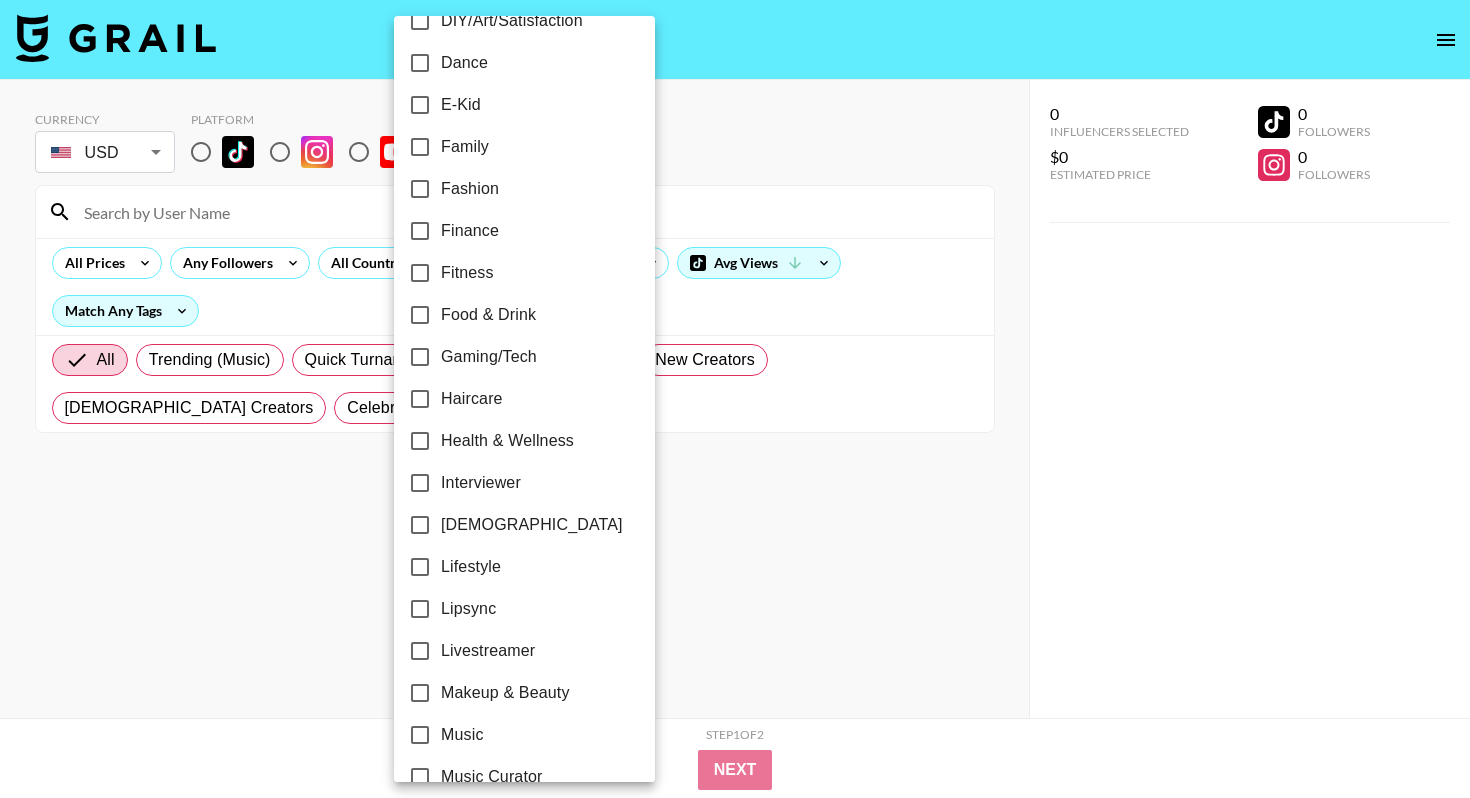 click on "Lifestyle" at bounding box center (471, 567) 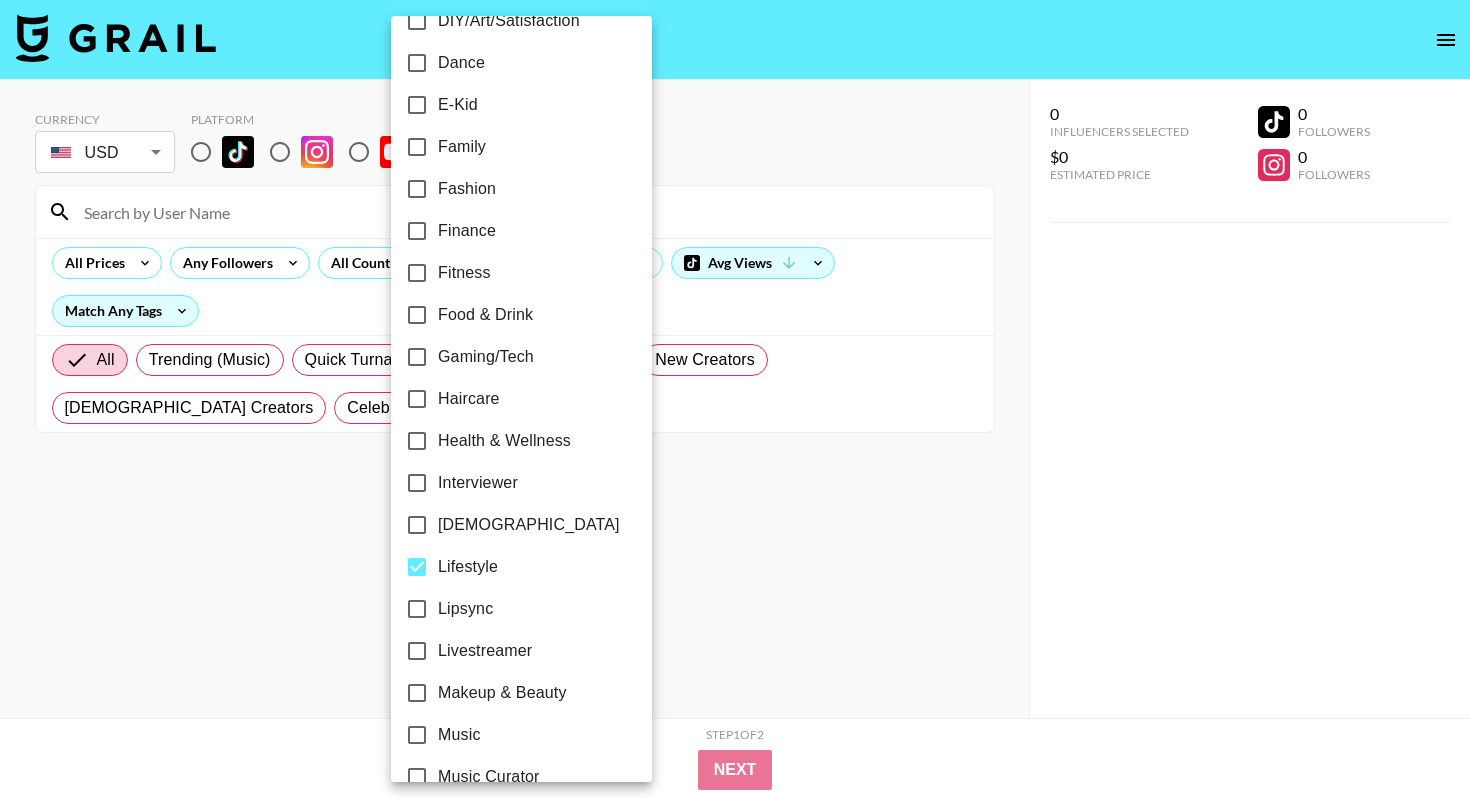 click at bounding box center (735, 399) 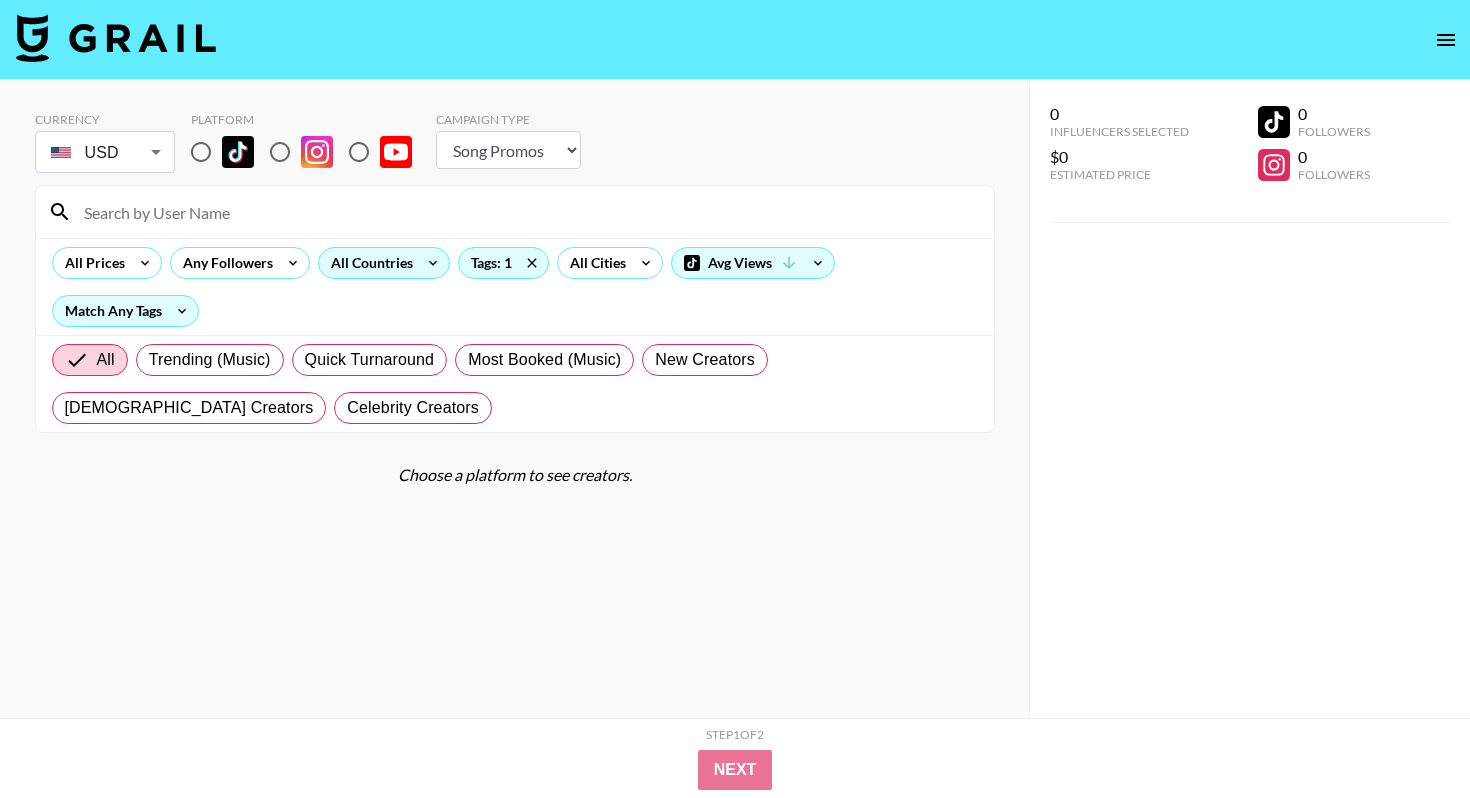 click on "All Countries" at bounding box center [368, 263] 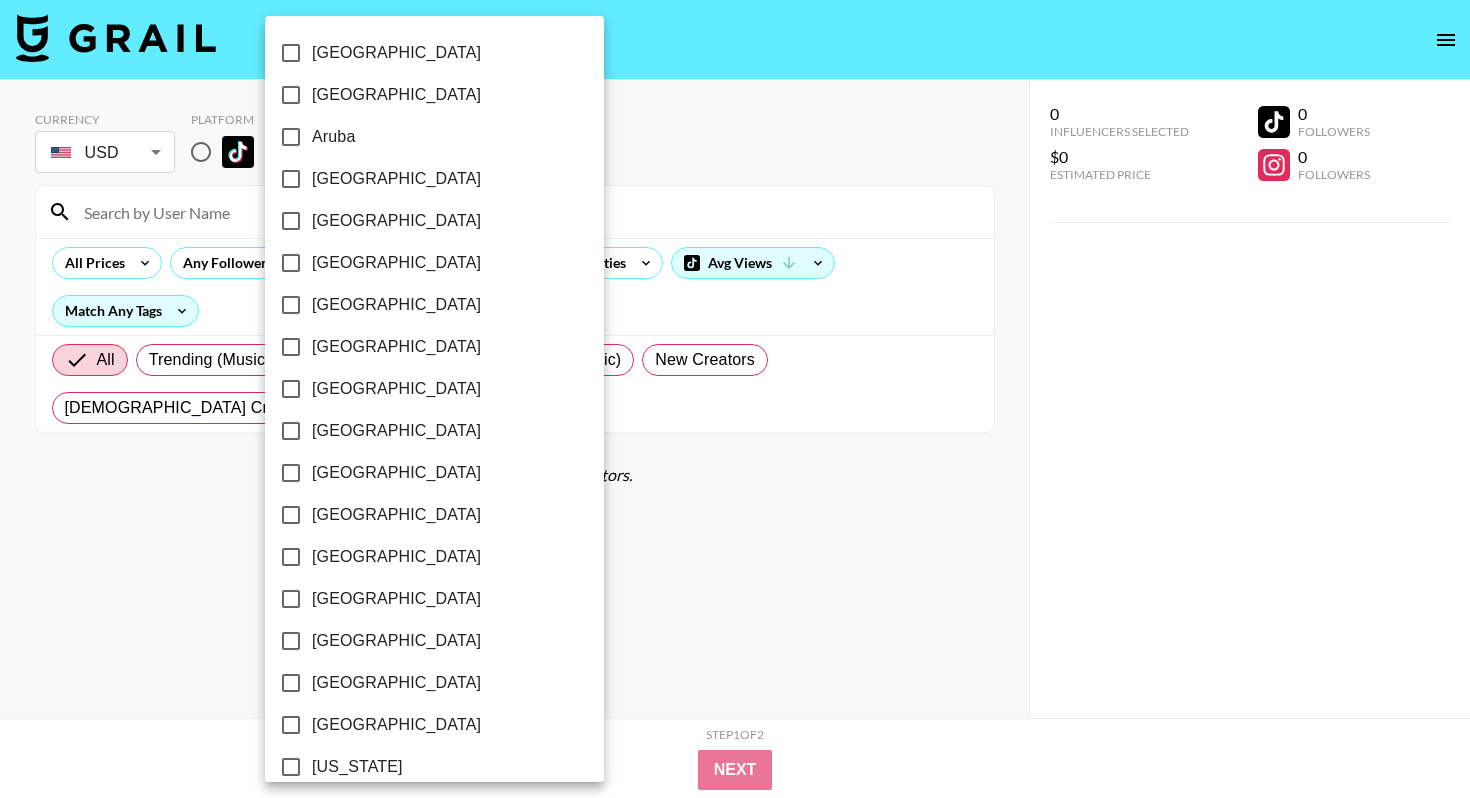 click at bounding box center (735, 399) 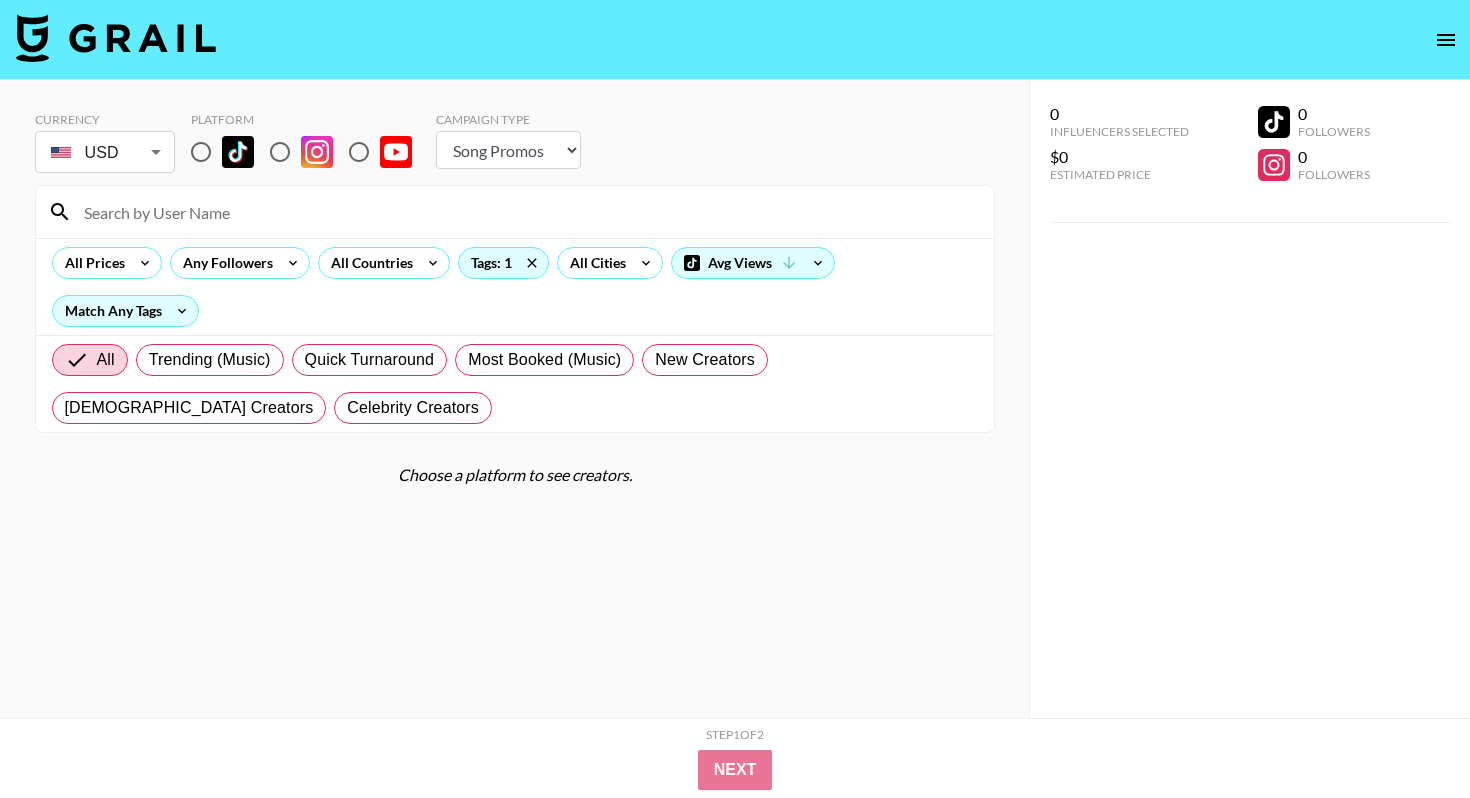 click on "[GEOGRAPHIC_DATA] [GEOGRAPHIC_DATA] [GEOGRAPHIC_DATA] [GEOGRAPHIC_DATA] [GEOGRAPHIC_DATA] [GEOGRAPHIC_DATA] [GEOGRAPHIC_DATA] [GEOGRAPHIC_DATA] [GEOGRAPHIC_DATA] [GEOGRAPHIC_DATA] [GEOGRAPHIC_DATA] [GEOGRAPHIC_DATA] [GEOGRAPHIC_DATA] [GEOGRAPHIC_DATA] [GEOGRAPHIC_DATA] [GEOGRAPHIC_DATA] [GEOGRAPHIC_DATA] [US_STATE] [GEOGRAPHIC_DATA] [GEOGRAPHIC_DATA] [GEOGRAPHIC_DATA] [GEOGRAPHIC_DATA] [GEOGRAPHIC_DATA] [GEOGRAPHIC_DATA] [GEOGRAPHIC_DATA] [GEOGRAPHIC_DATA] [GEOGRAPHIC_DATA] [GEOGRAPHIC_DATA], [GEOGRAPHIC_DATA] [GEOGRAPHIC_DATA] [GEOGRAPHIC_DATA] [GEOGRAPHIC_DATA] [GEOGRAPHIC_DATA] [GEOGRAPHIC_DATA] [GEOGRAPHIC_DATA] [GEOGRAPHIC_DATA] [GEOGRAPHIC_DATA] [GEOGRAPHIC_DATA] [GEOGRAPHIC_DATA] [GEOGRAPHIC_DATA] [GEOGRAPHIC_DATA] [GEOGRAPHIC_DATA] [GEOGRAPHIC_DATA] [GEOGRAPHIC_DATA] [GEOGRAPHIC_DATA] [GEOGRAPHIC_DATA] [GEOGRAPHIC_DATA] [GEOGRAPHIC_DATA] [GEOGRAPHIC_DATA] [GEOGRAPHIC_DATA] [GEOGRAPHIC_DATA] [GEOGRAPHIC_DATA] [GEOGRAPHIC_DATA] [GEOGRAPHIC_DATA]" at bounding box center [735, 399] 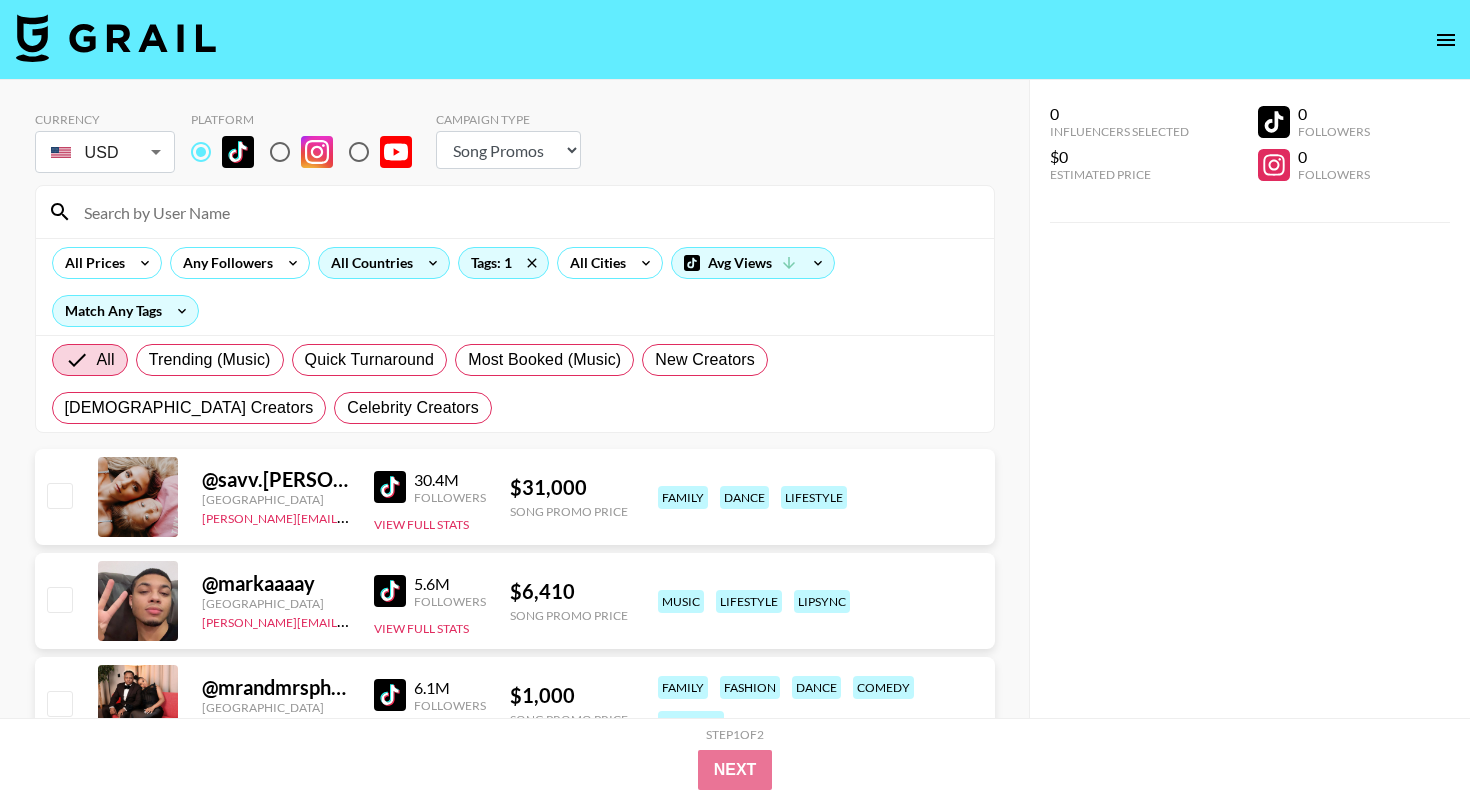 click on "All Countries" at bounding box center [368, 263] 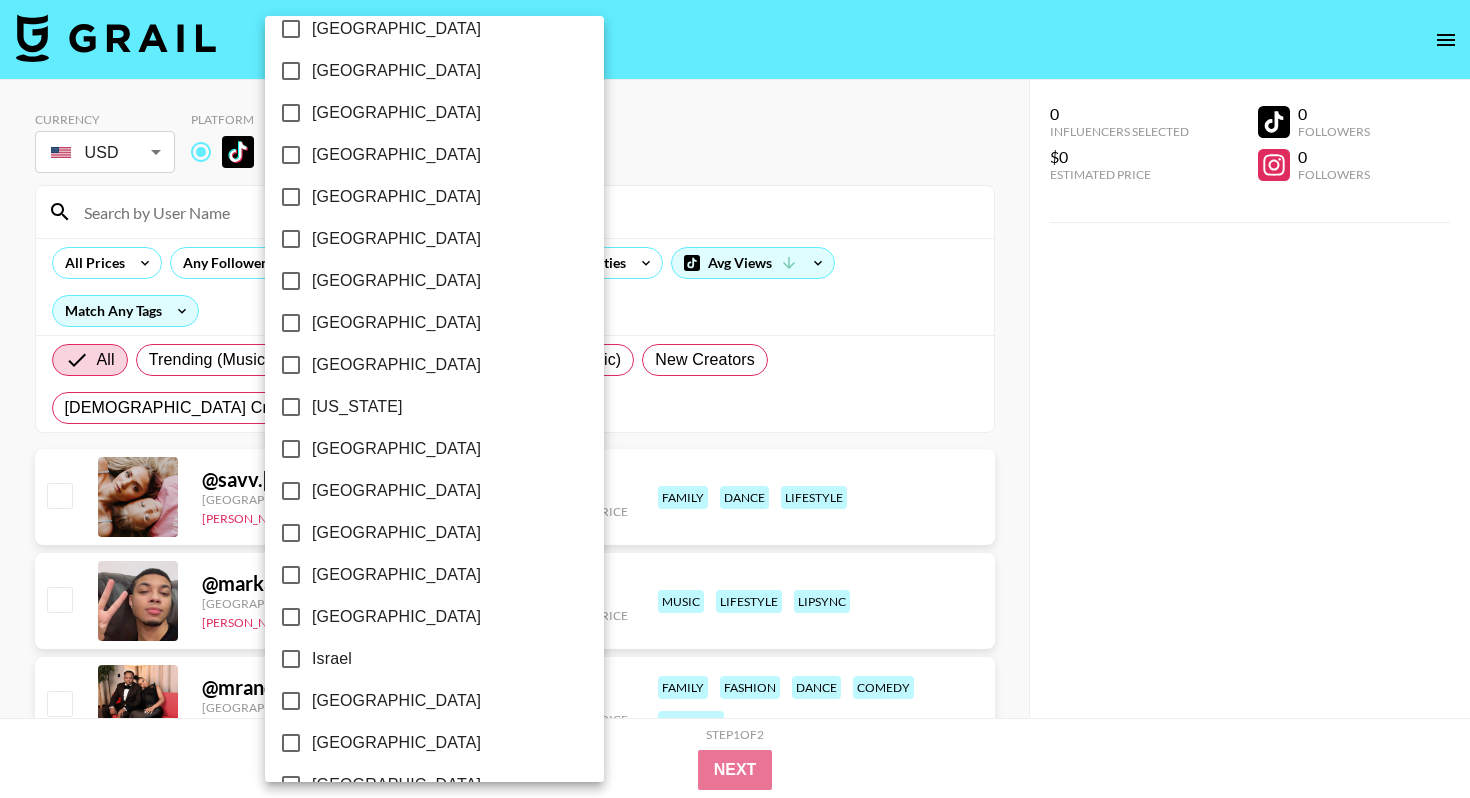 scroll, scrollTop: 373, scrollLeft: 0, axis: vertical 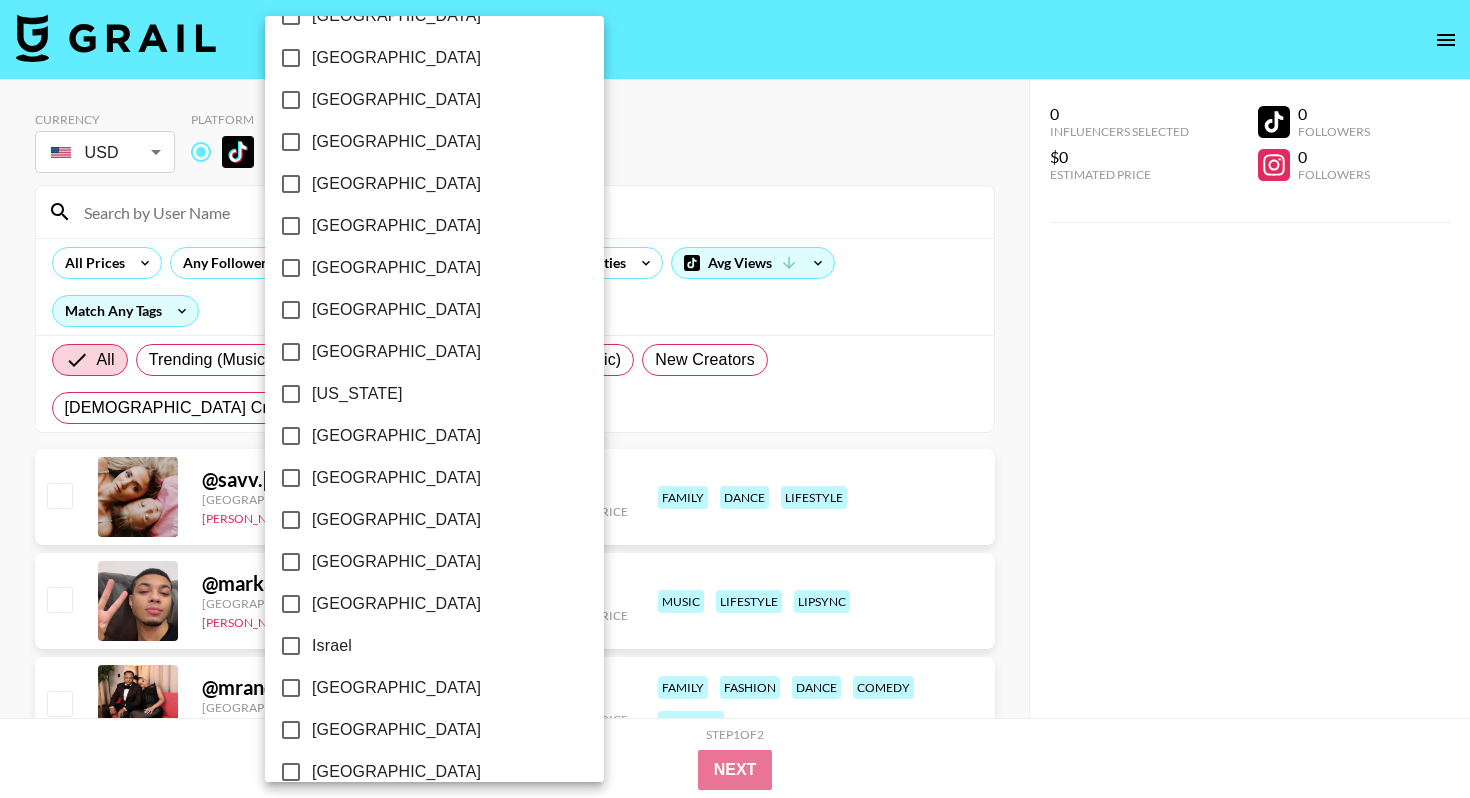 click on "[GEOGRAPHIC_DATA]" at bounding box center (291, 142) 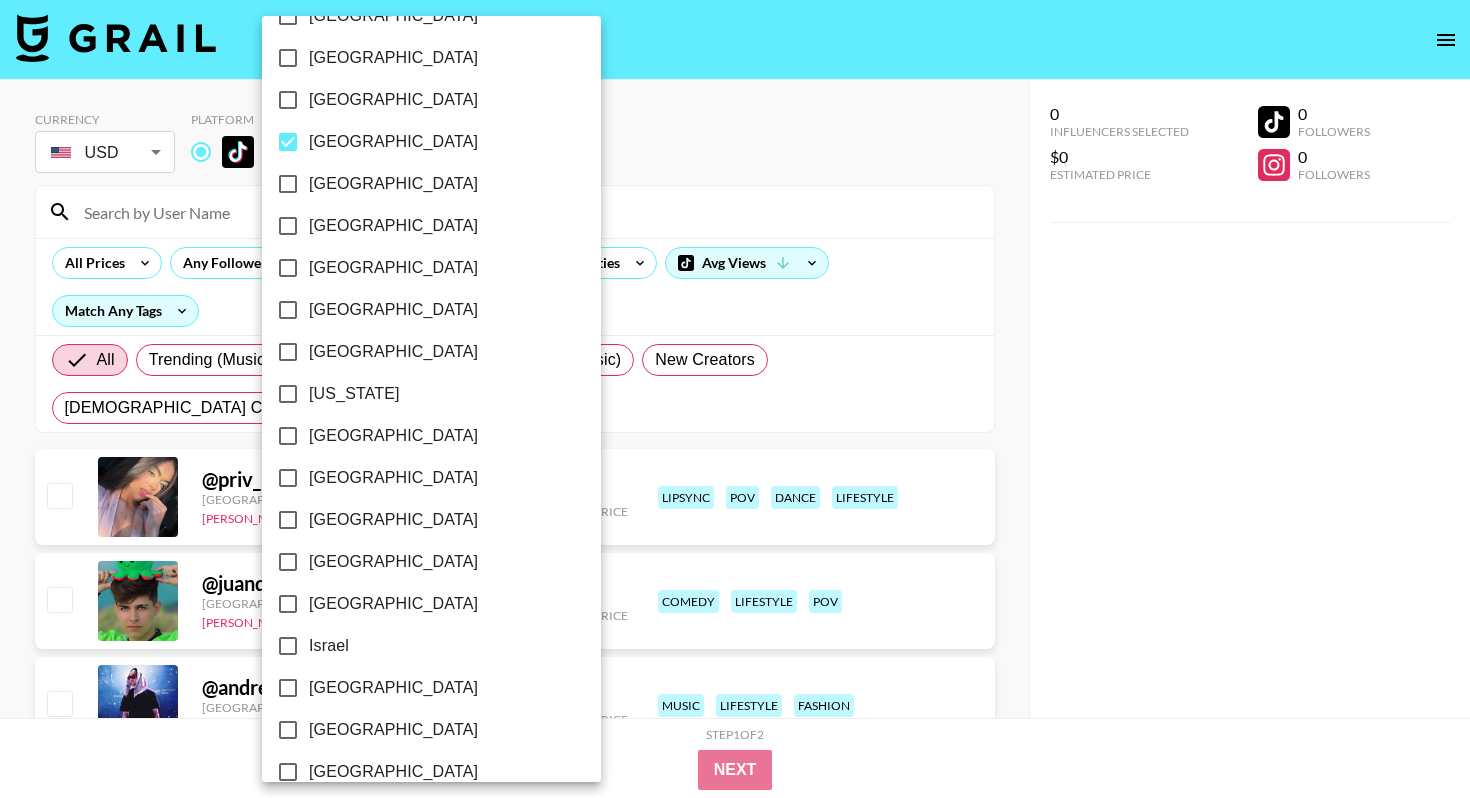 click at bounding box center (735, 399) 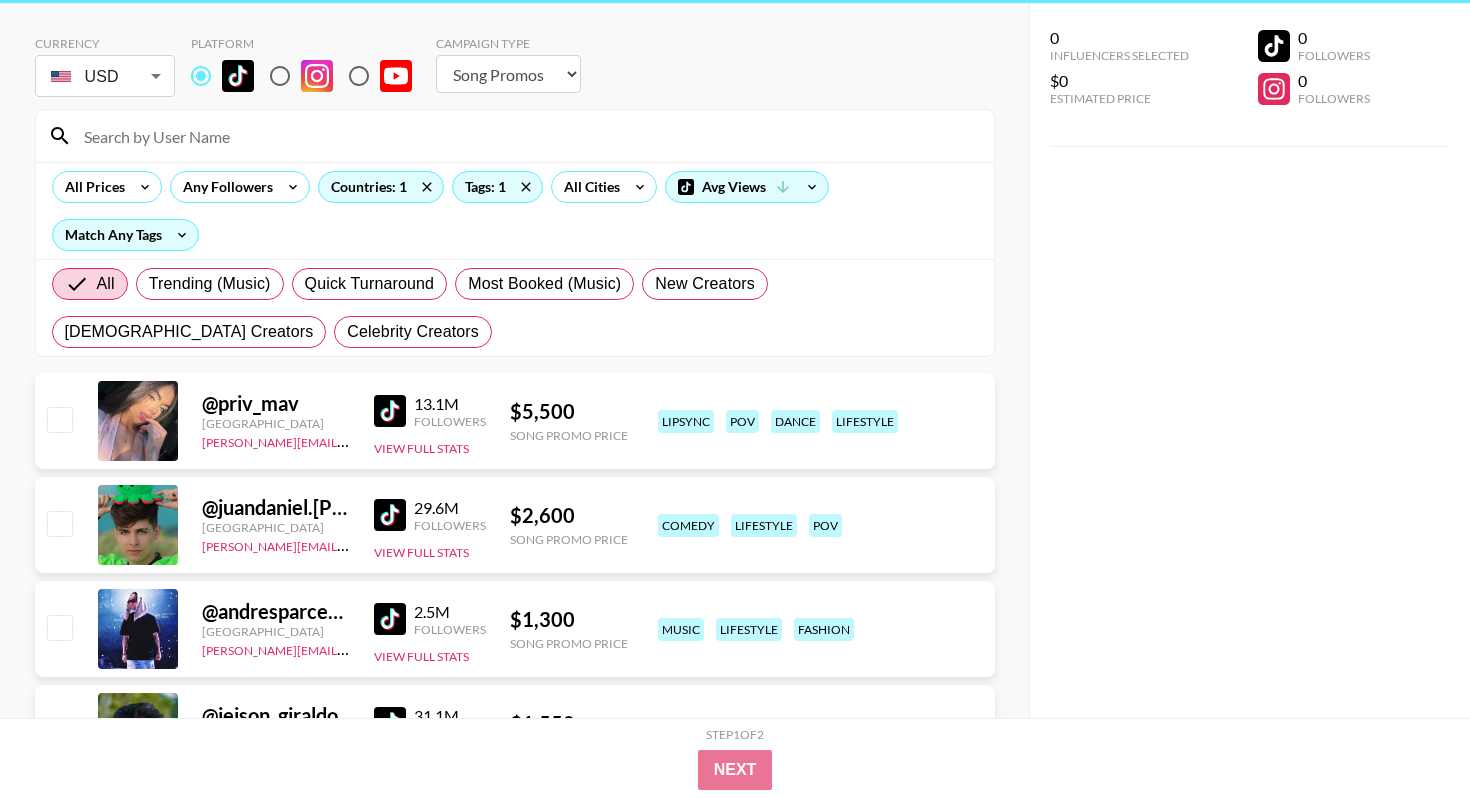 scroll, scrollTop: 82, scrollLeft: 0, axis: vertical 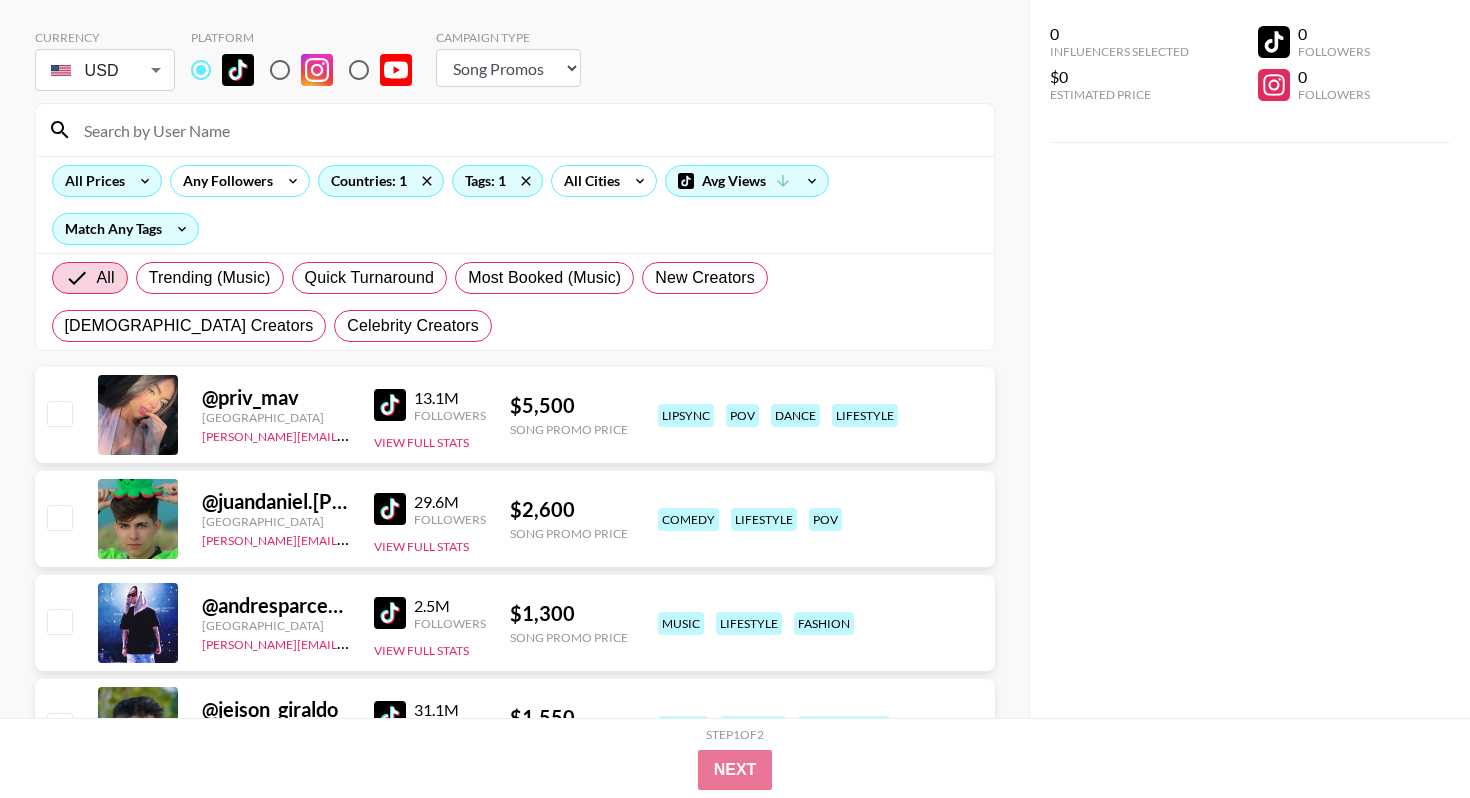 click 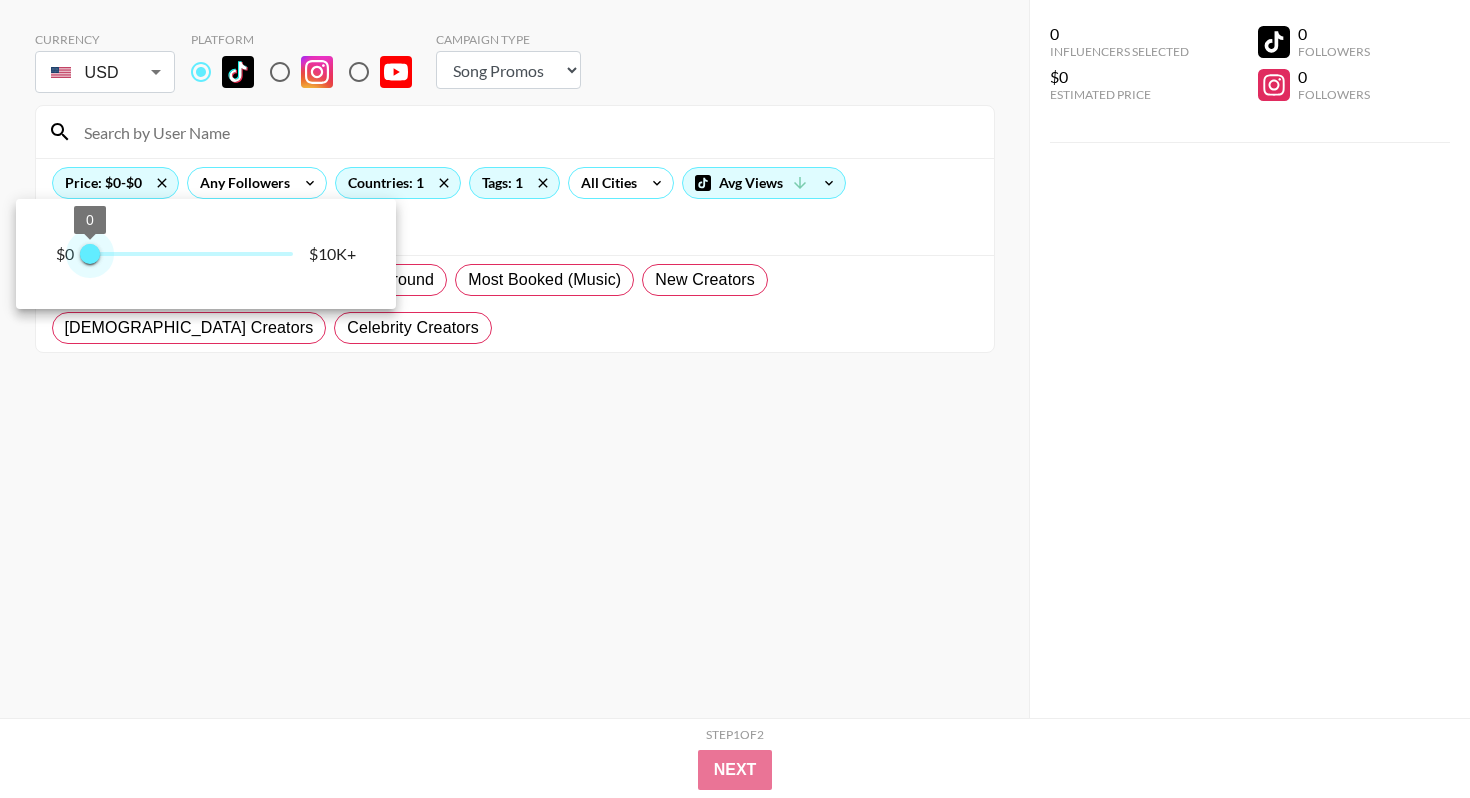 scroll, scrollTop: 80, scrollLeft: 0, axis: vertical 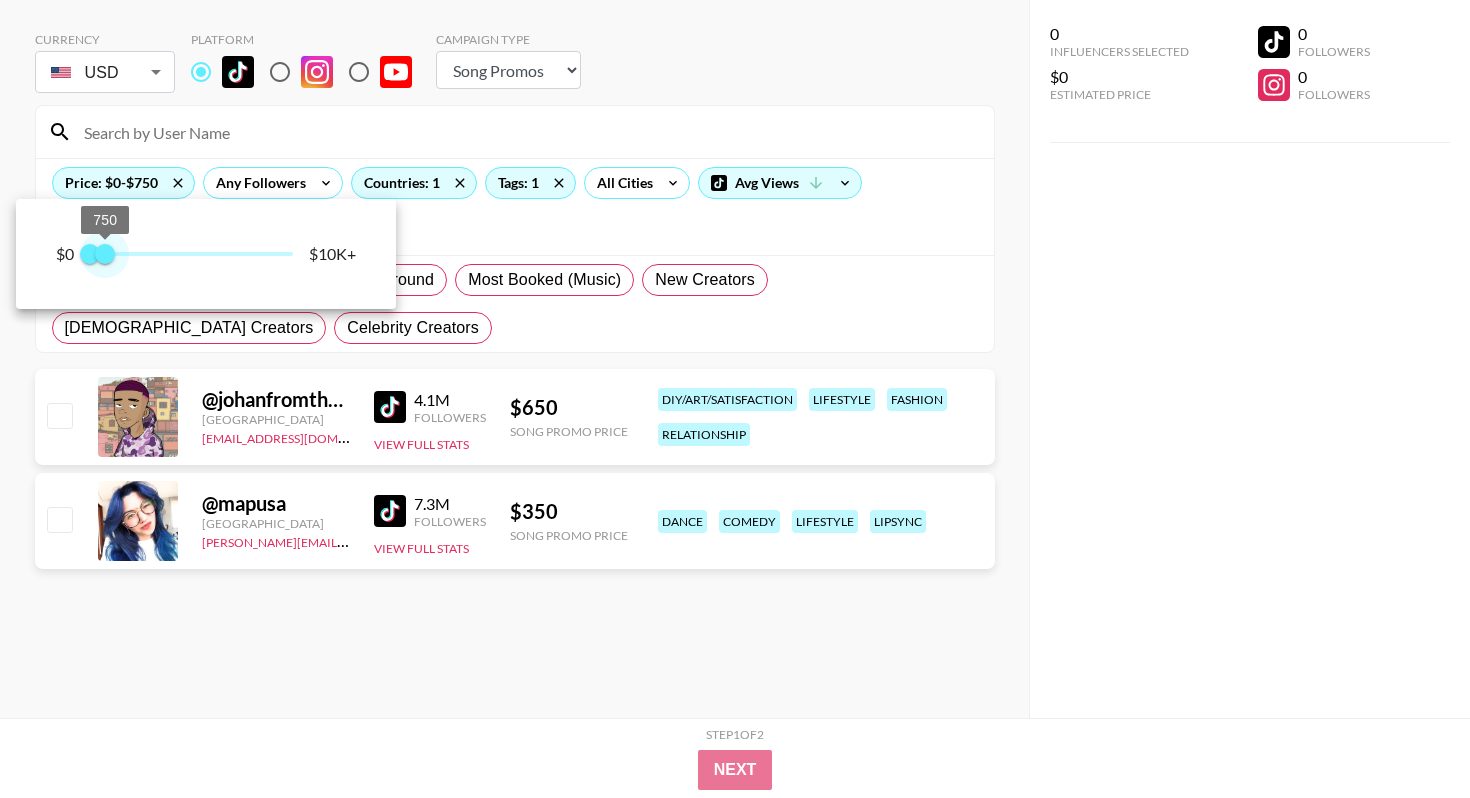 type on "1000" 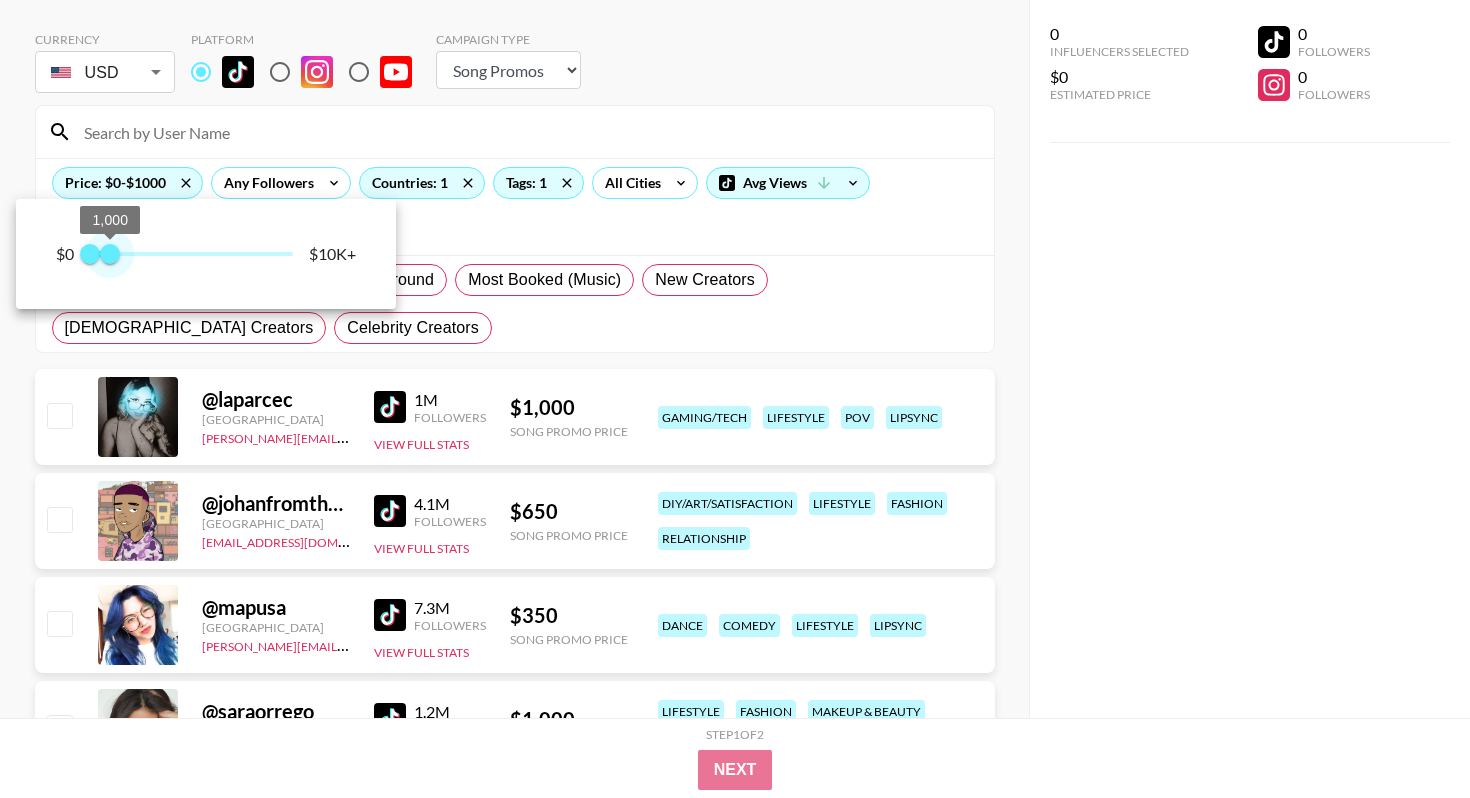 drag, startPoint x: 289, startPoint y: 256, endPoint x: 109, endPoint y: 258, distance: 180.01111 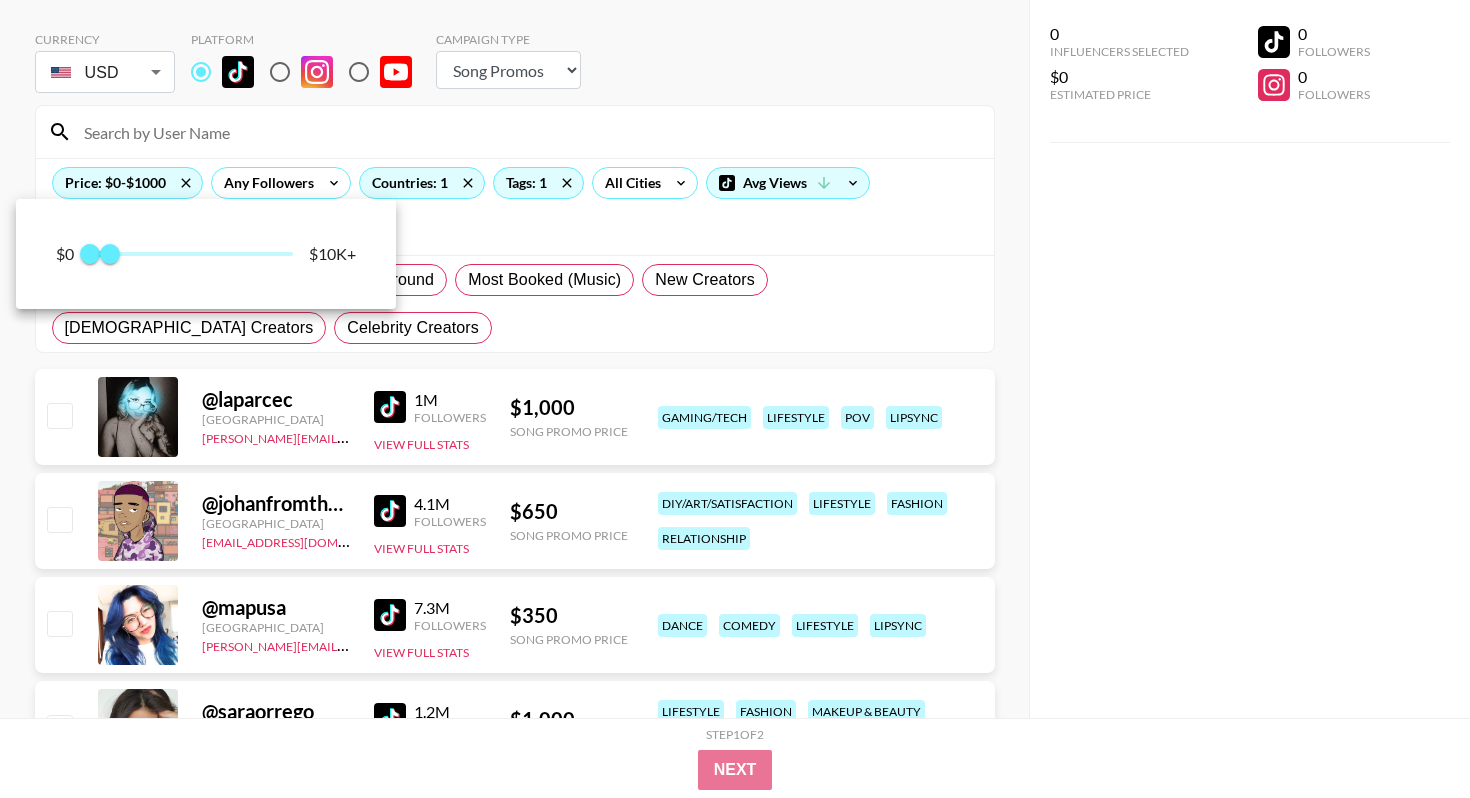 click at bounding box center [735, 399] 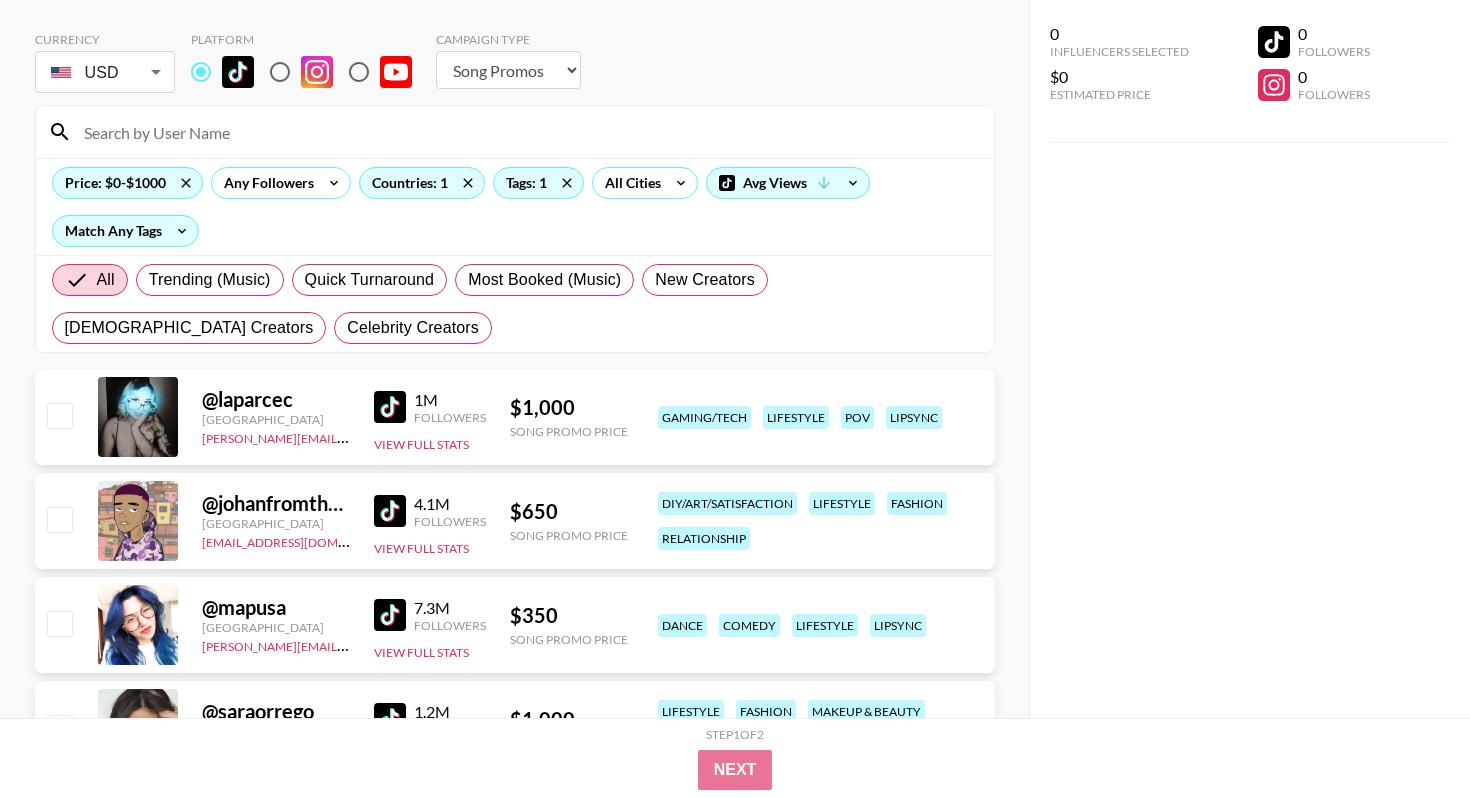 scroll, scrollTop: 195, scrollLeft: 0, axis: vertical 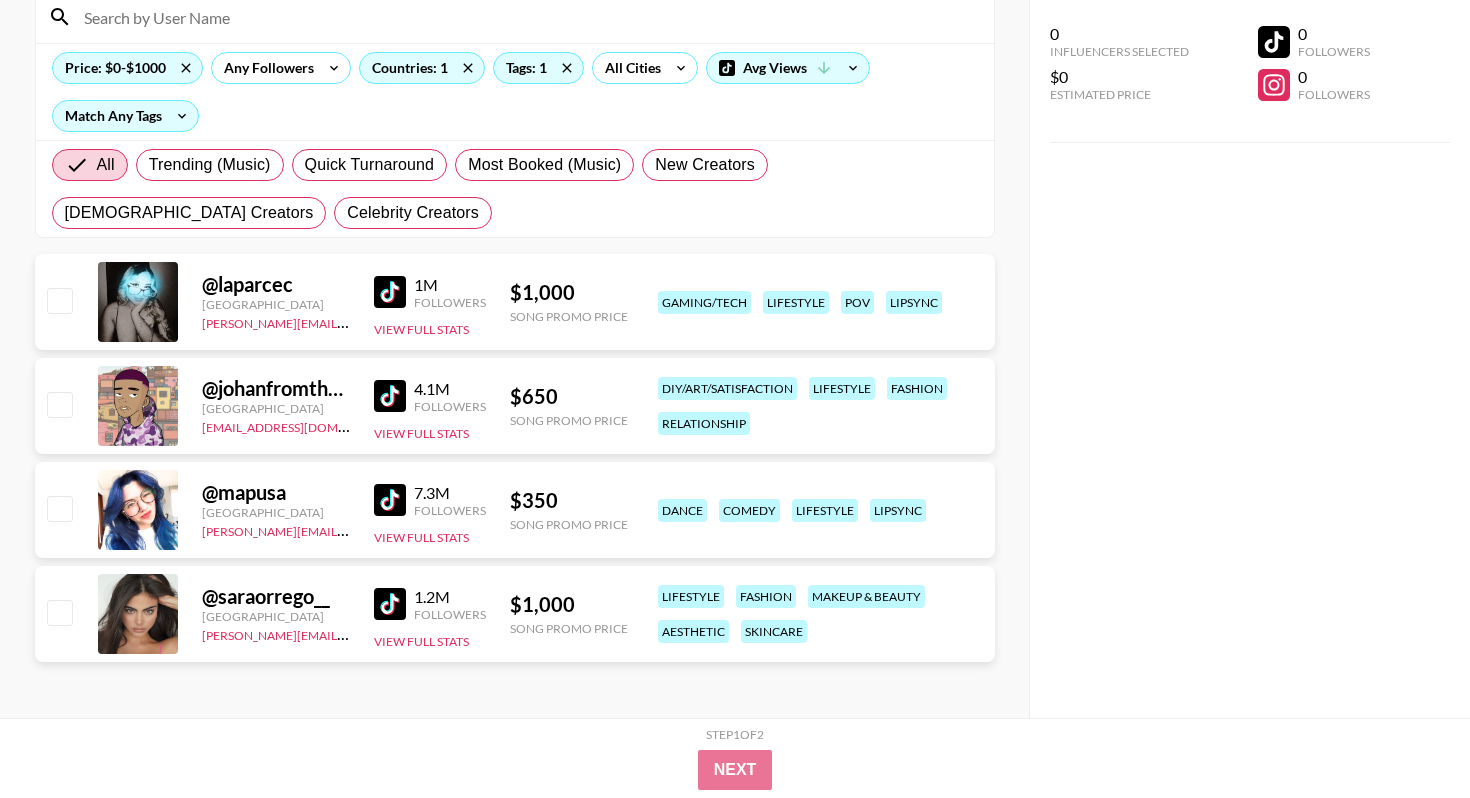 click at bounding box center [390, 604] 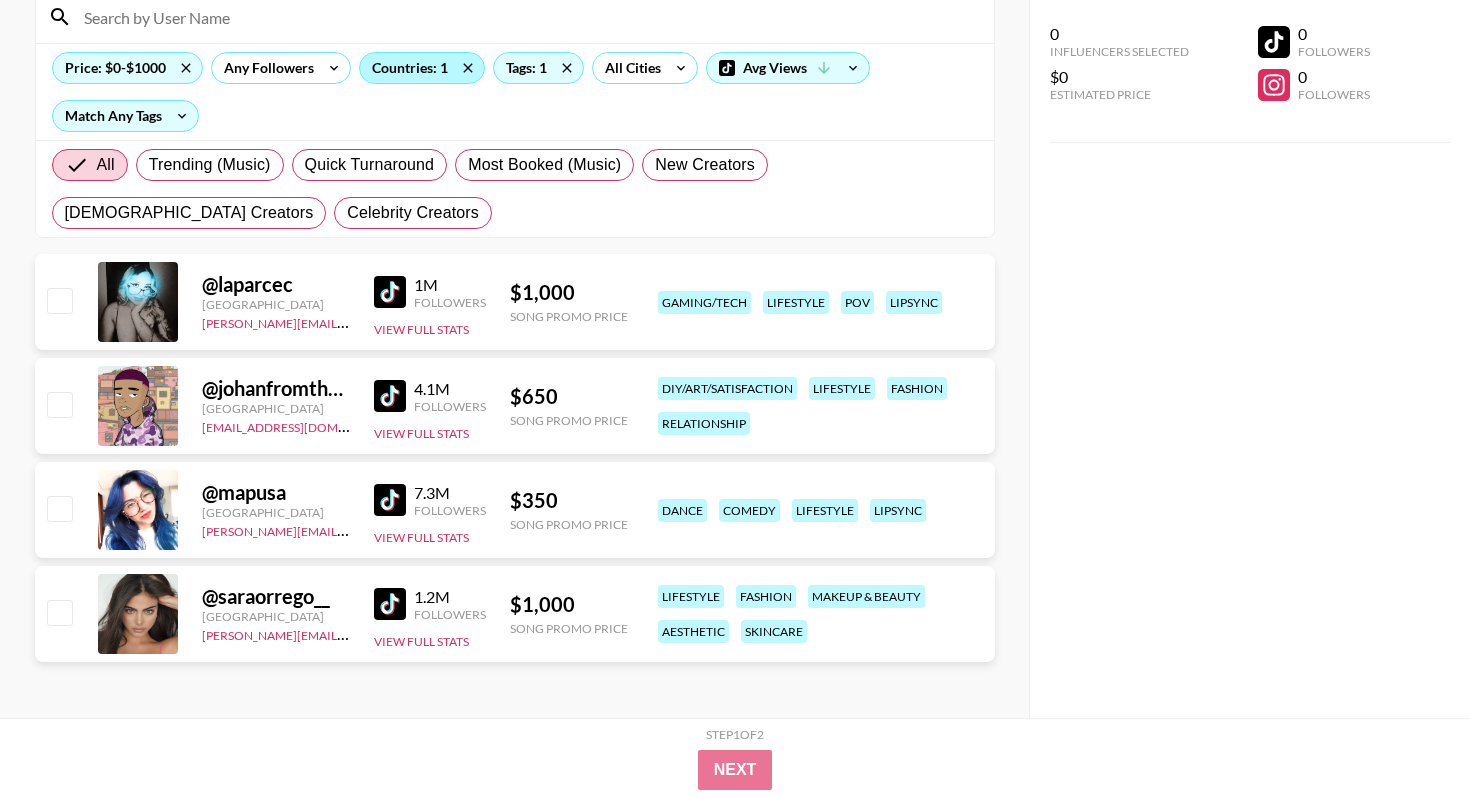 click on "Countries: 1" at bounding box center (422, 68) 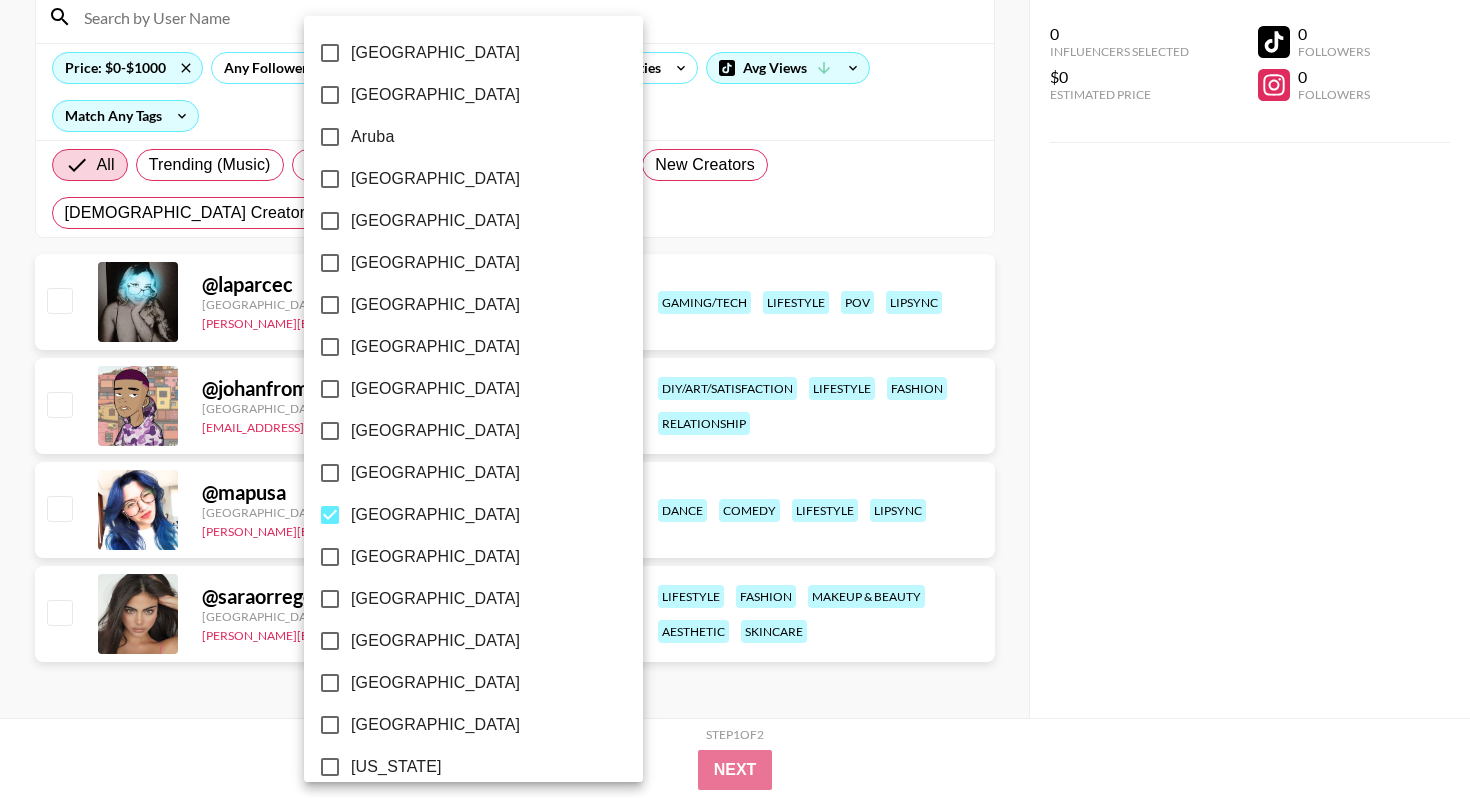 click on "[GEOGRAPHIC_DATA]" at bounding box center (330, 431) 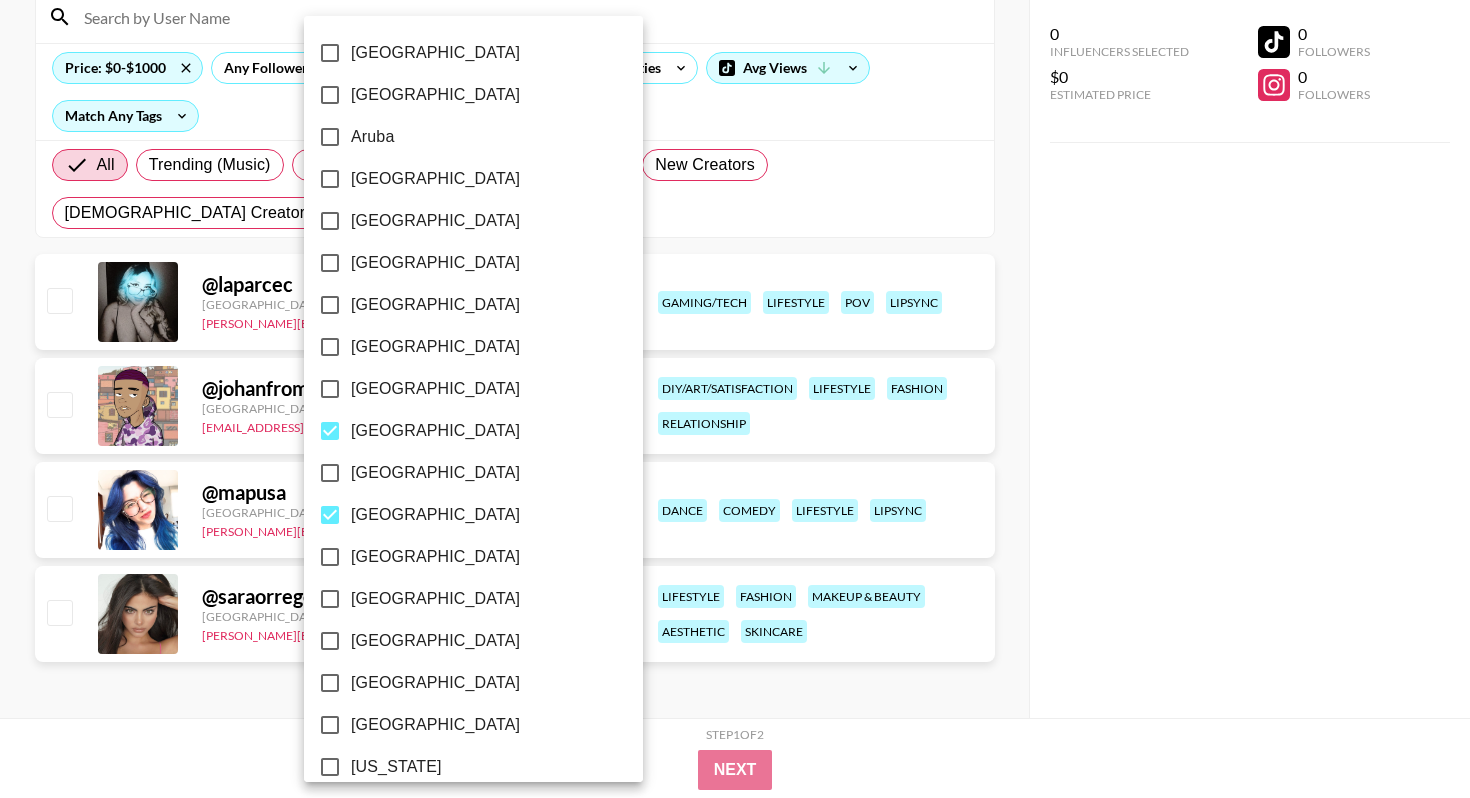 click on "[GEOGRAPHIC_DATA]" at bounding box center (330, 515) 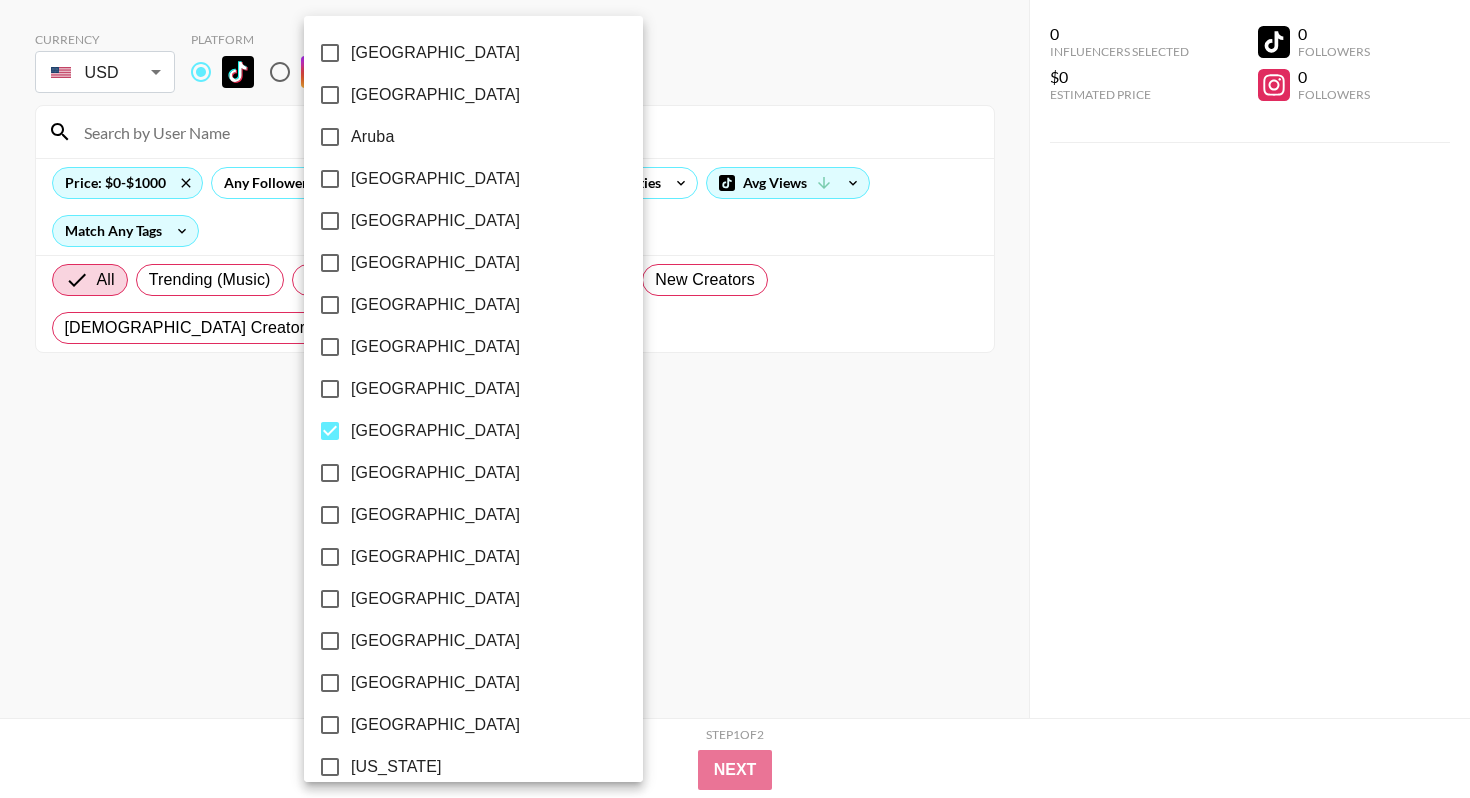 scroll, scrollTop: 80, scrollLeft: 0, axis: vertical 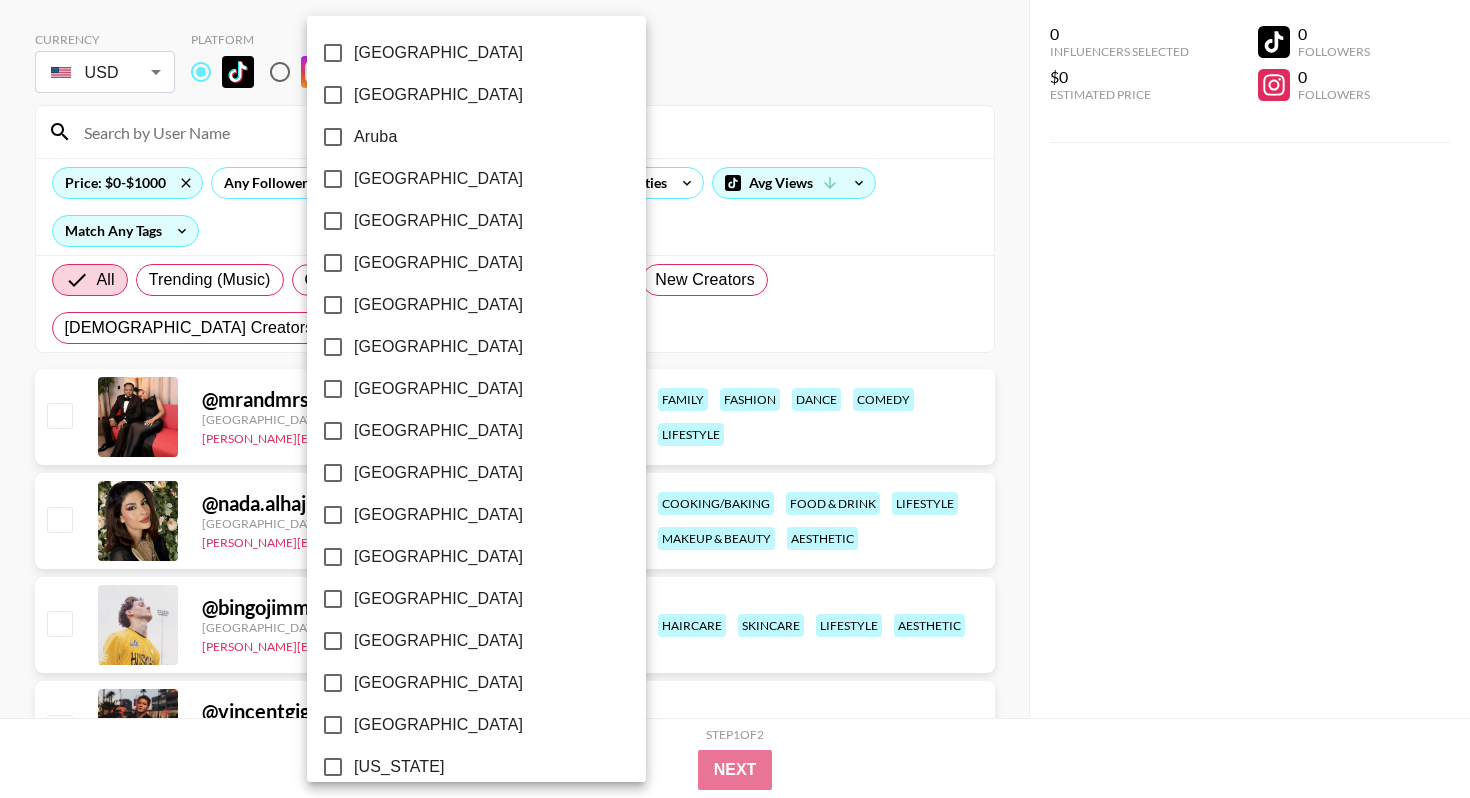 click on "[GEOGRAPHIC_DATA]" at bounding box center (333, 347) 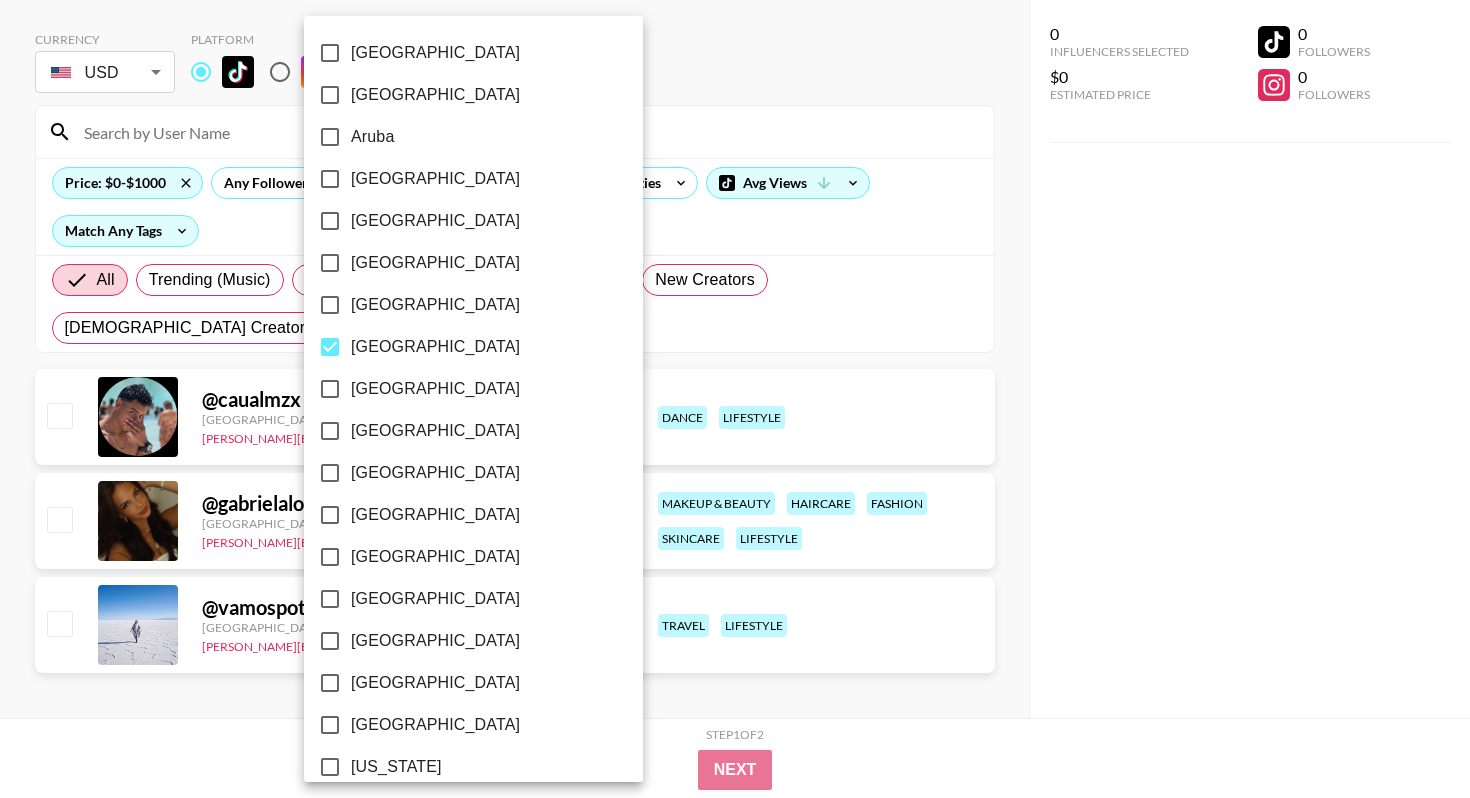 click at bounding box center (735, 399) 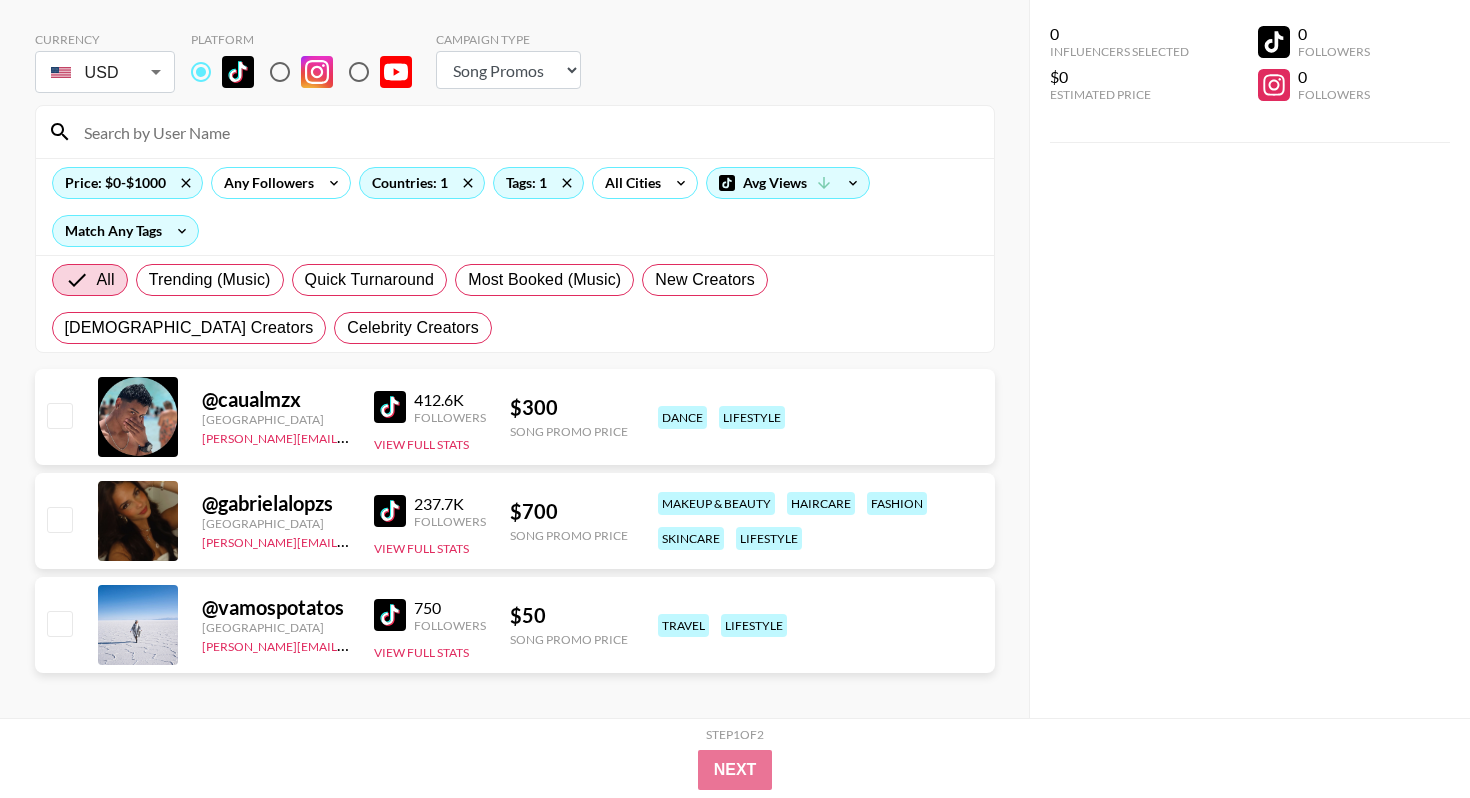 scroll, scrollTop: 91, scrollLeft: 0, axis: vertical 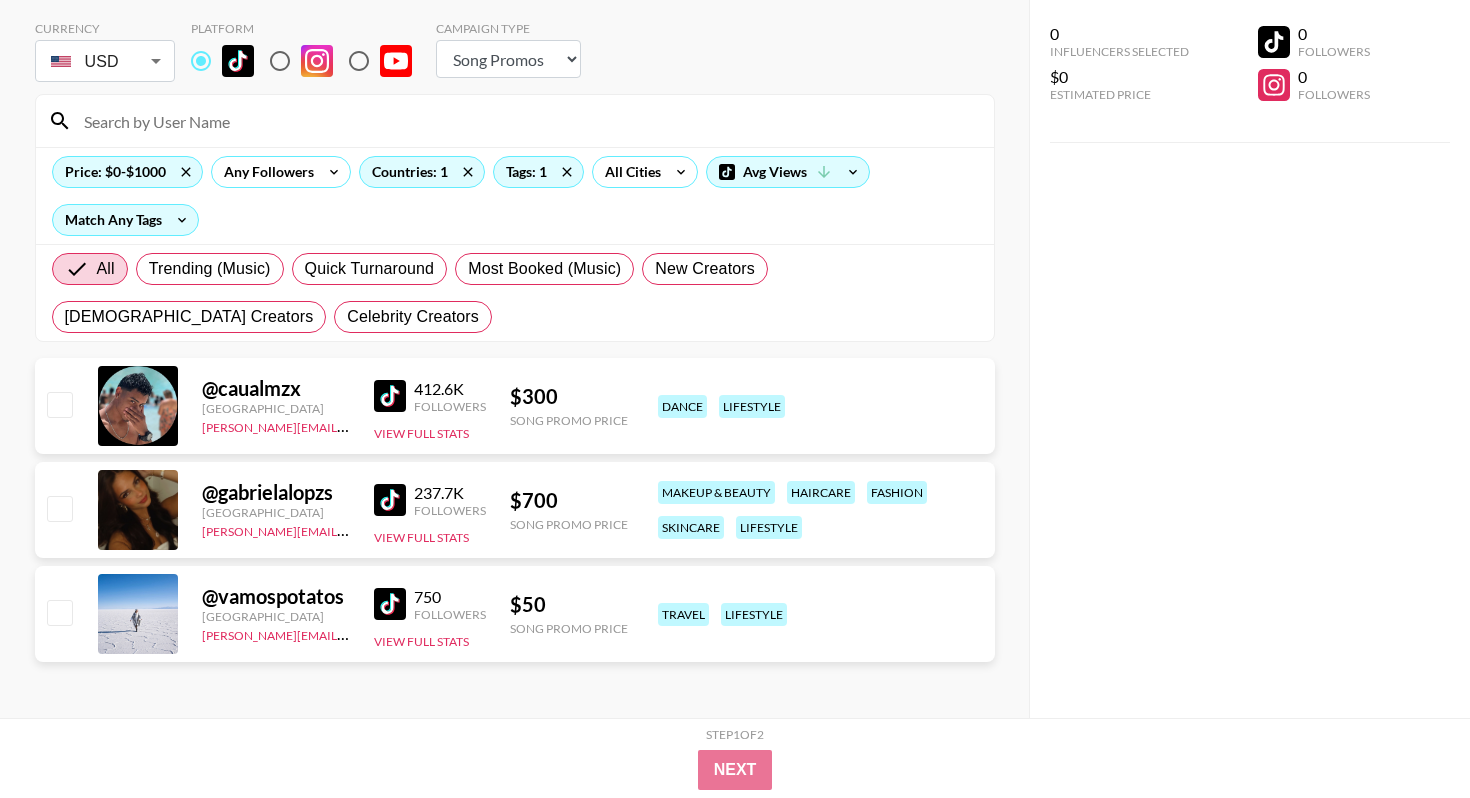 click at bounding box center [390, 500] 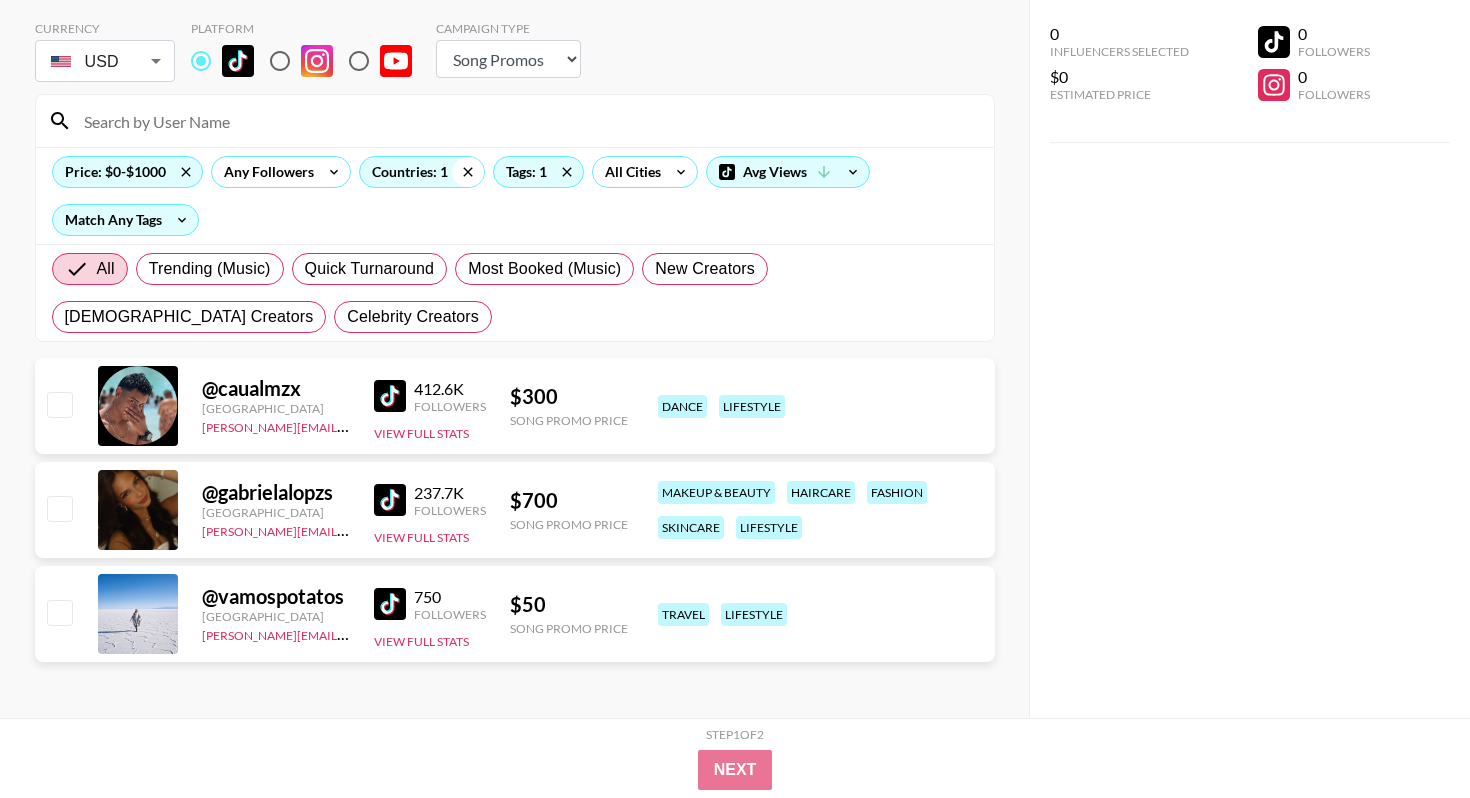 click 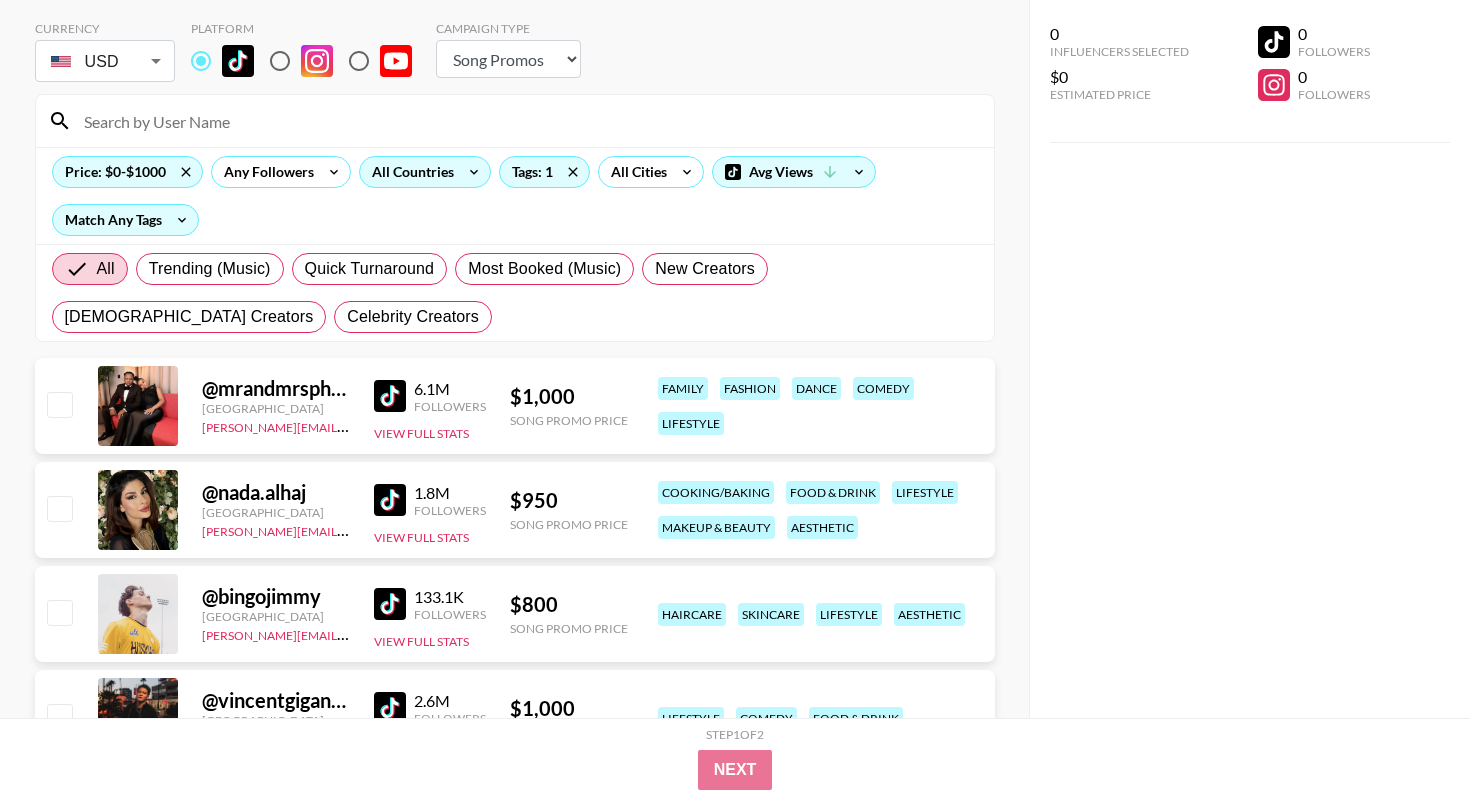 click on "All Countries" at bounding box center [409, 172] 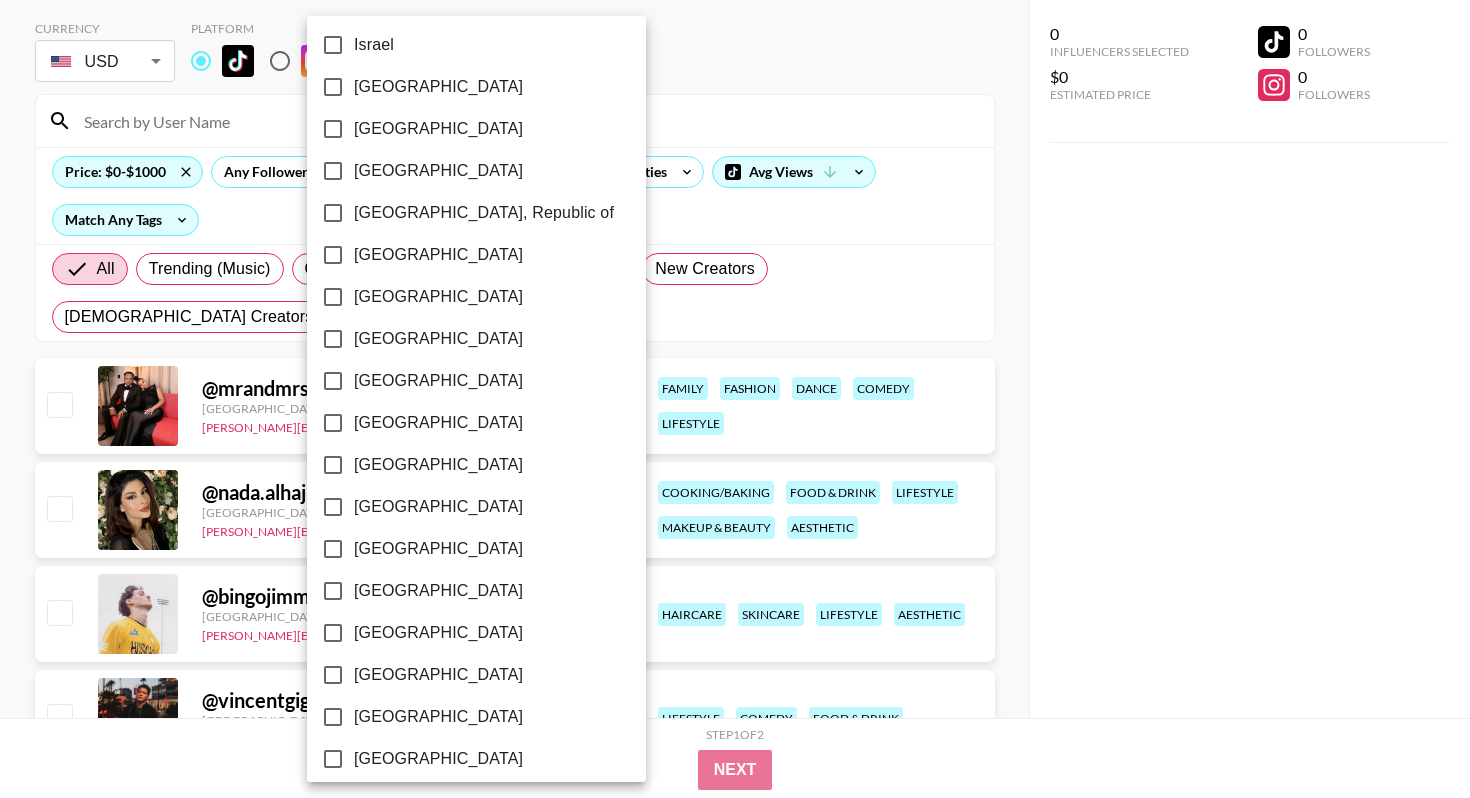 scroll, scrollTop: 975, scrollLeft: 0, axis: vertical 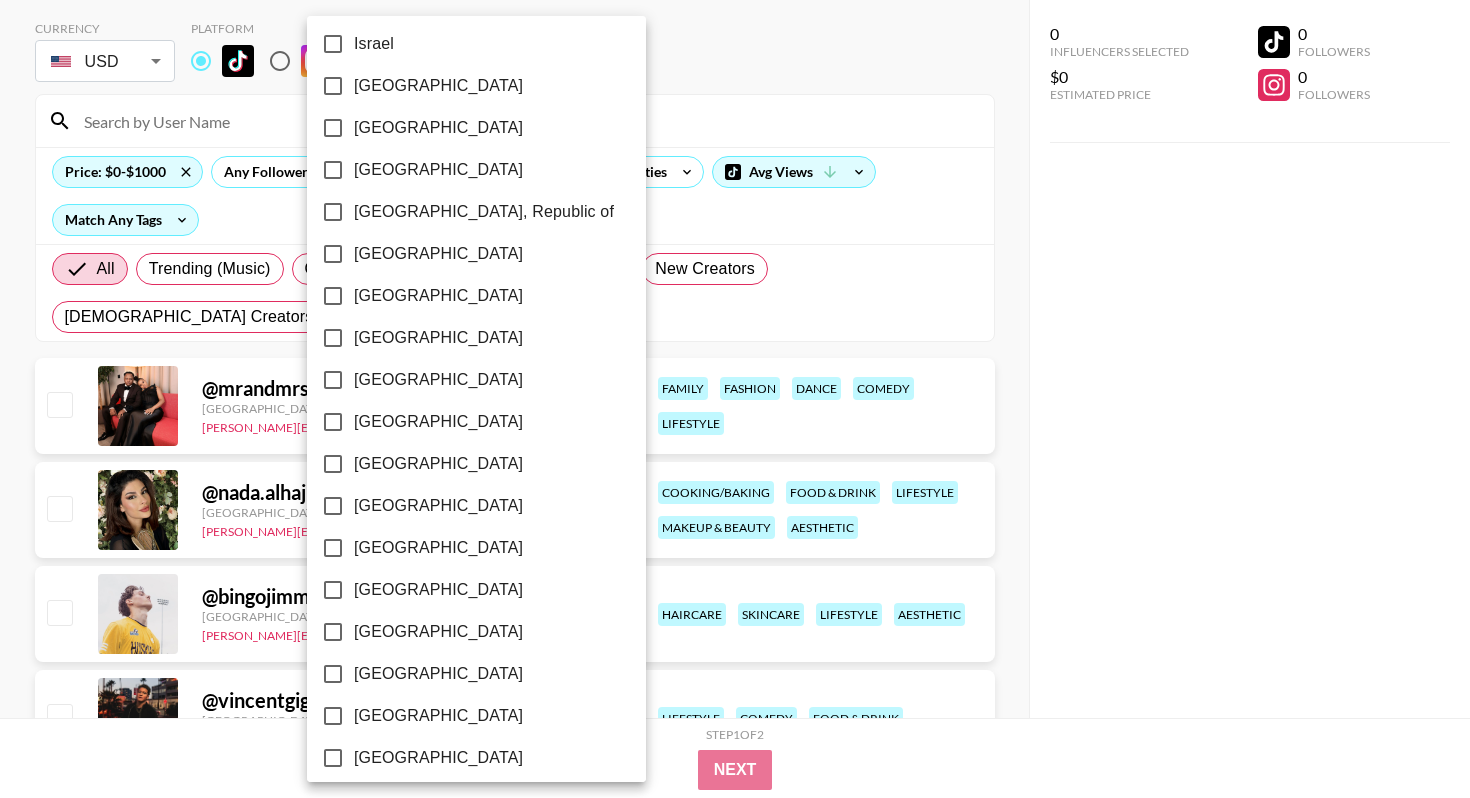 click on "[GEOGRAPHIC_DATA]" at bounding box center [438, 338] 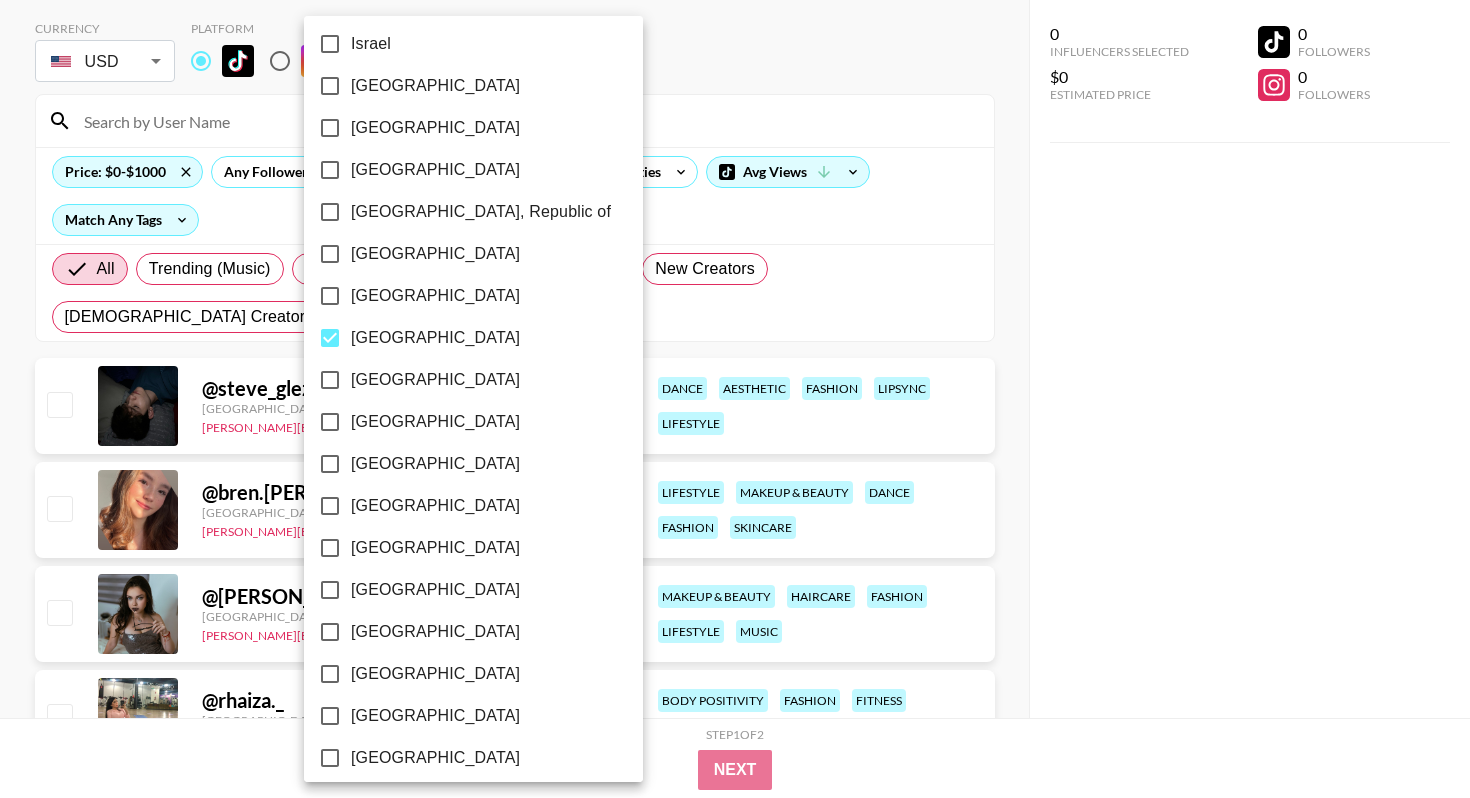 click at bounding box center [735, 399] 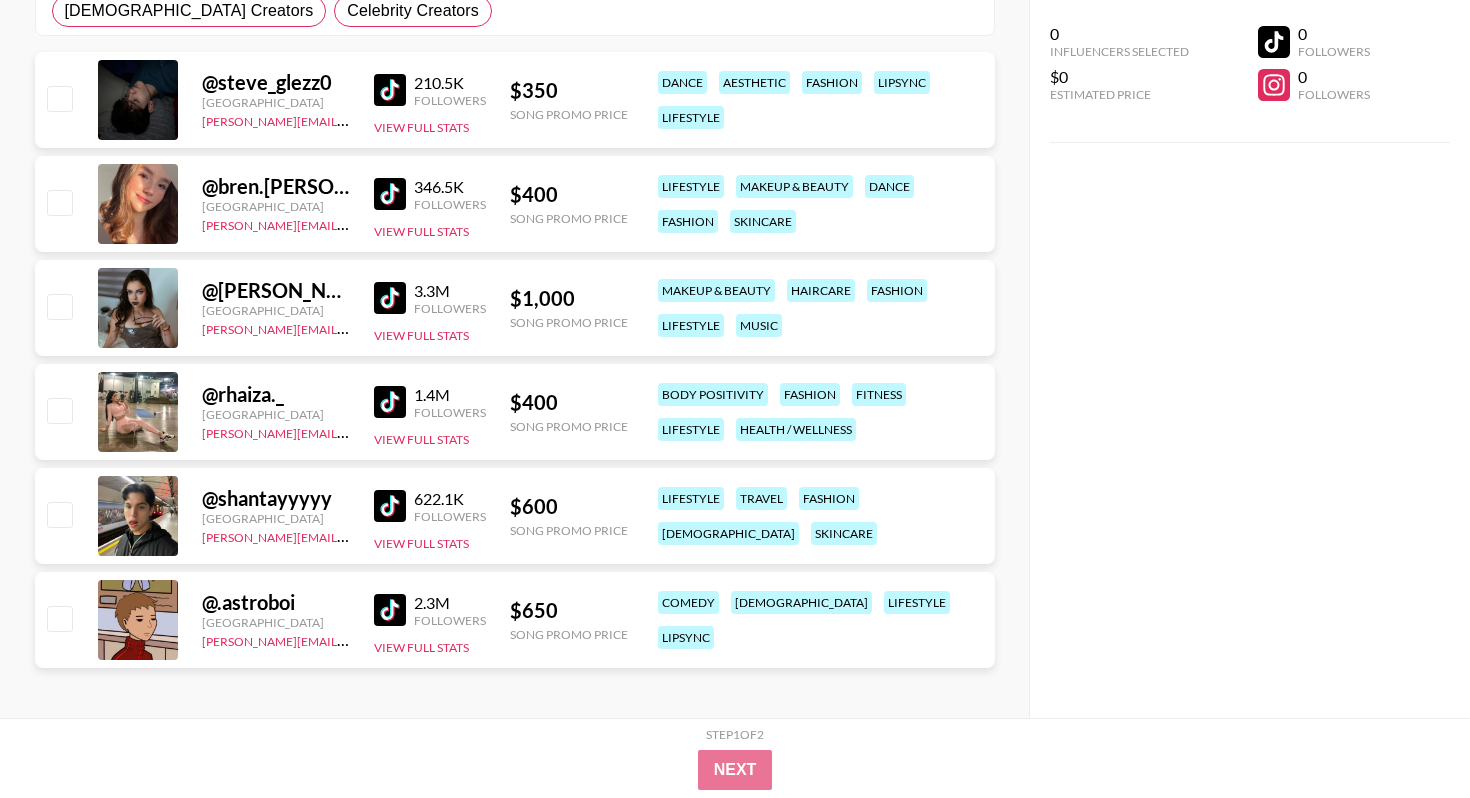 scroll, scrollTop: 403, scrollLeft: 0, axis: vertical 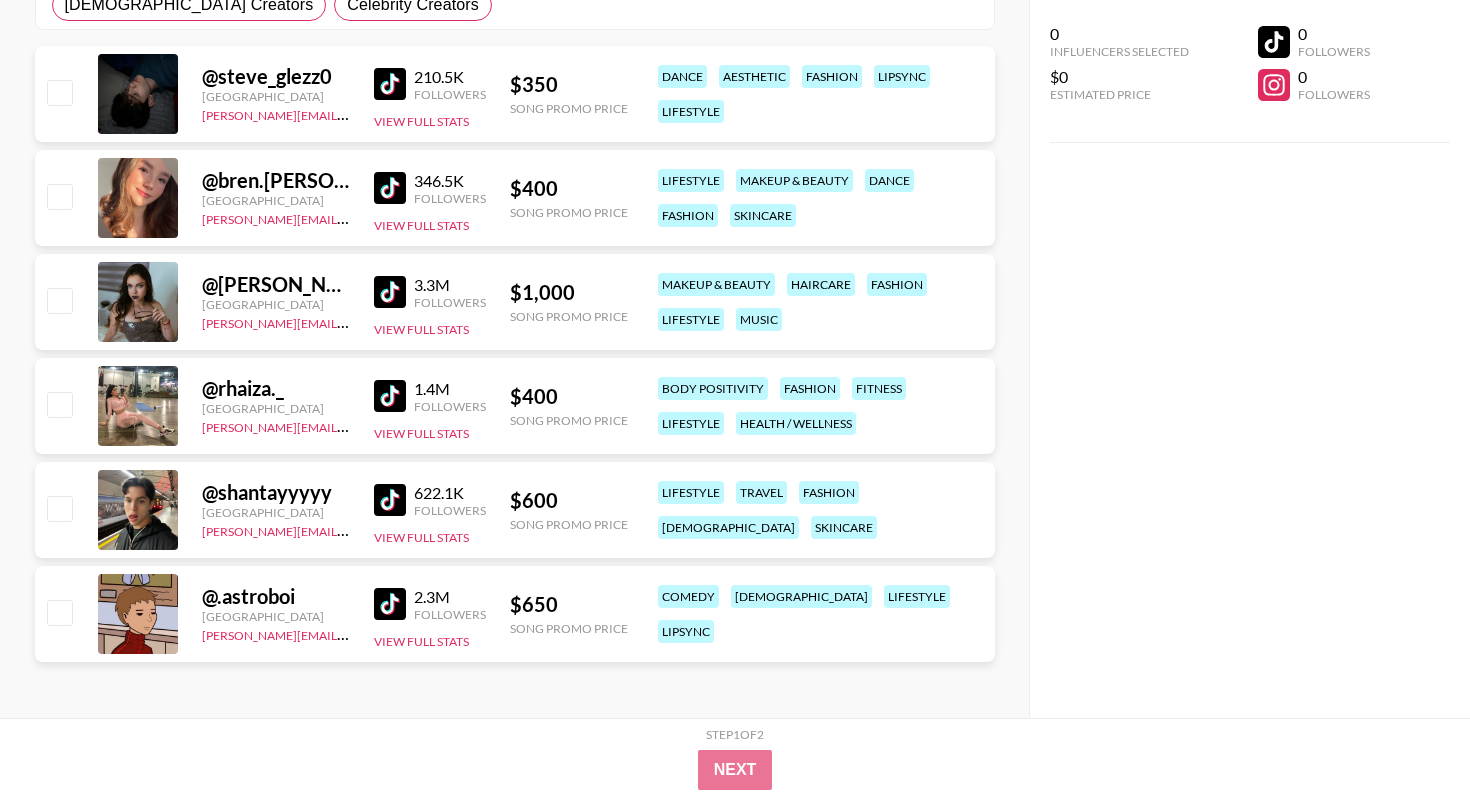 click at bounding box center [390, 396] 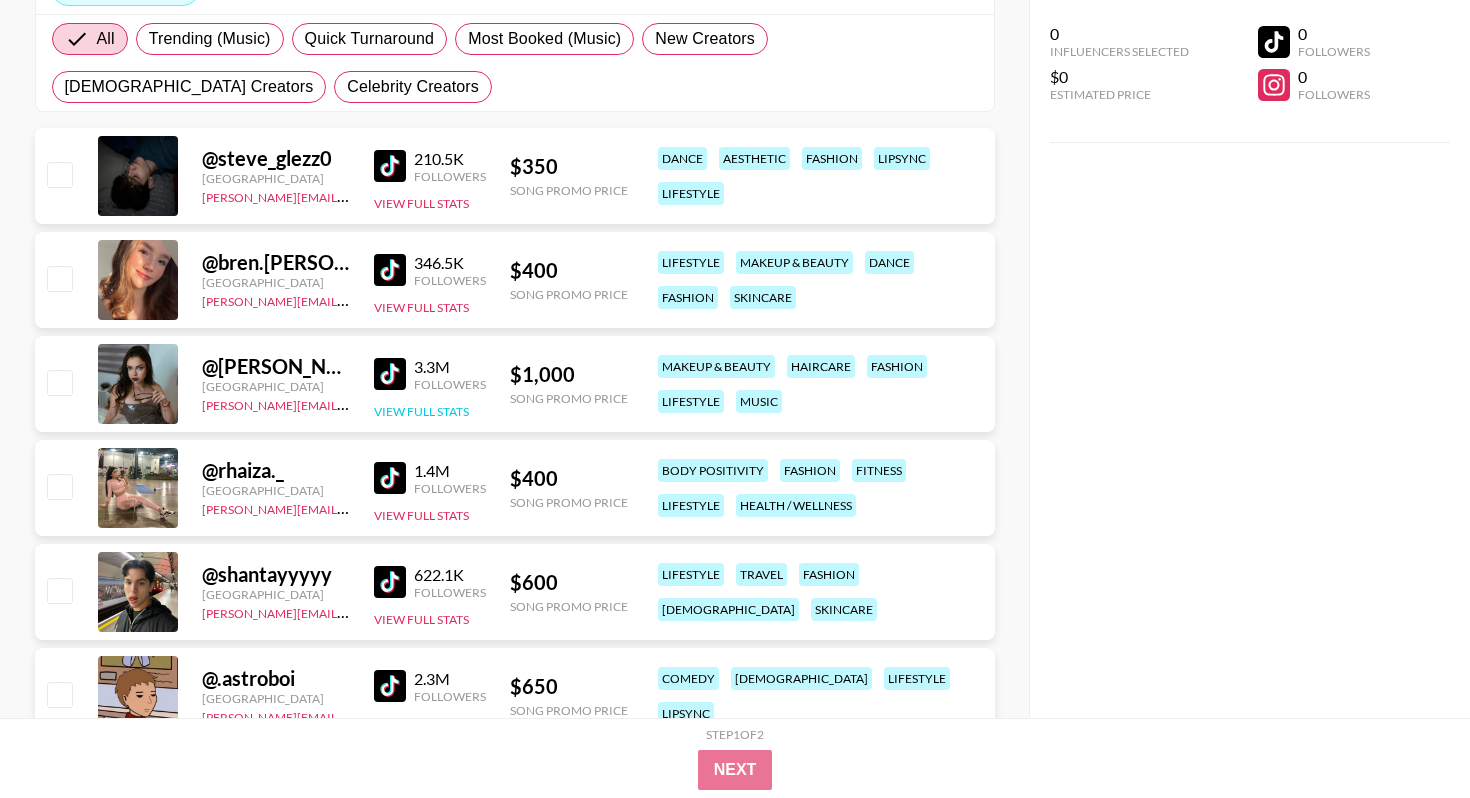 scroll, scrollTop: 320, scrollLeft: 0, axis: vertical 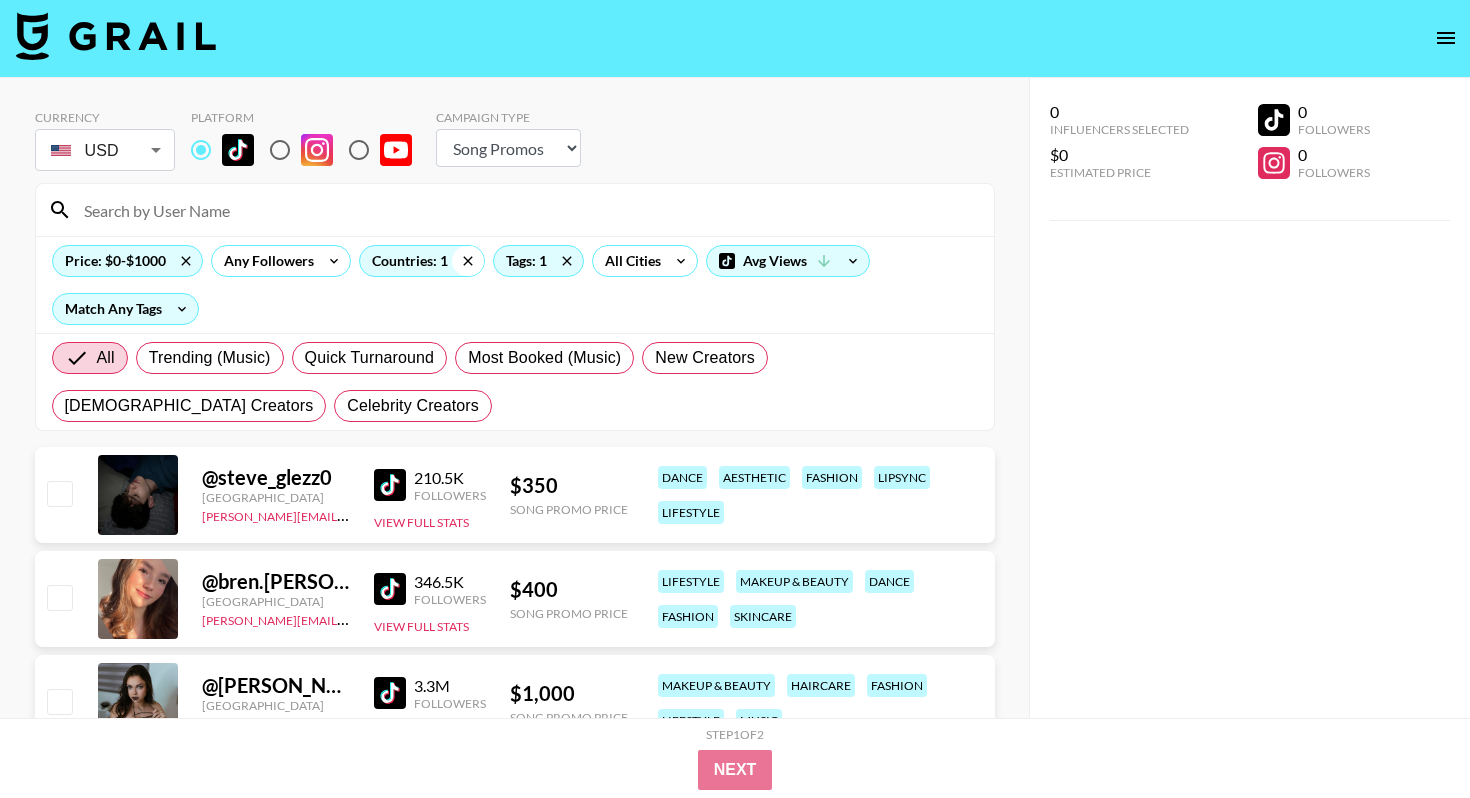 click 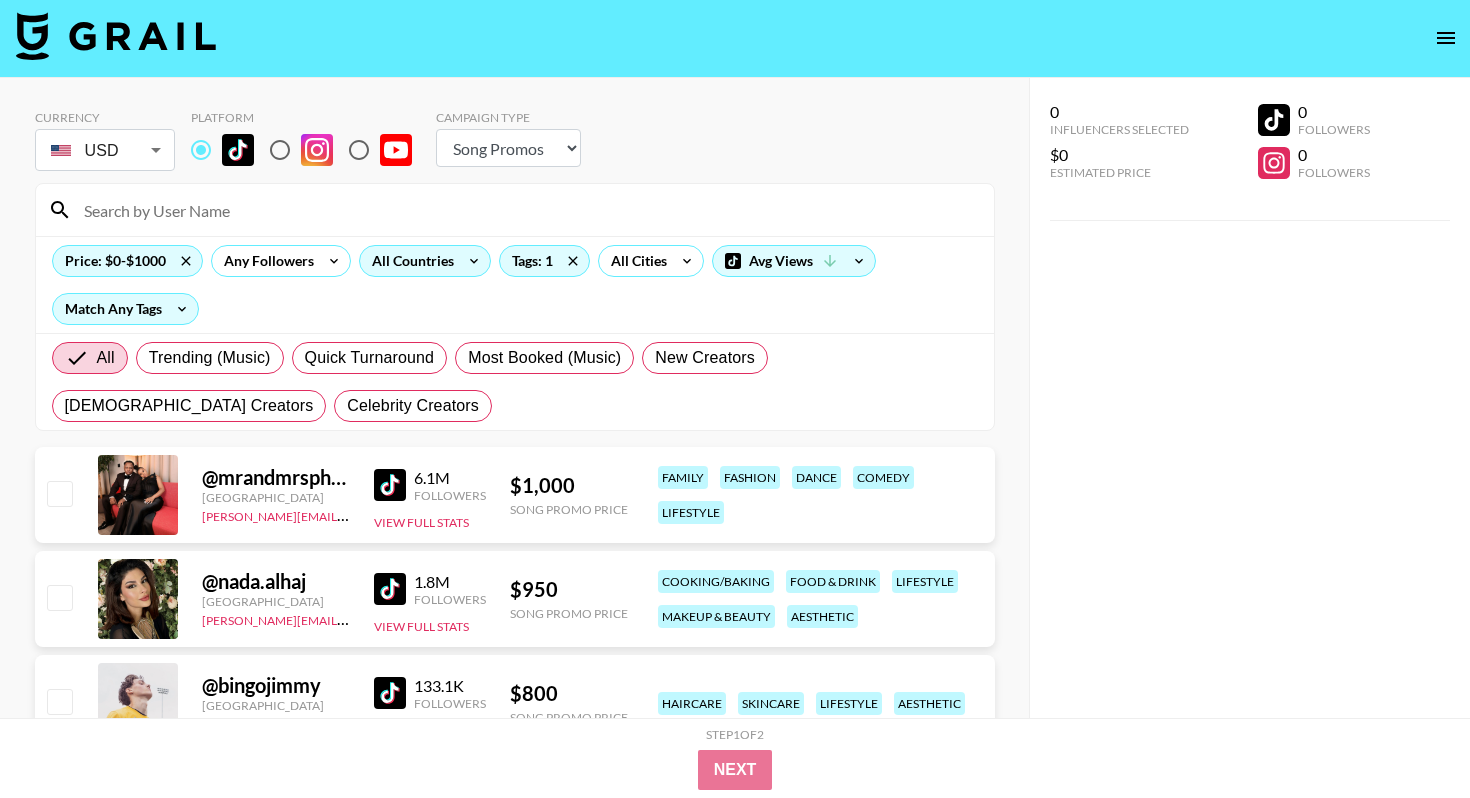 click on "All Countries" at bounding box center (409, 261) 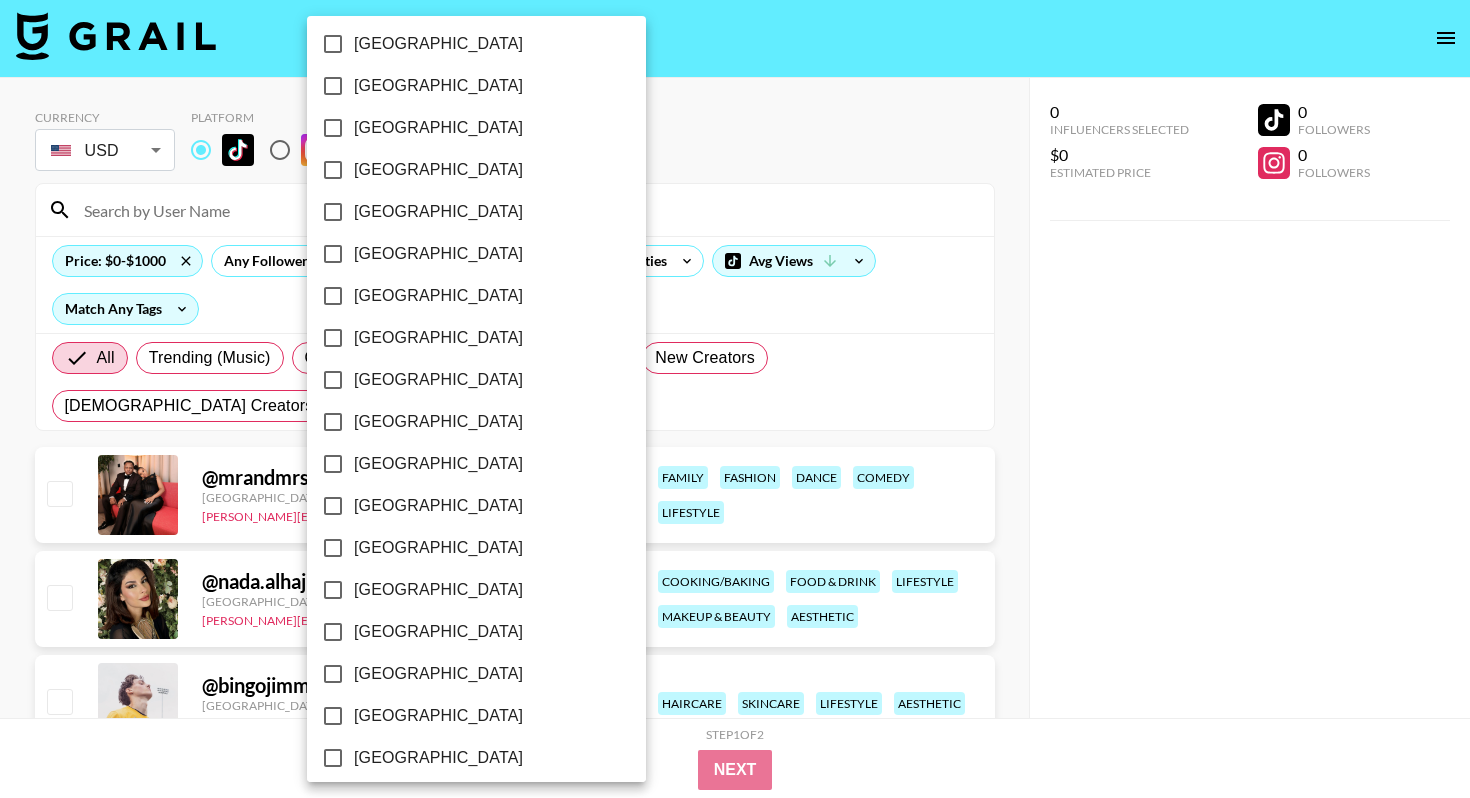 scroll, scrollTop: 1298, scrollLeft: 0, axis: vertical 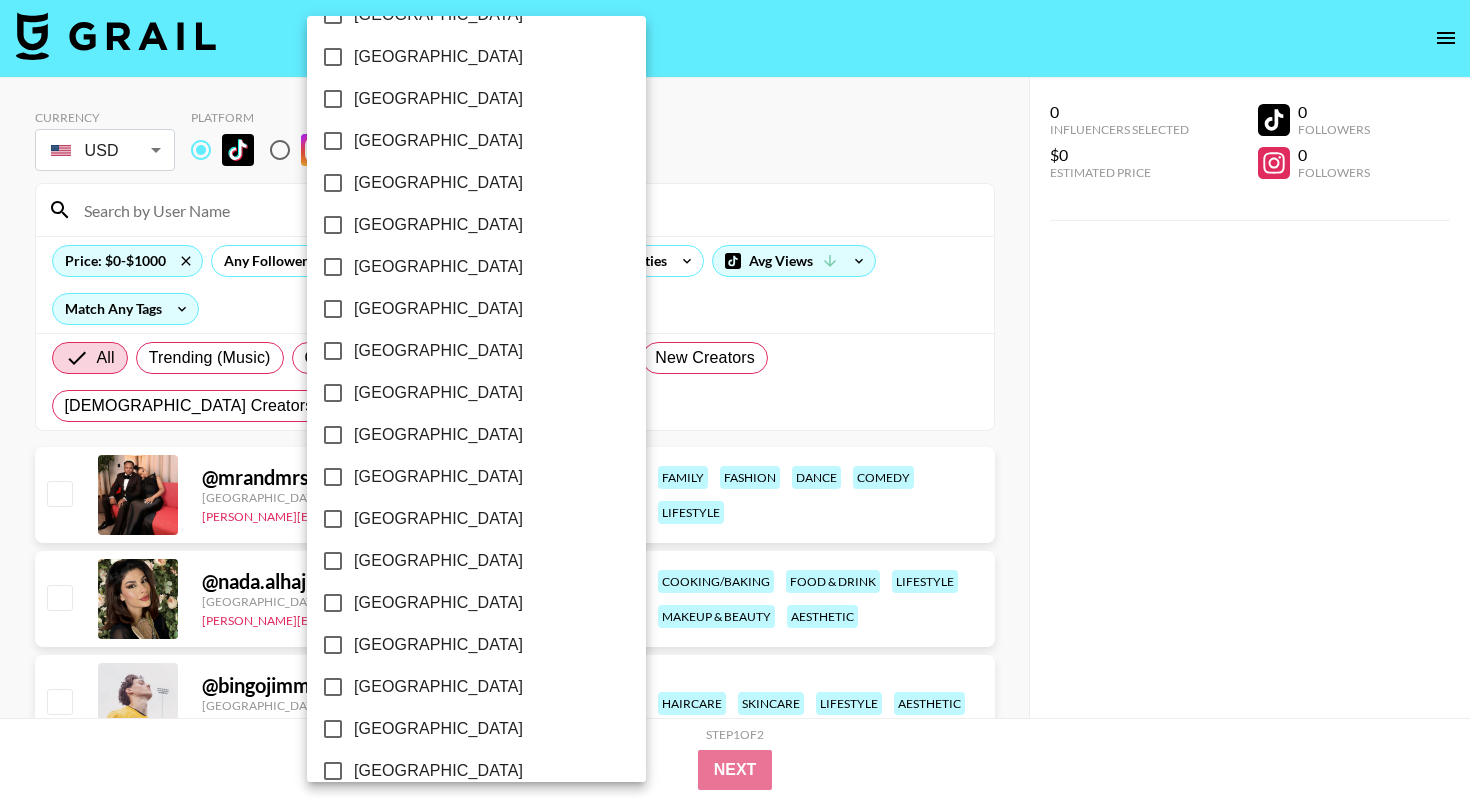 click on "[GEOGRAPHIC_DATA]" at bounding box center [333, 351] 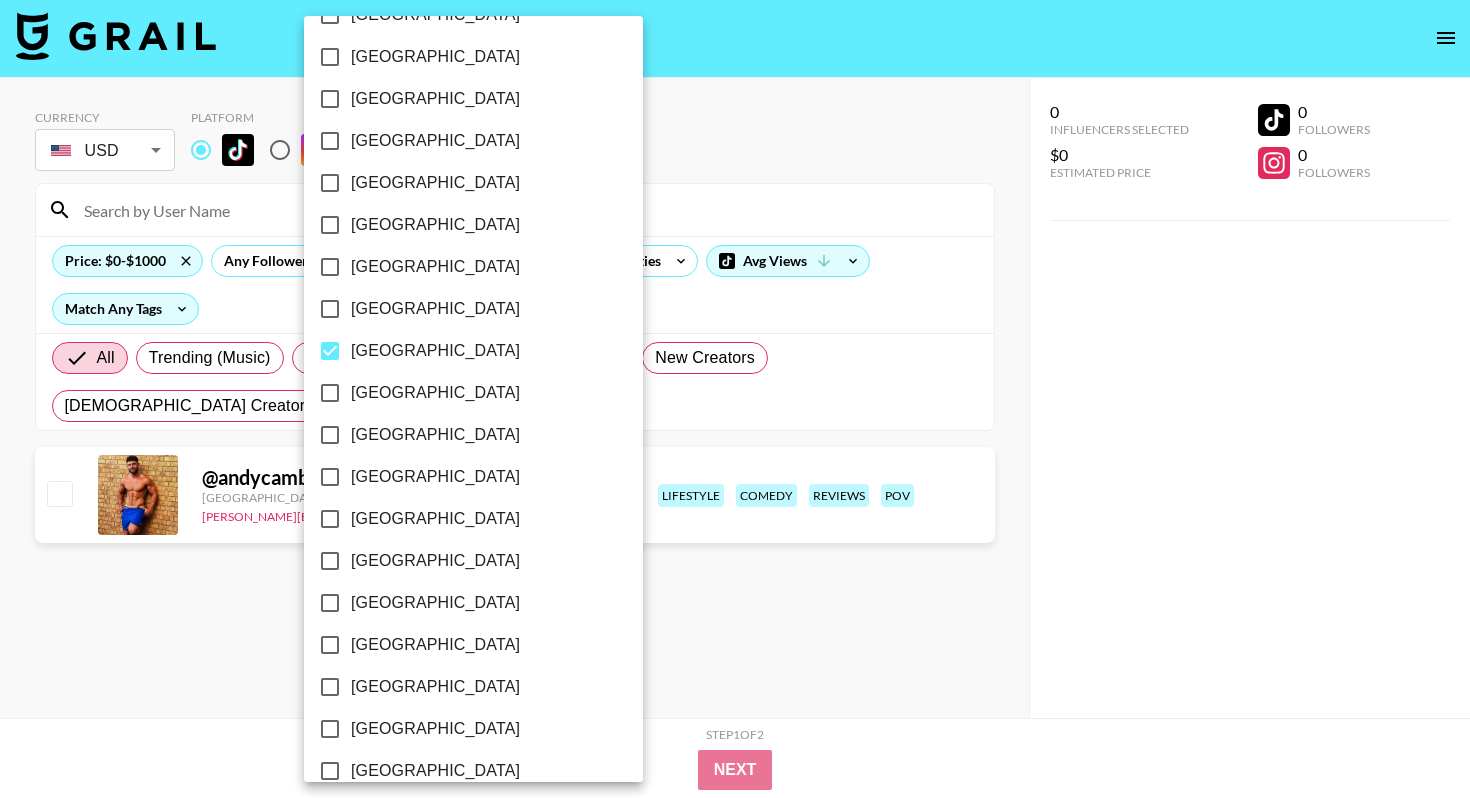 click on "[GEOGRAPHIC_DATA]" at bounding box center (435, 351) 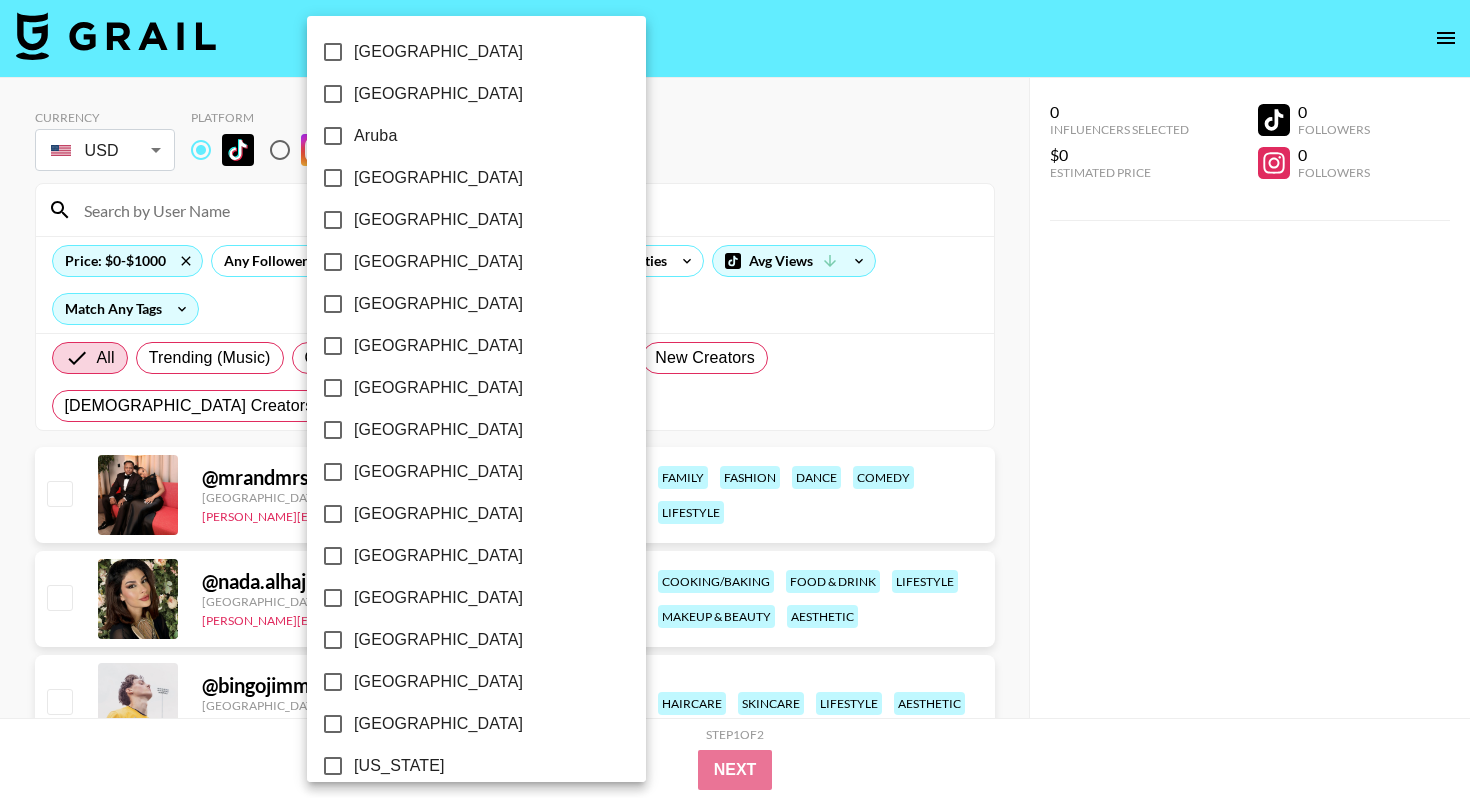 scroll, scrollTop: 0, scrollLeft: 0, axis: both 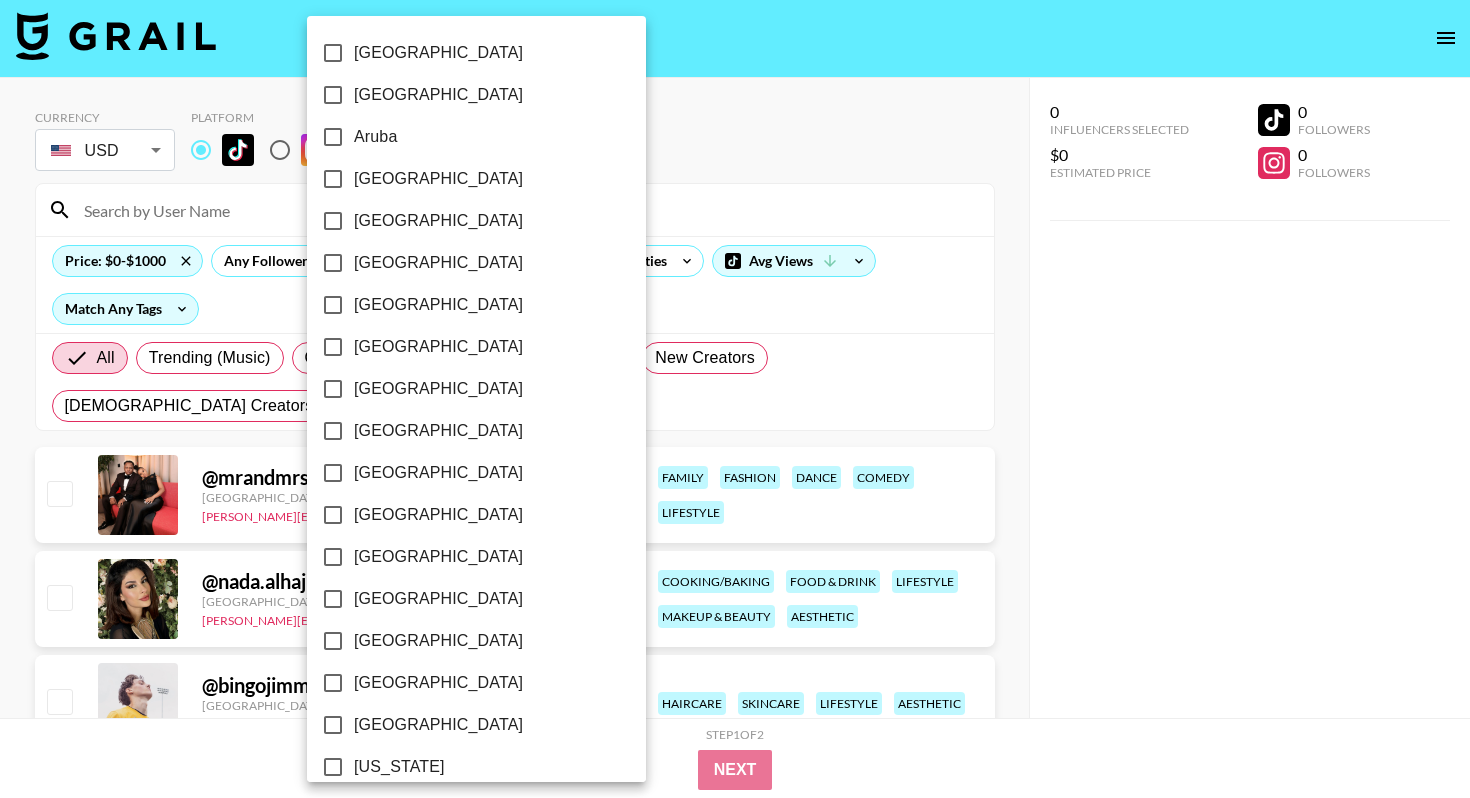 click on "[GEOGRAPHIC_DATA]" at bounding box center [438, 95] 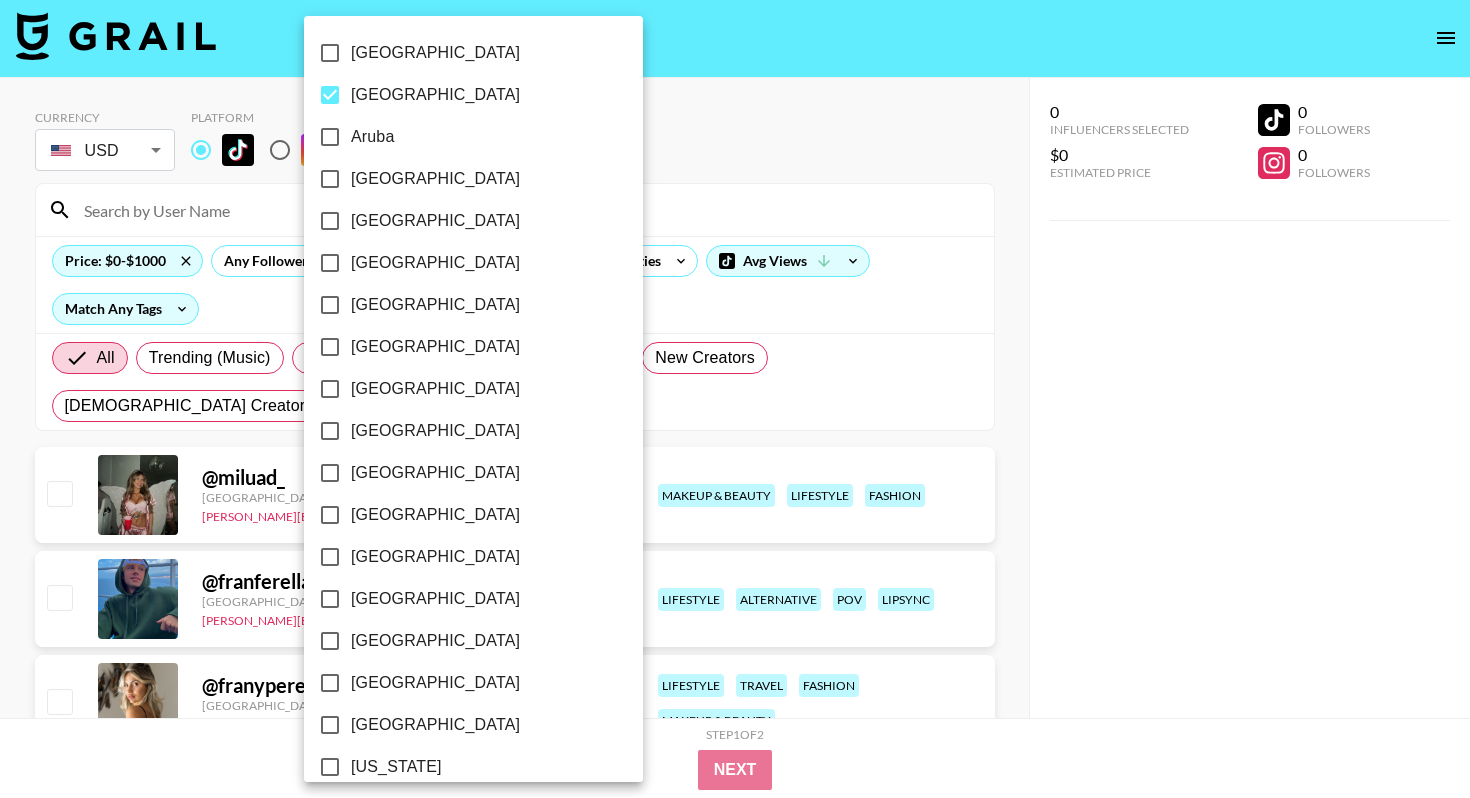 click at bounding box center [735, 399] 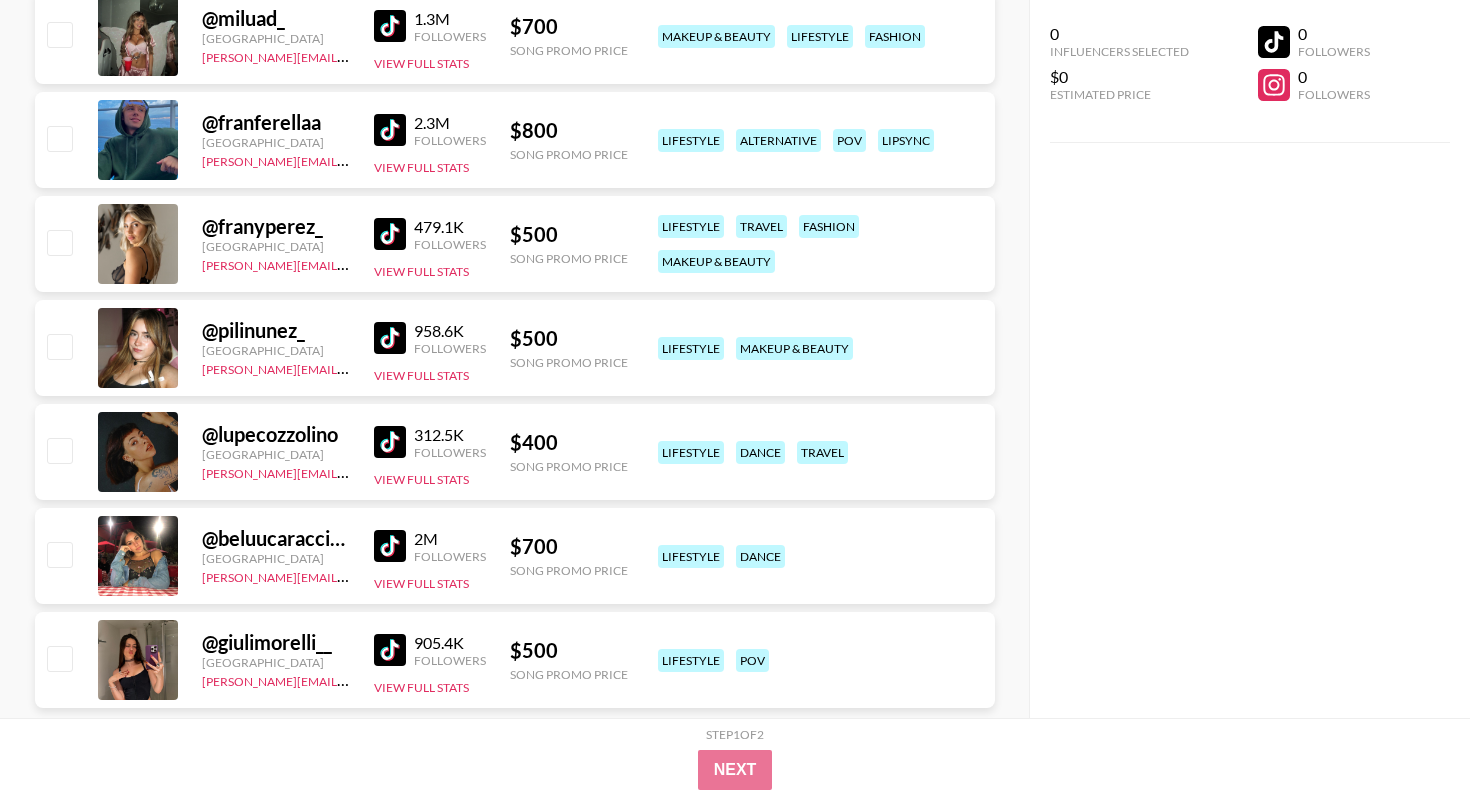 scroll, scrollTop: 507, scrollLeft: 0, axis: vertical 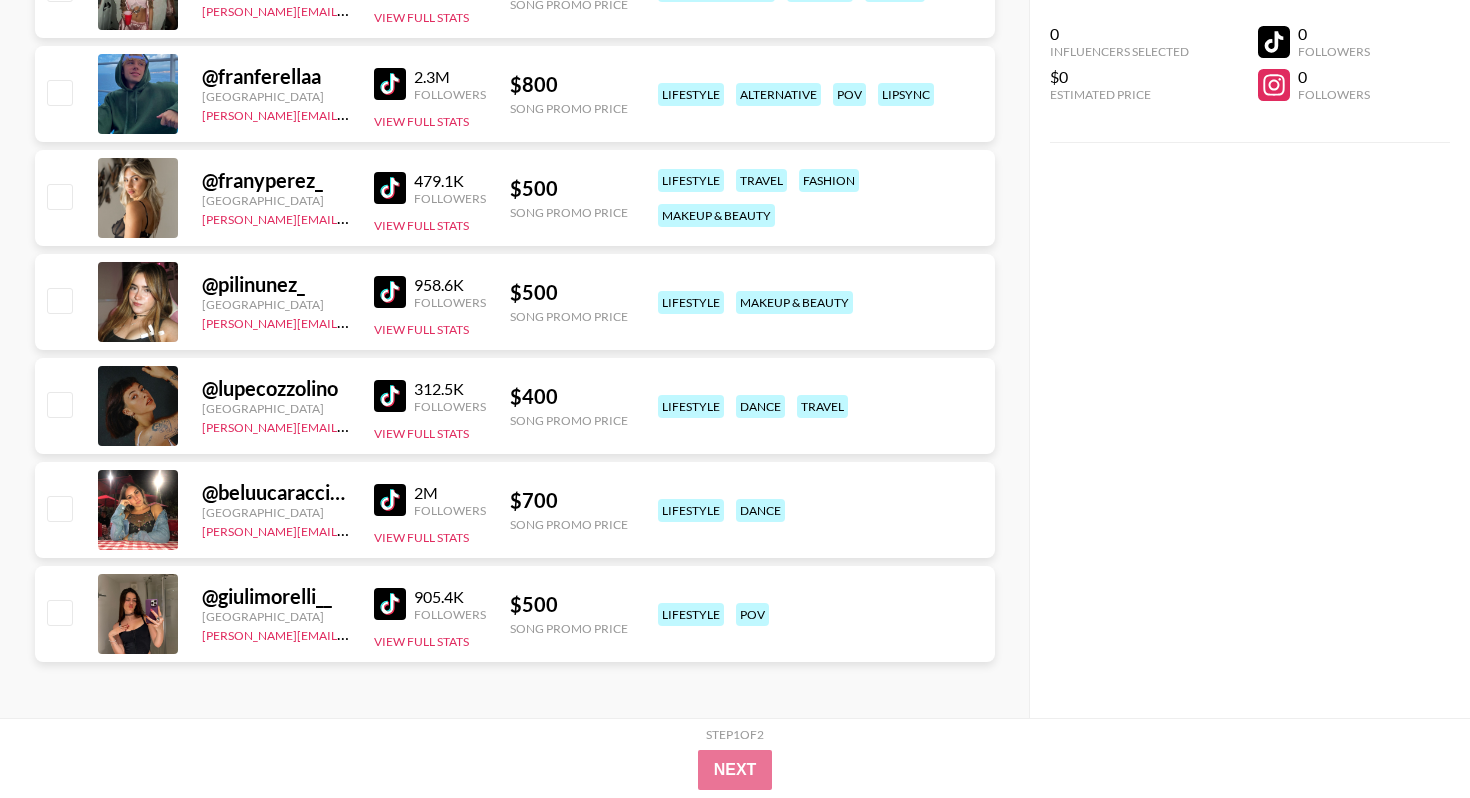 click at bounding box center (390, 604) 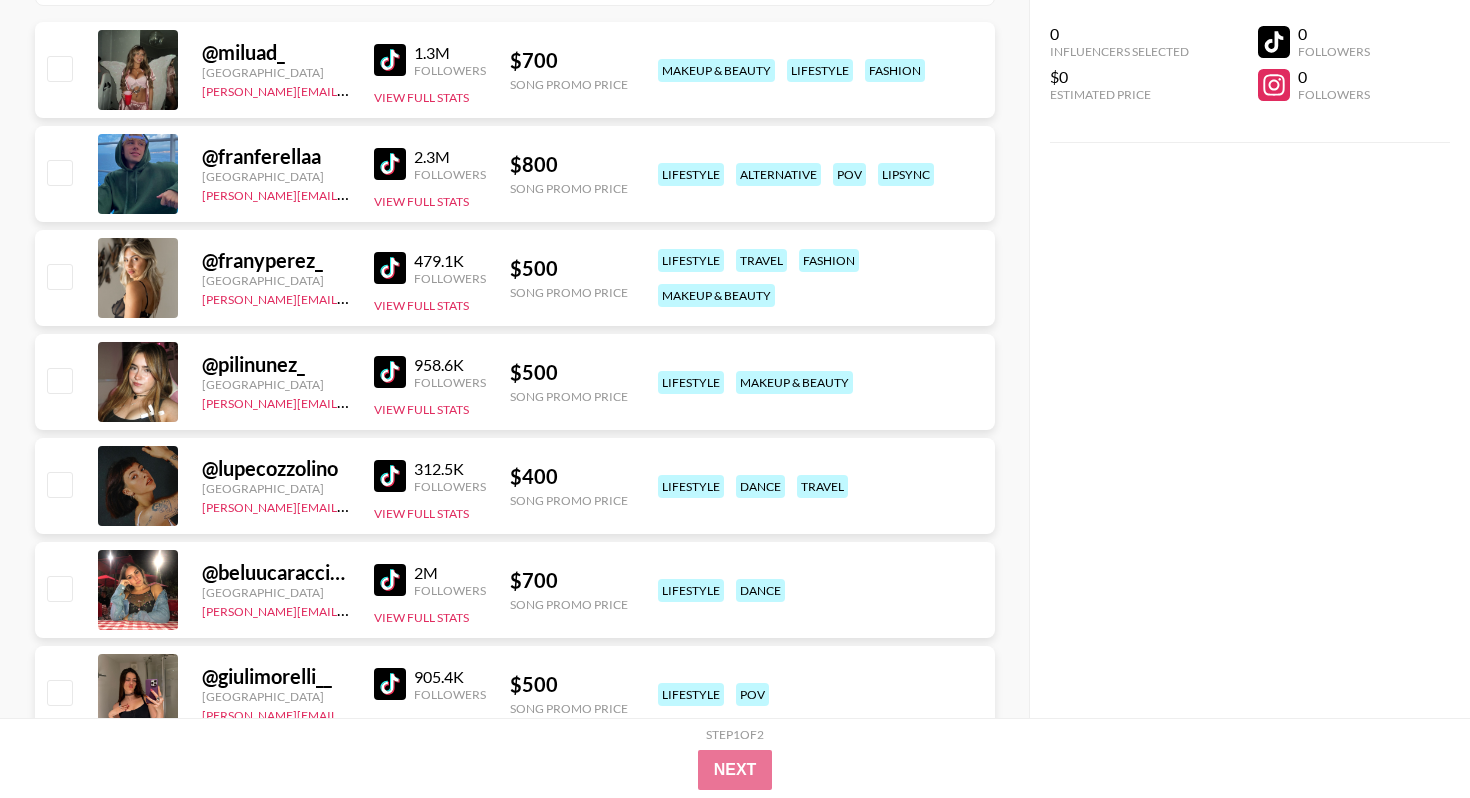 scroll, scrollTop: 412, scrollLeft: 0, axis: vertical 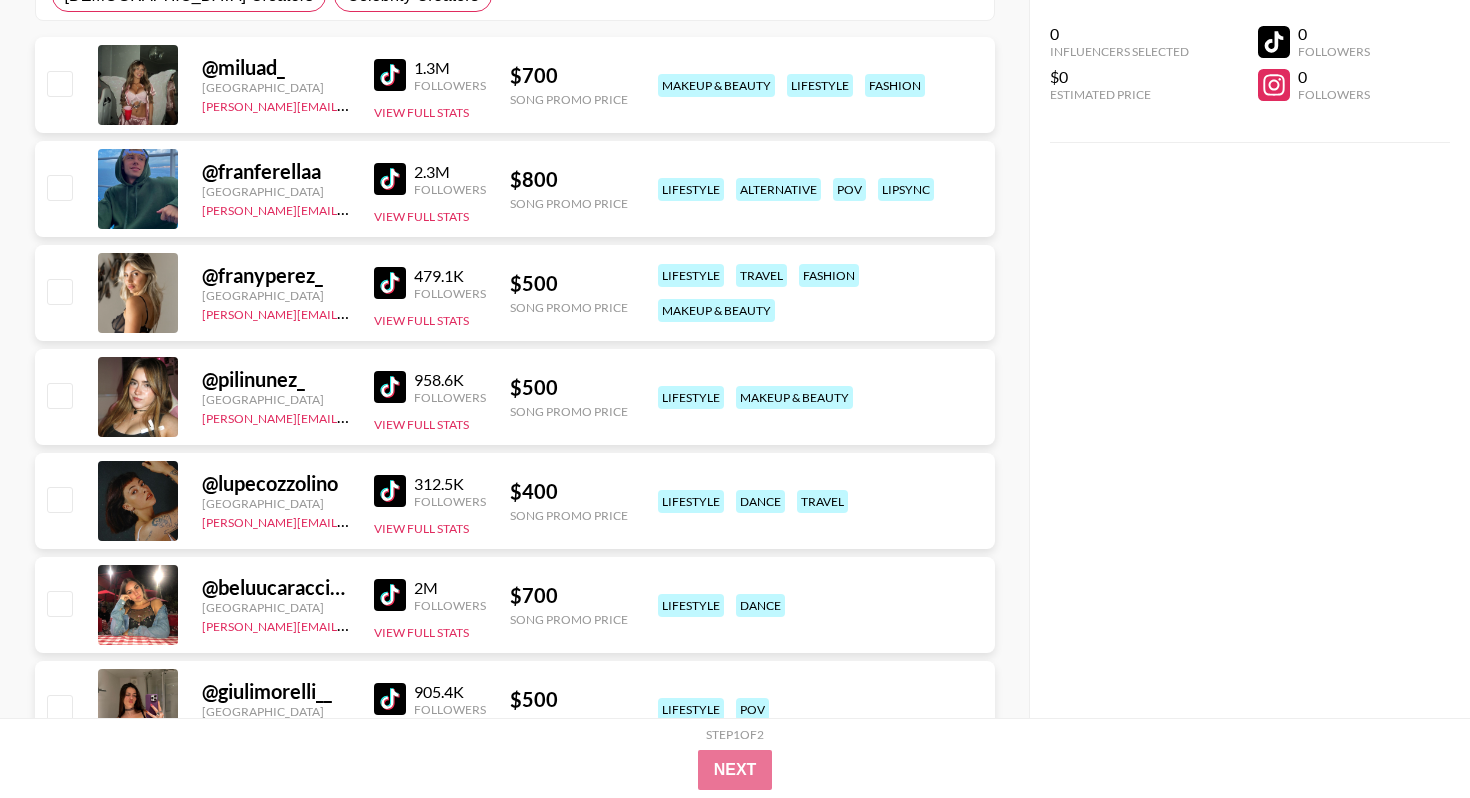 click at bounding box center (390, 387) 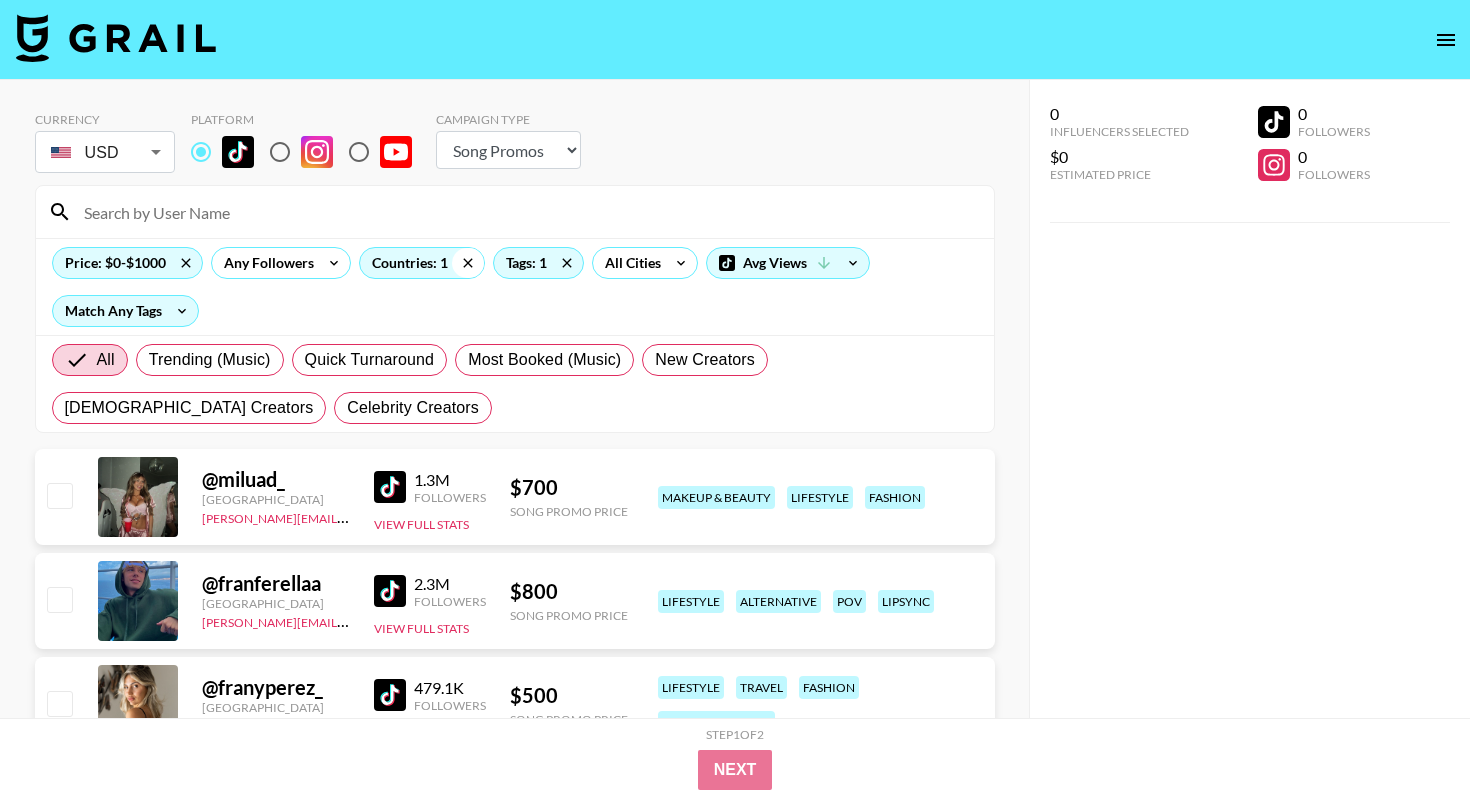 click 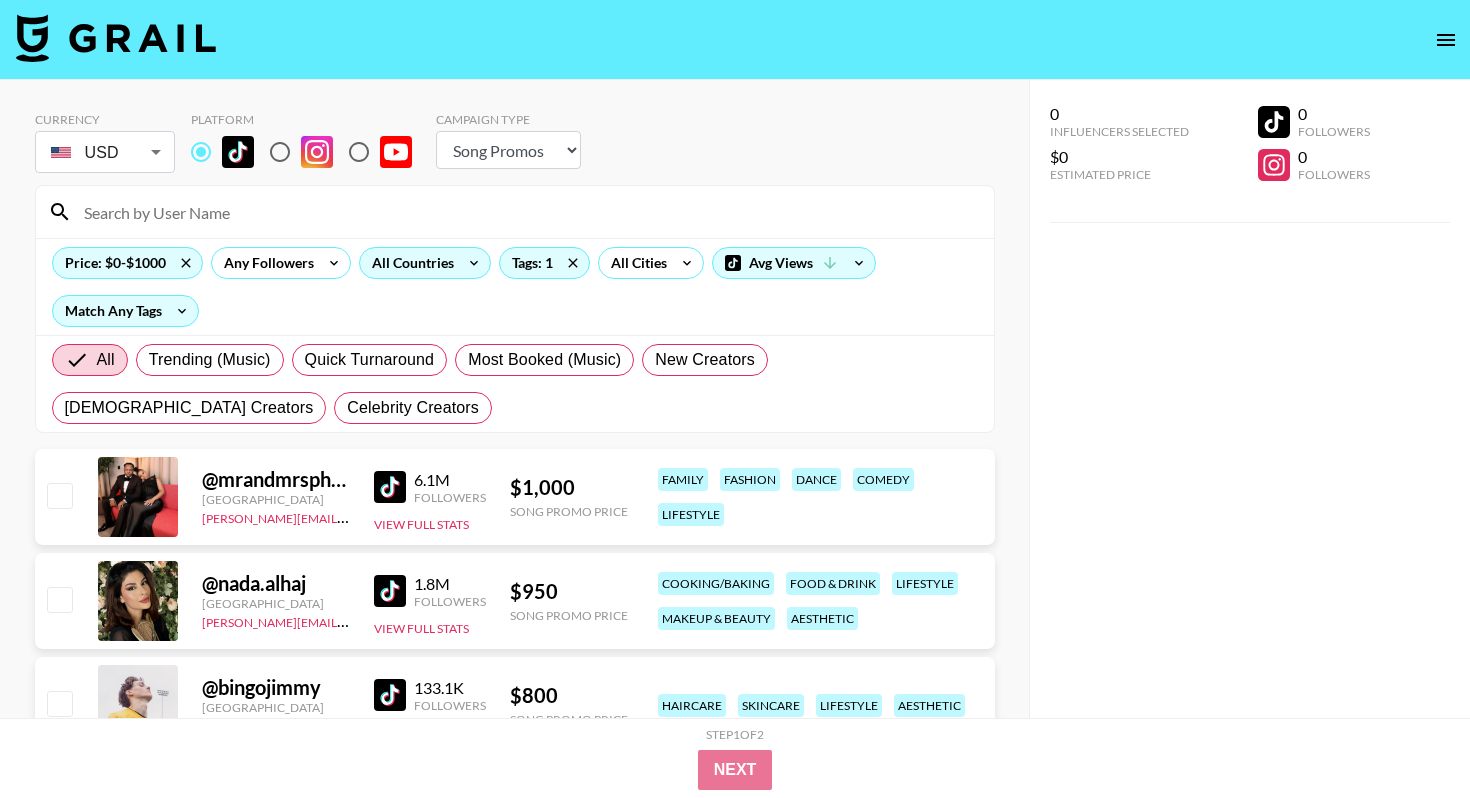 click on "All Countries" at bounding box center (409, 263) 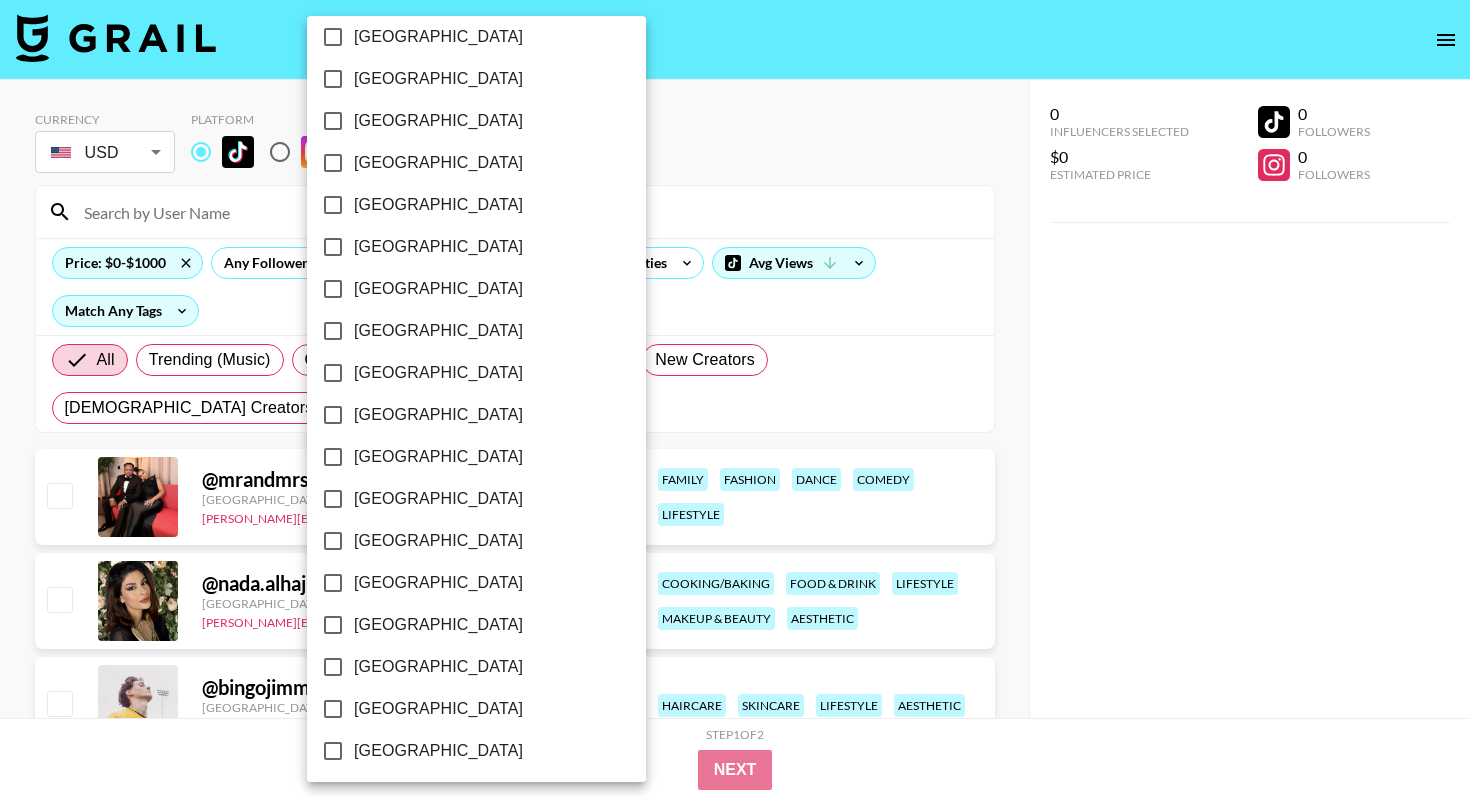 scroll, scrollTop: 1343, scrollLeft: 0, axis: vertical 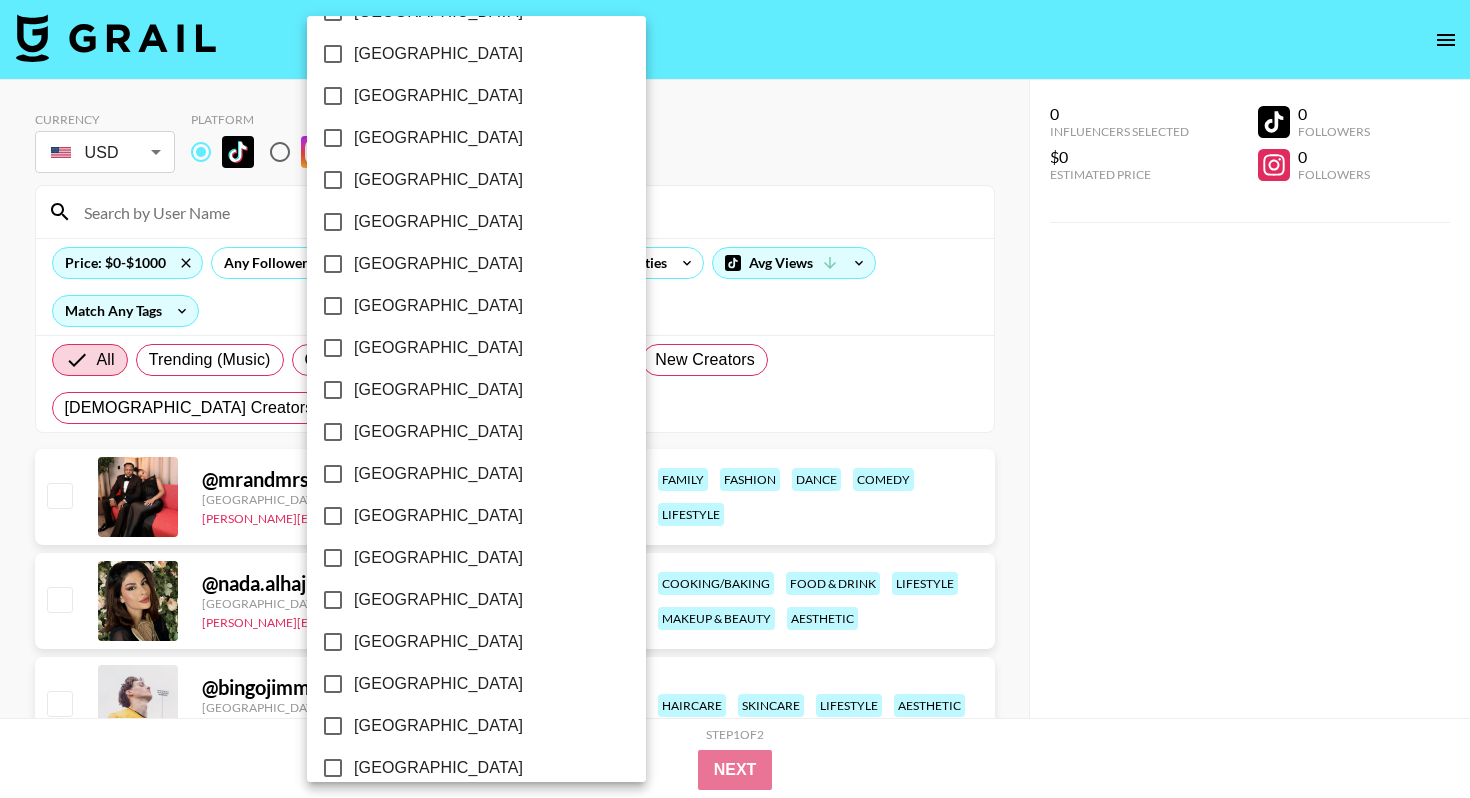 click on "[GEOGRAPHIC_DATA]" at bounding box center [438, 180] 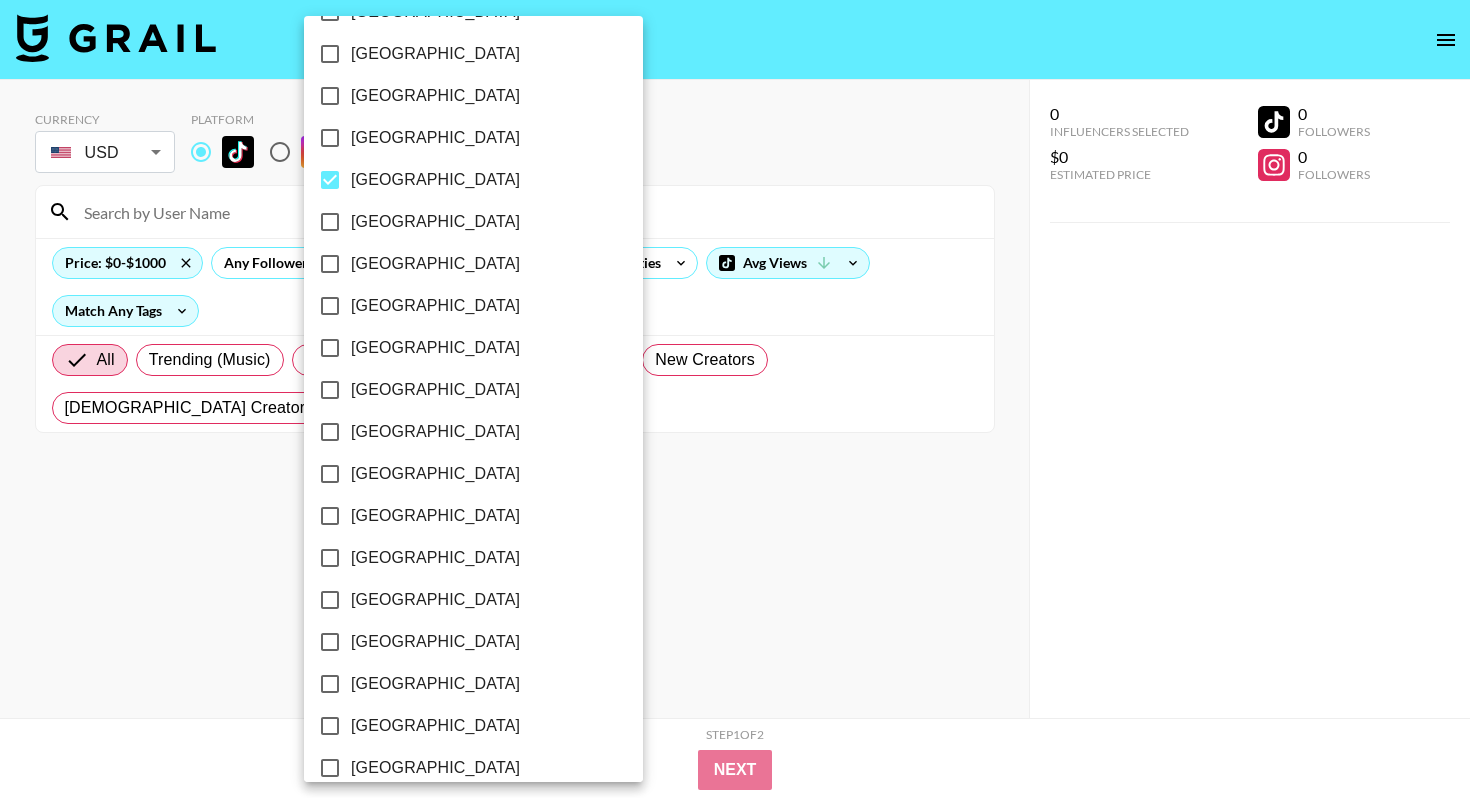click on "[GEOGRAPHIC_DATA]" at bounding box center (460, 180) 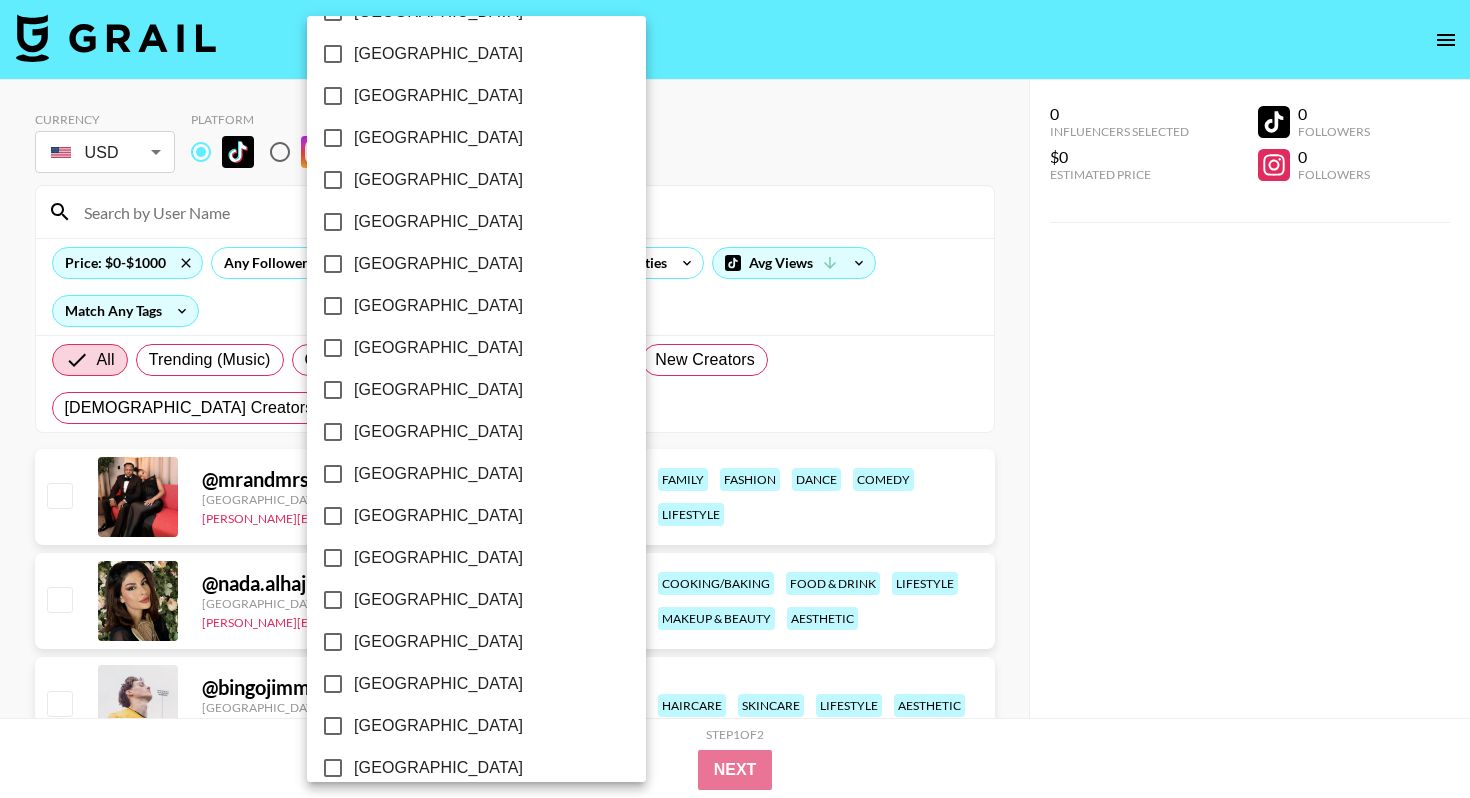 click at bounding box center [735, 399] 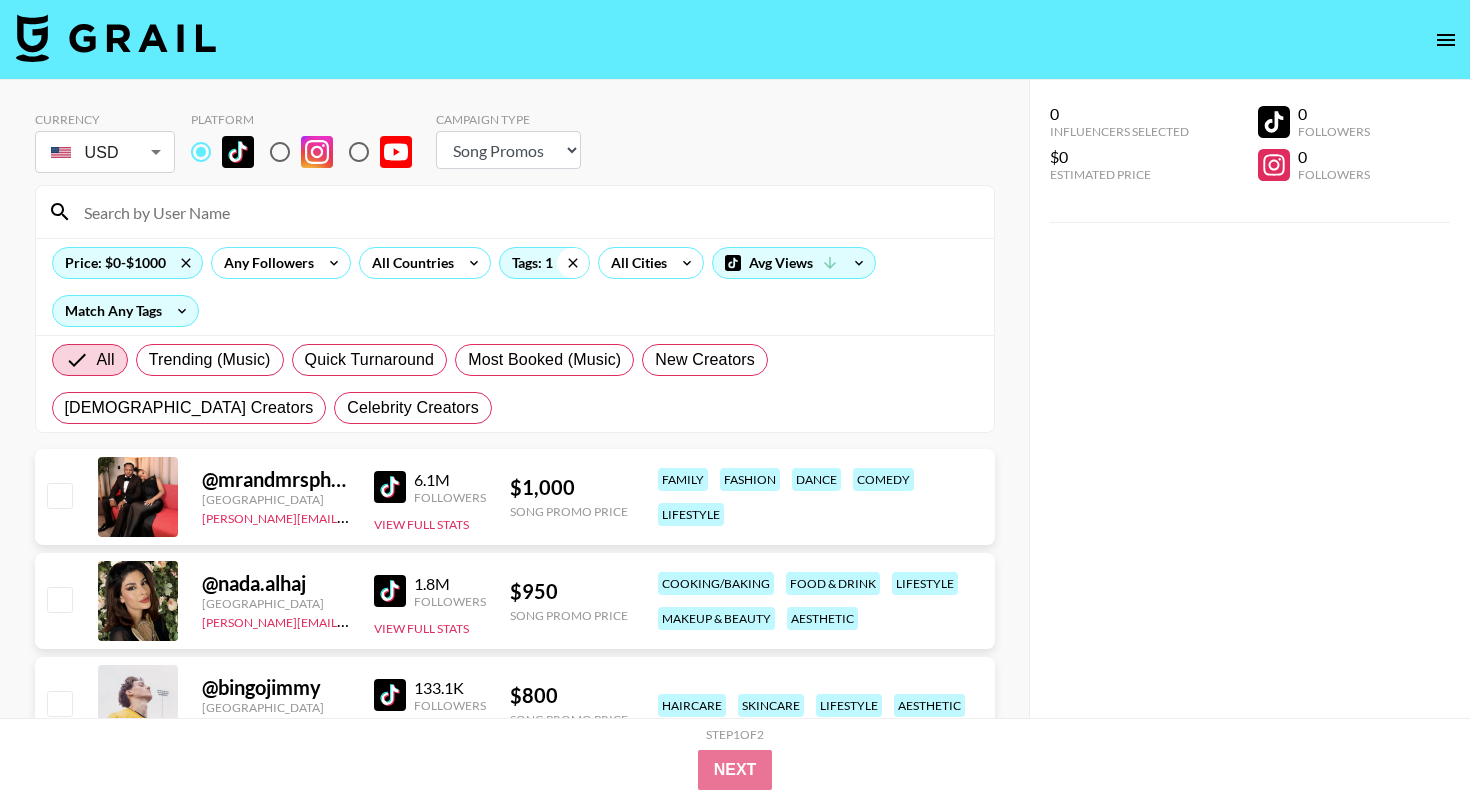 click 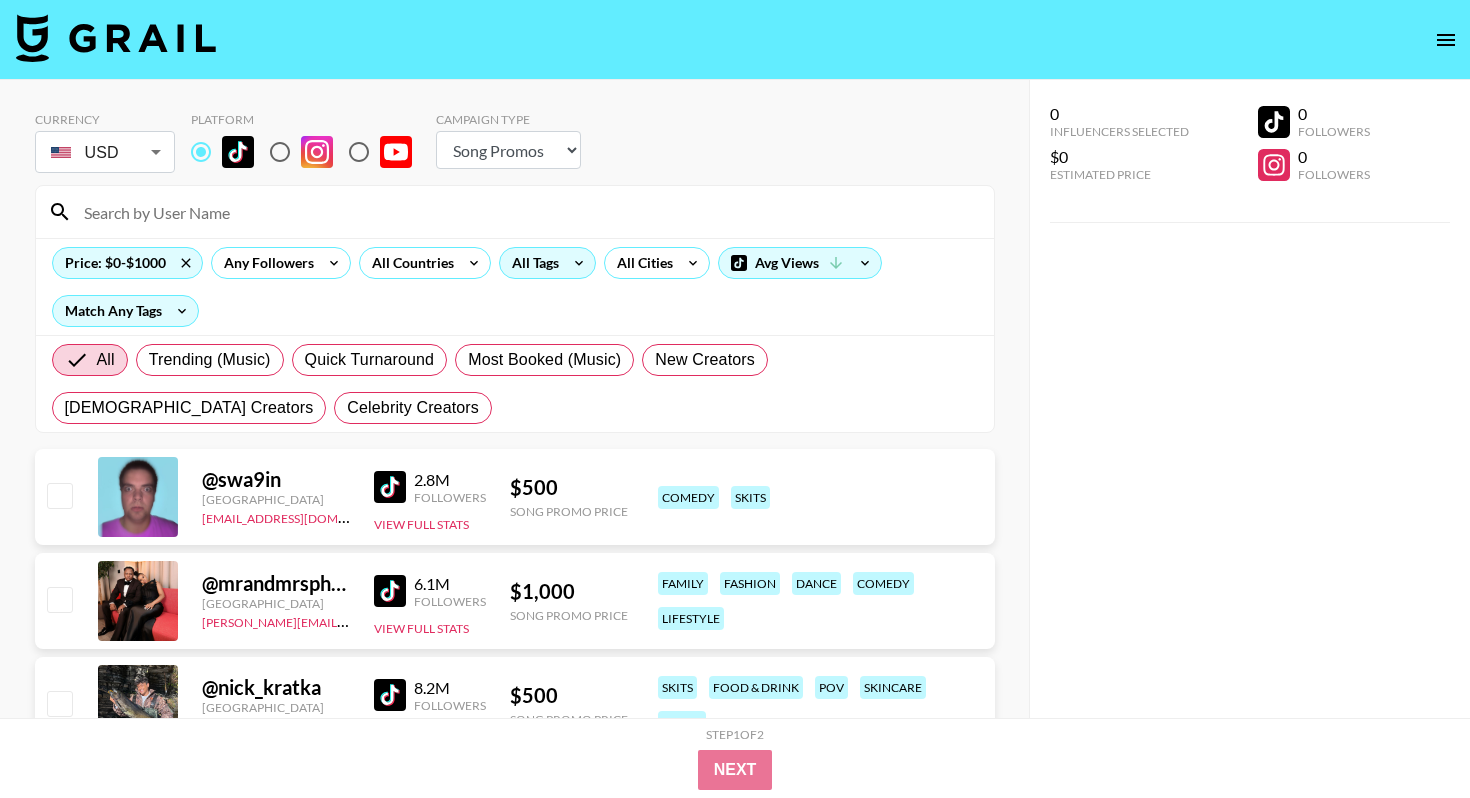 click 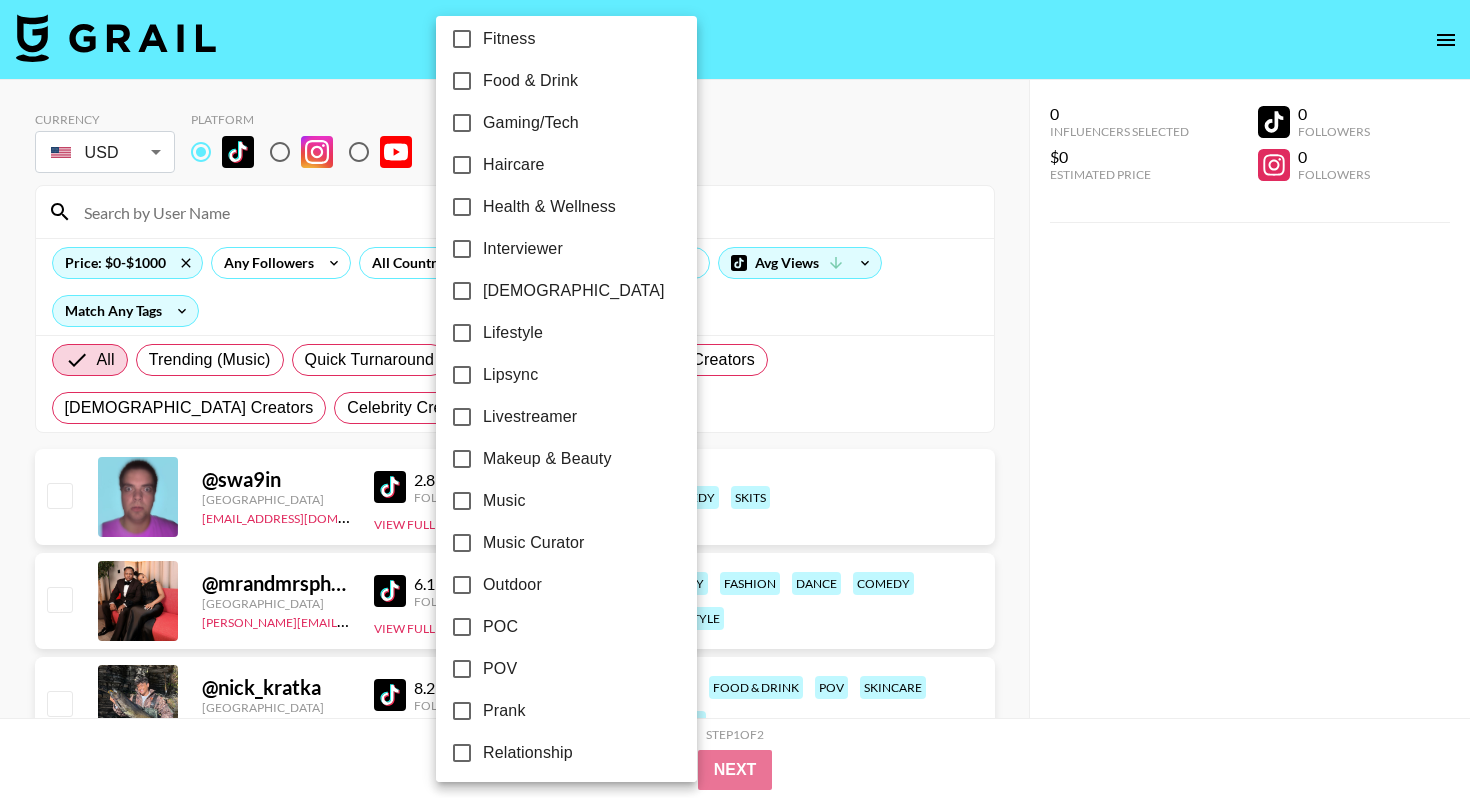 scroll, scrollTop: 779, scrollLeft: 0, axis: vertical 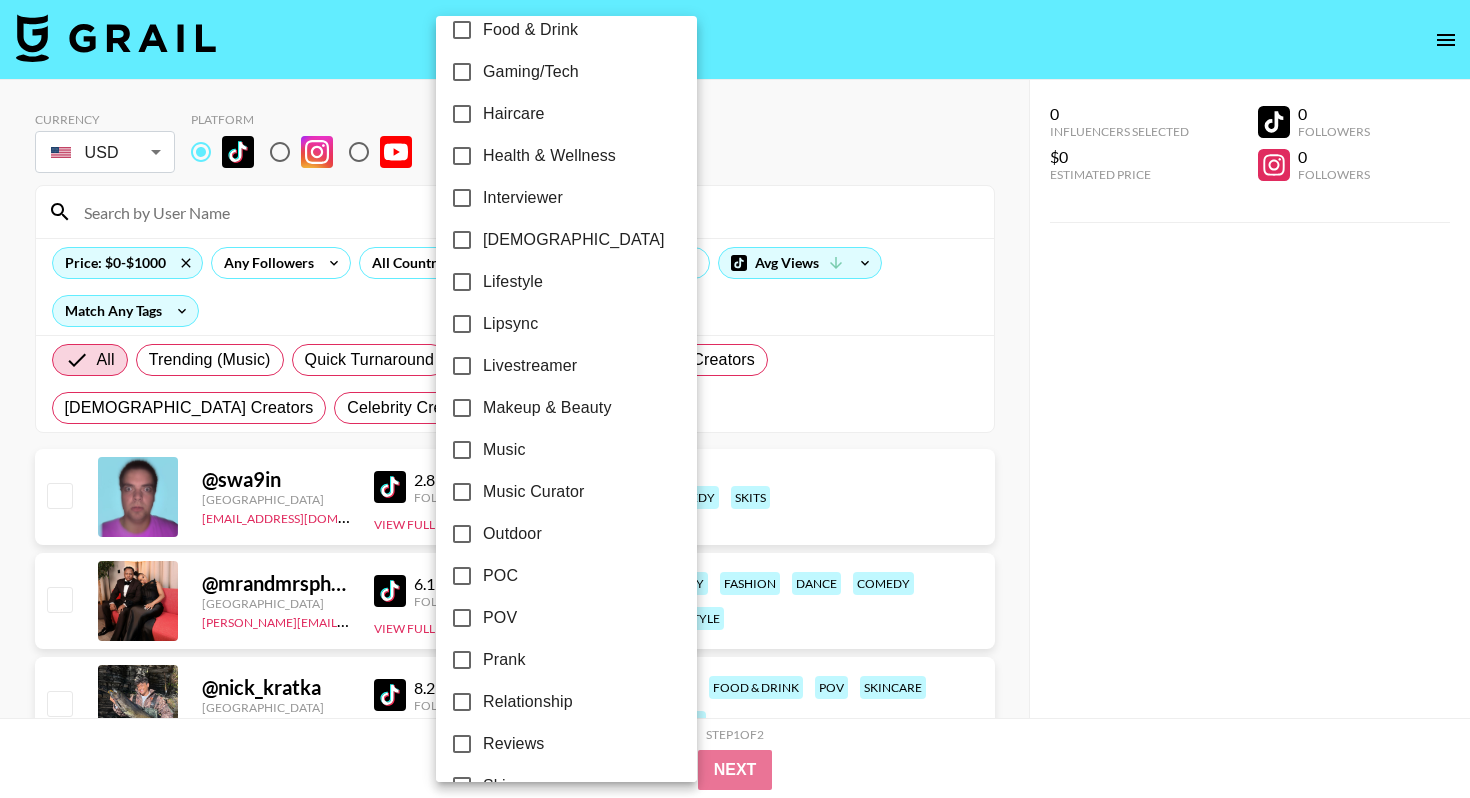 click on "POV" at bounding box center [462, 618] 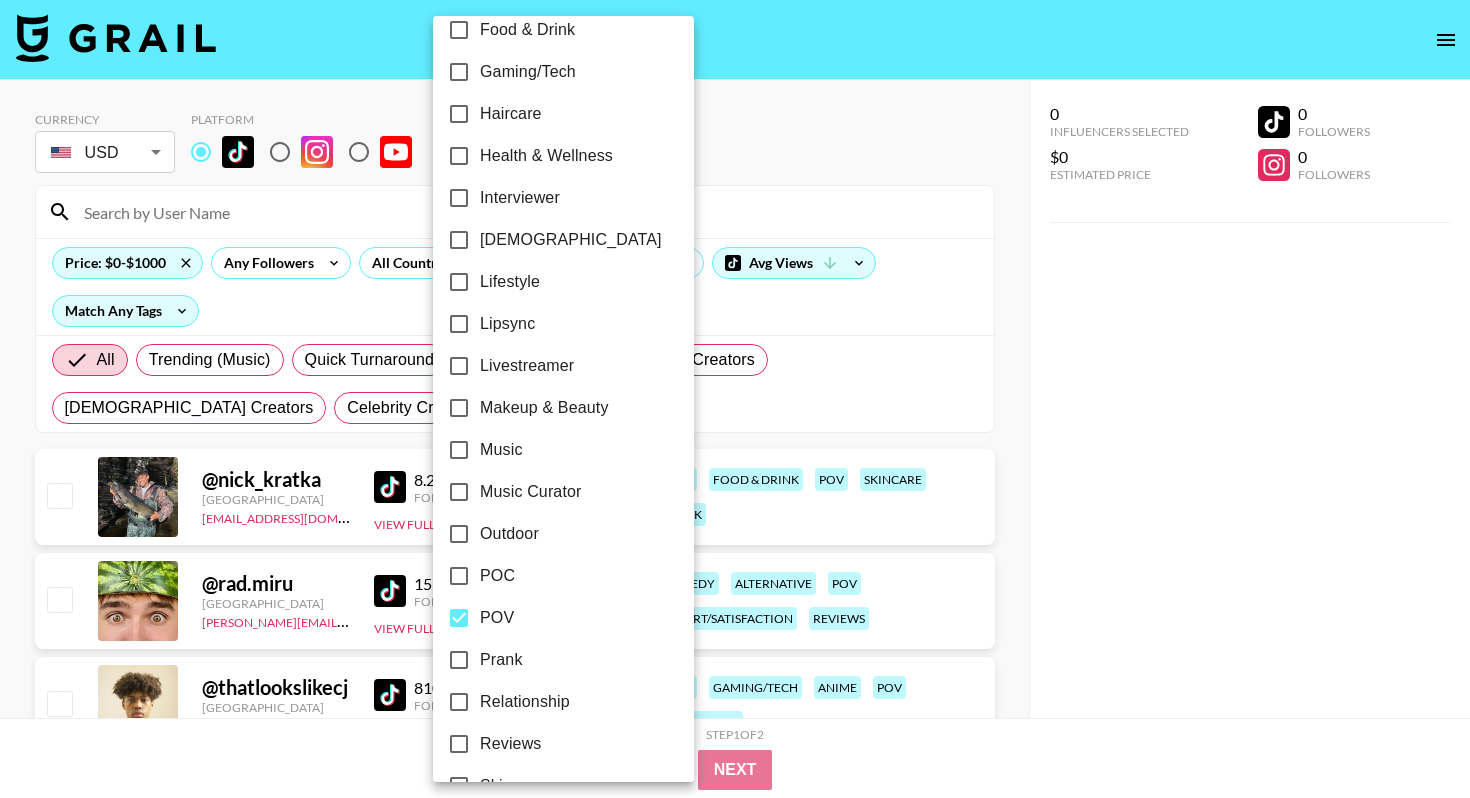 click at bounding box center (735, 399) 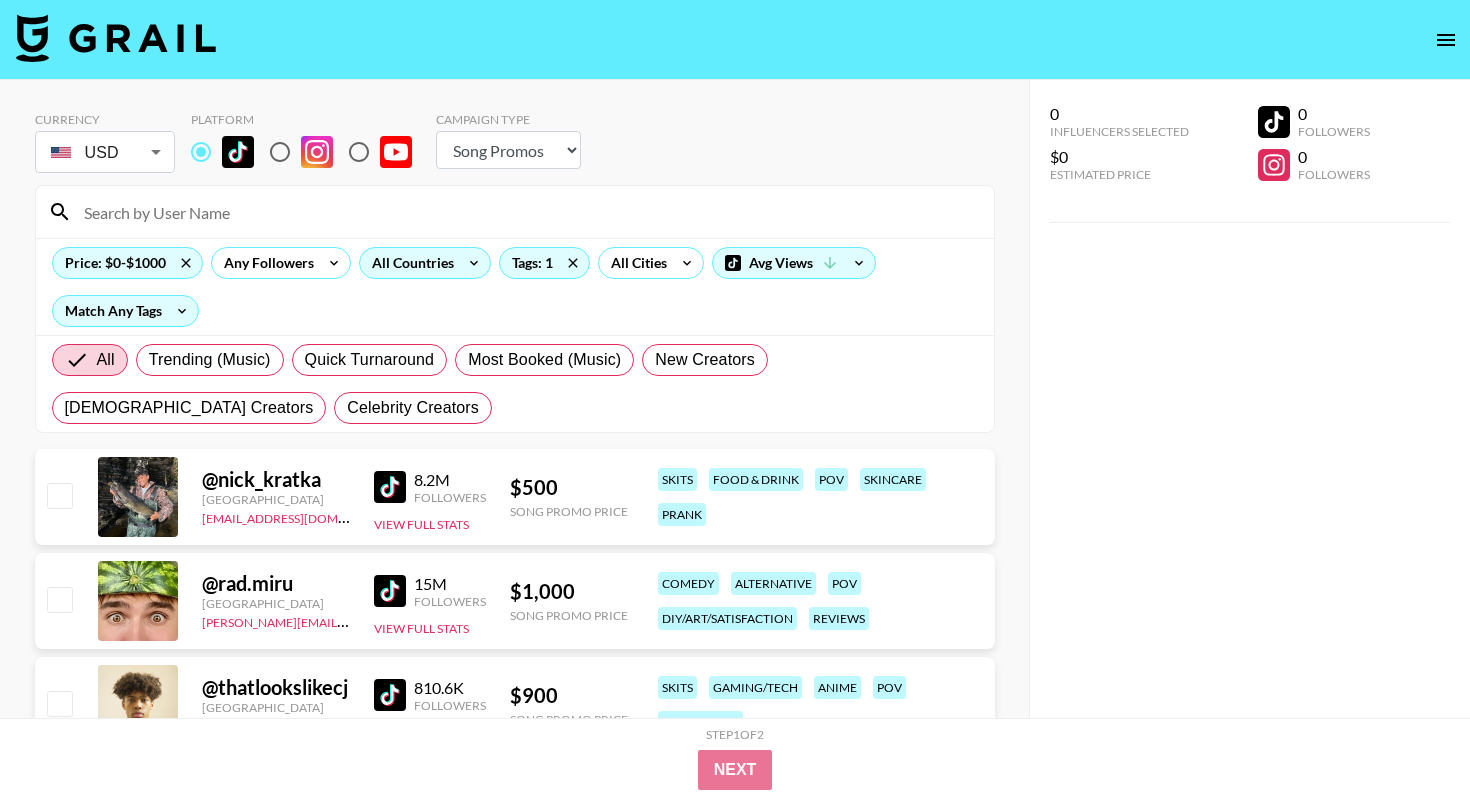 click on "All Countries" at bounding box center [409, 263] 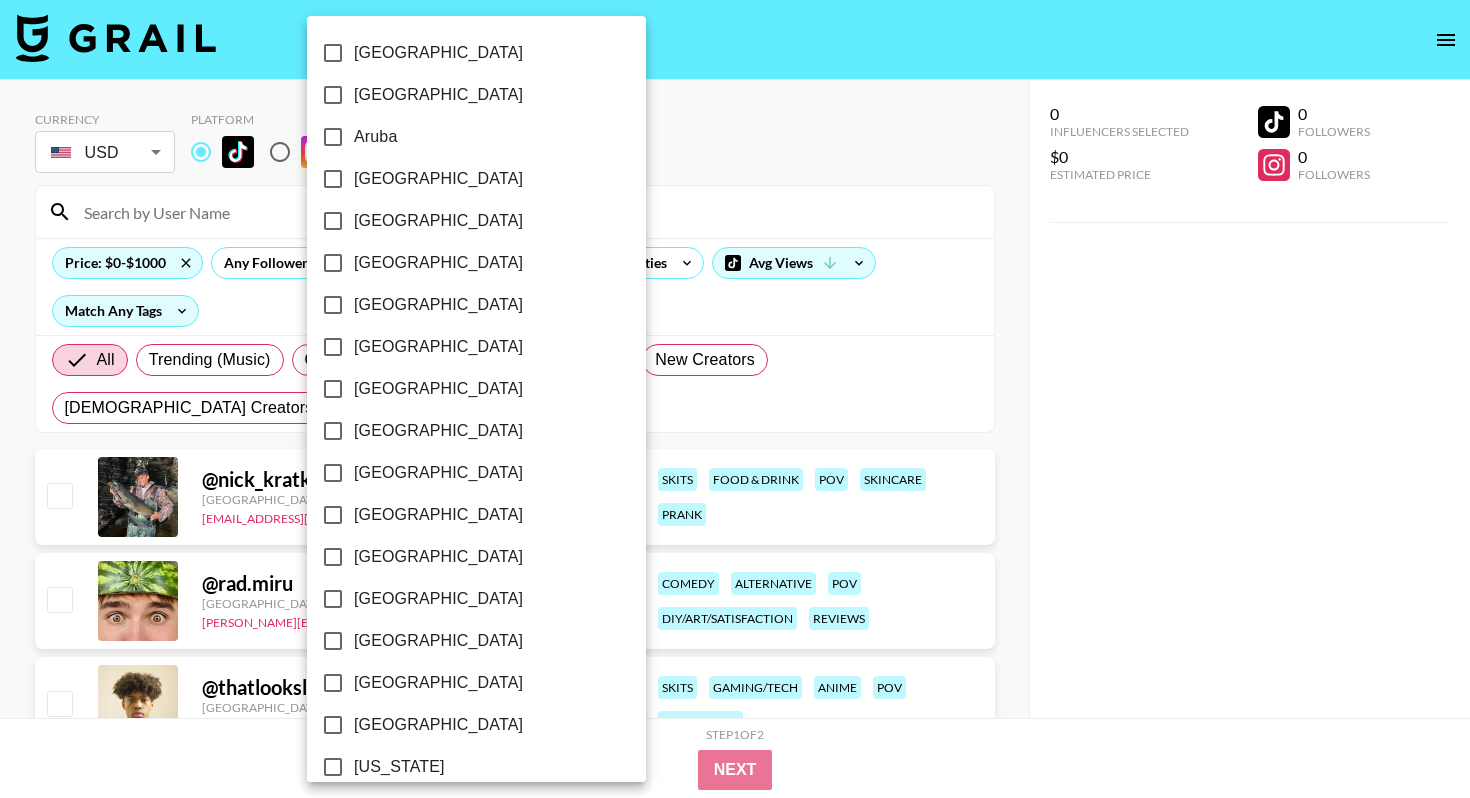 click on "[GEOGRAPHIC_DATA]" at bounding box center [438, 95] 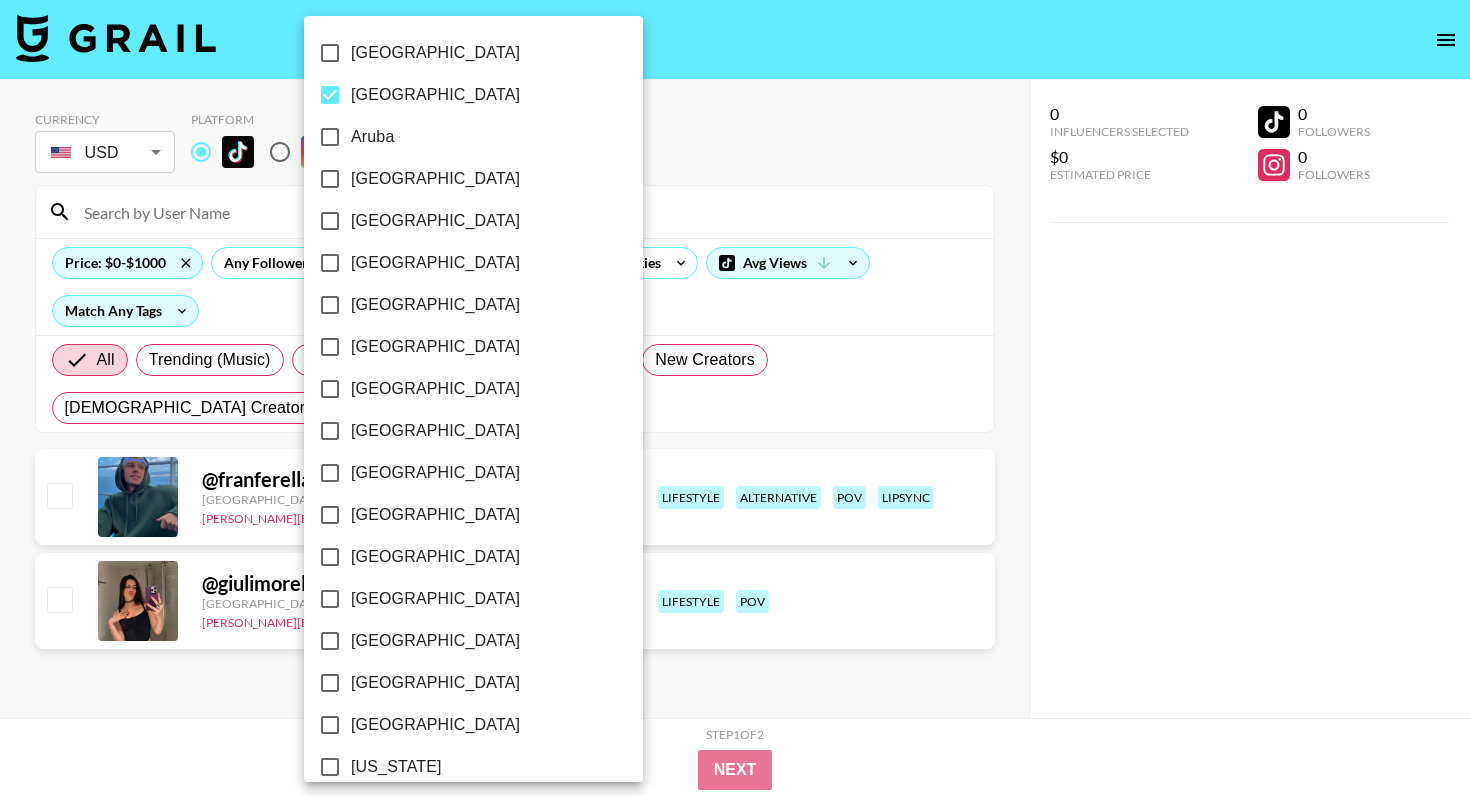 click on "[GEOGRAPHIC_DATA]" at bounding box center (435, 95) 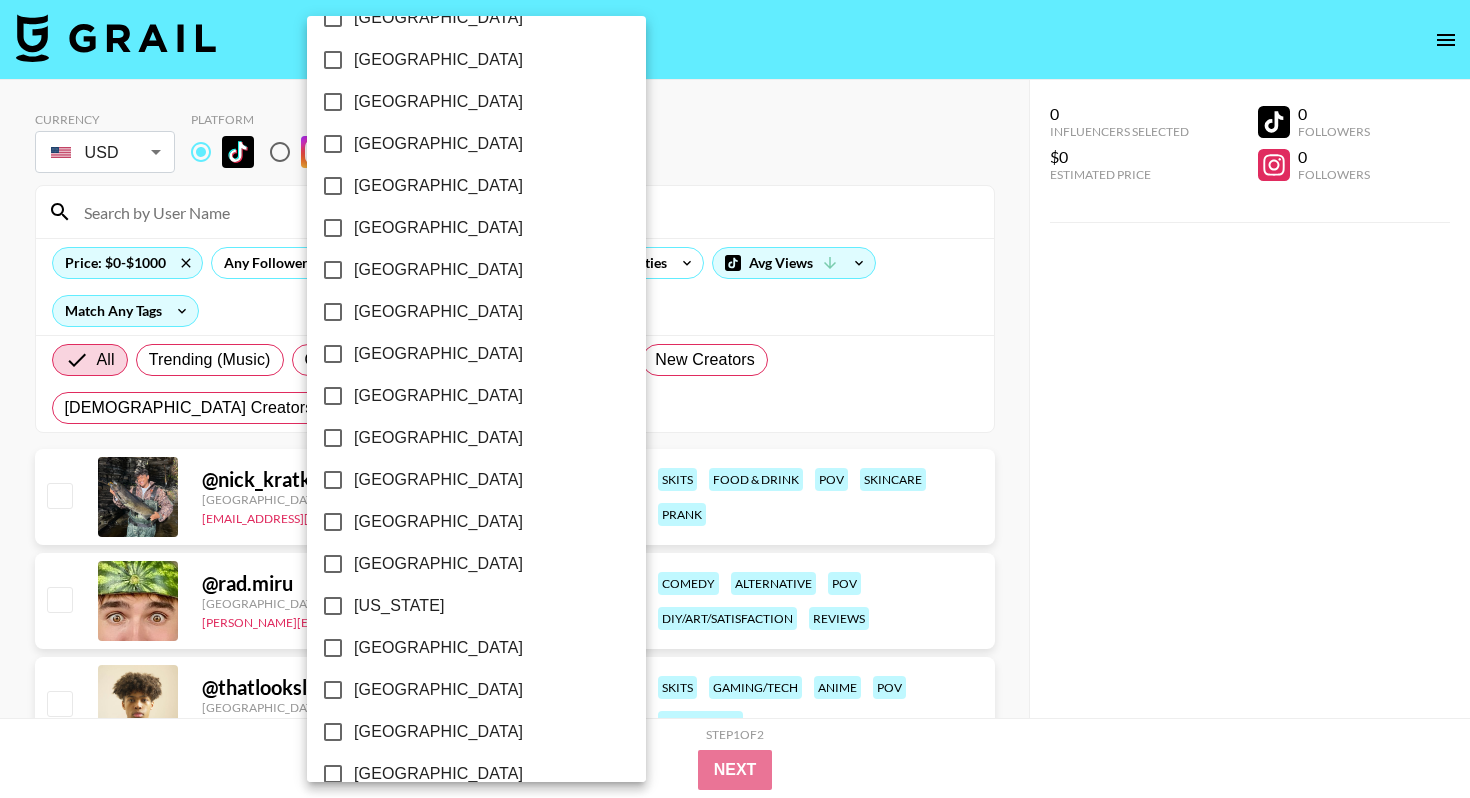 scroll, scrollTop: 162, scrollLeft: 0, axis: vertical 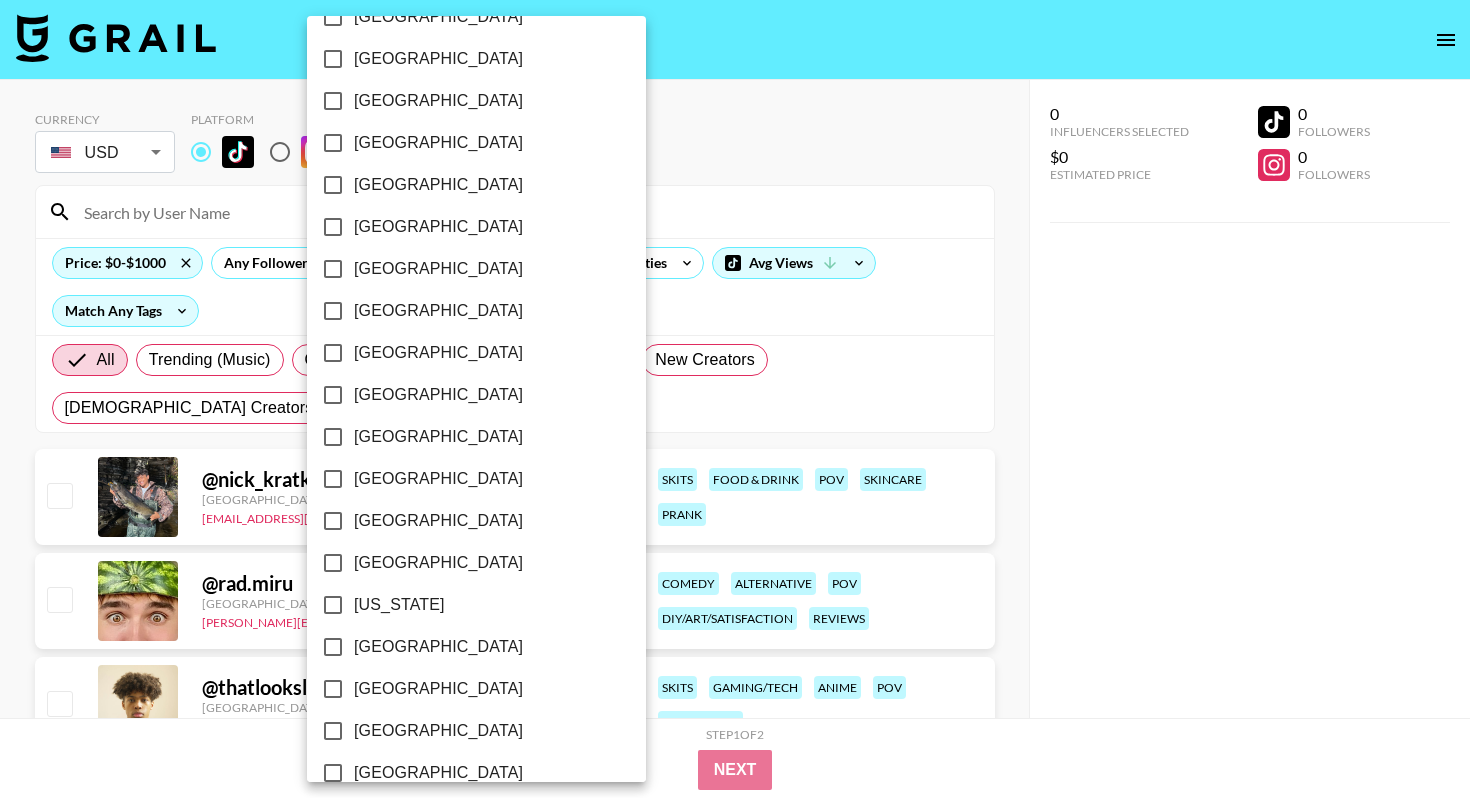 click on "[GEOGRAPHIC_DATA]" at bounding box center (463, 185) 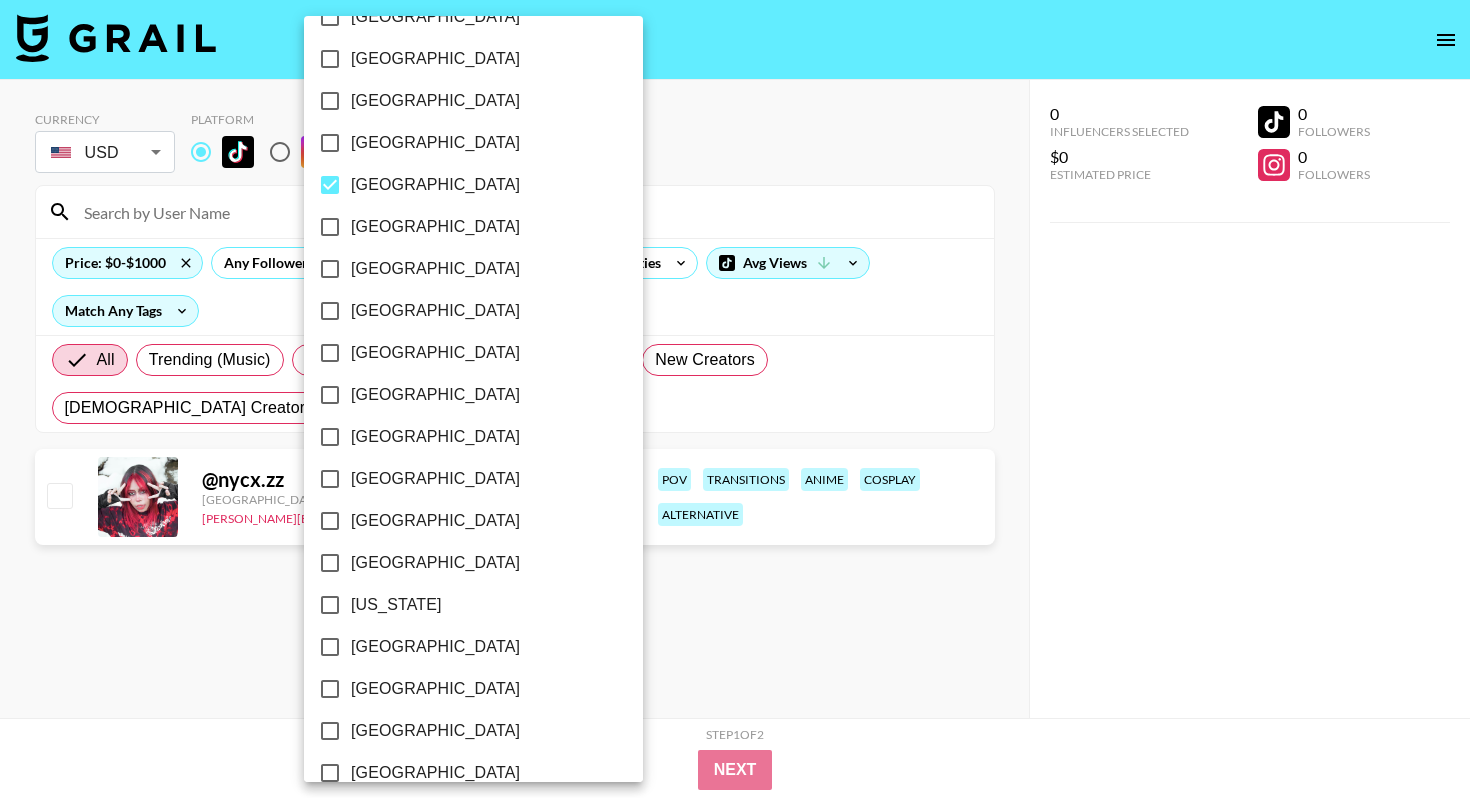 click on "[GEOGRAPHIC_DATA]" at bounding box center (435, 185) 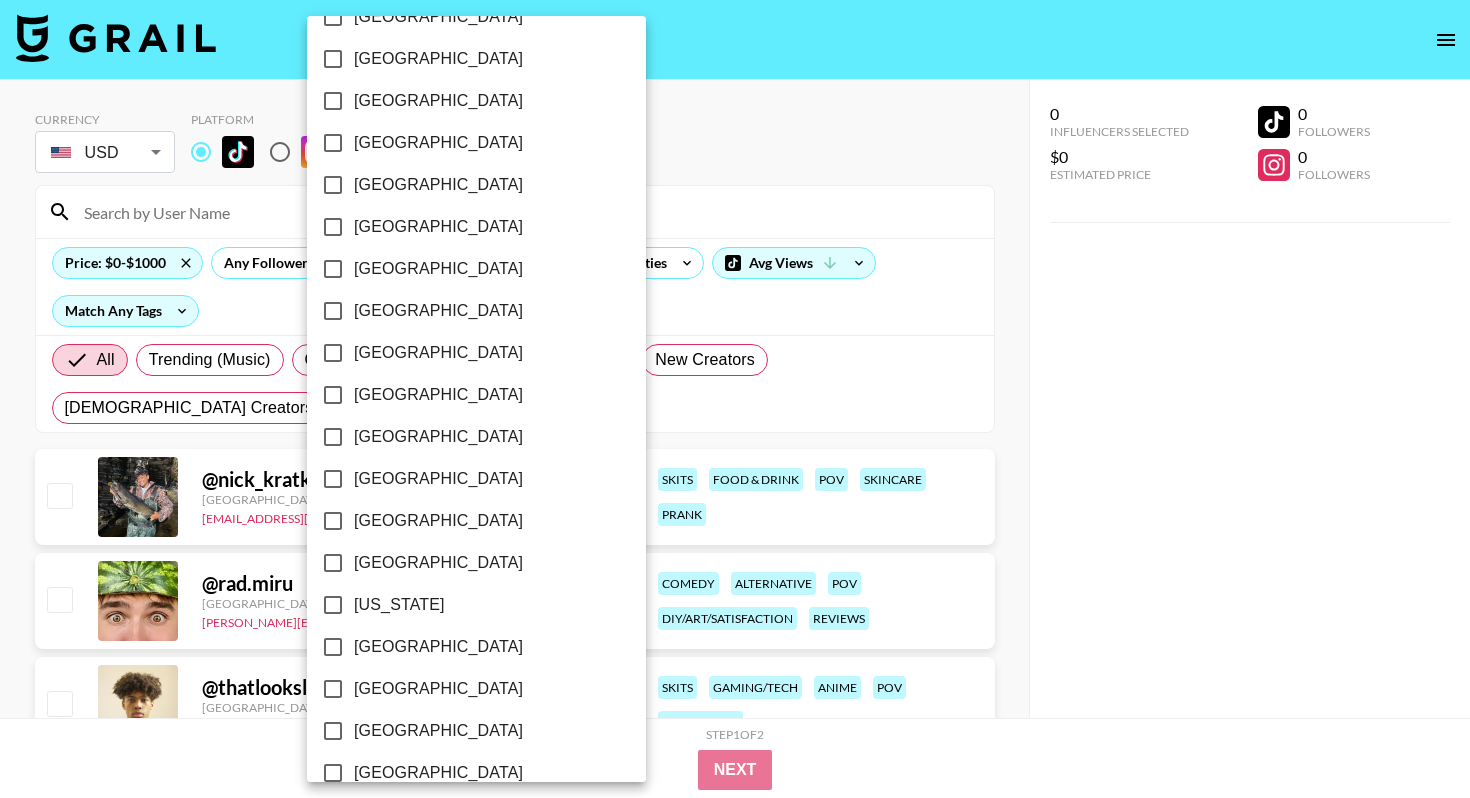 click on "[GEOGRAPHIC_DATA]" at bounding box center [333, 269] 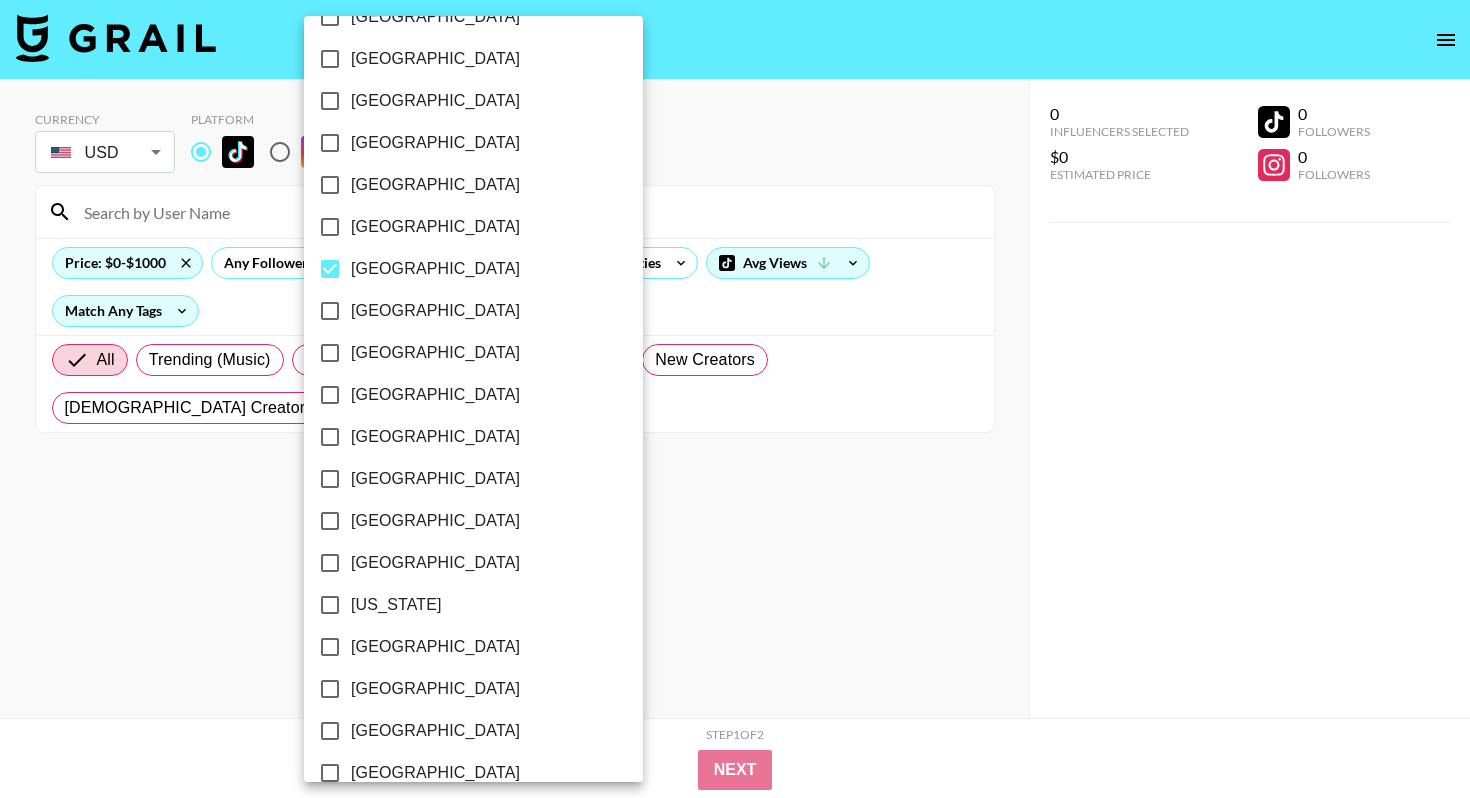 click on "[GEOGRAPHIC_DATA]" at bounding box center [435, 269] 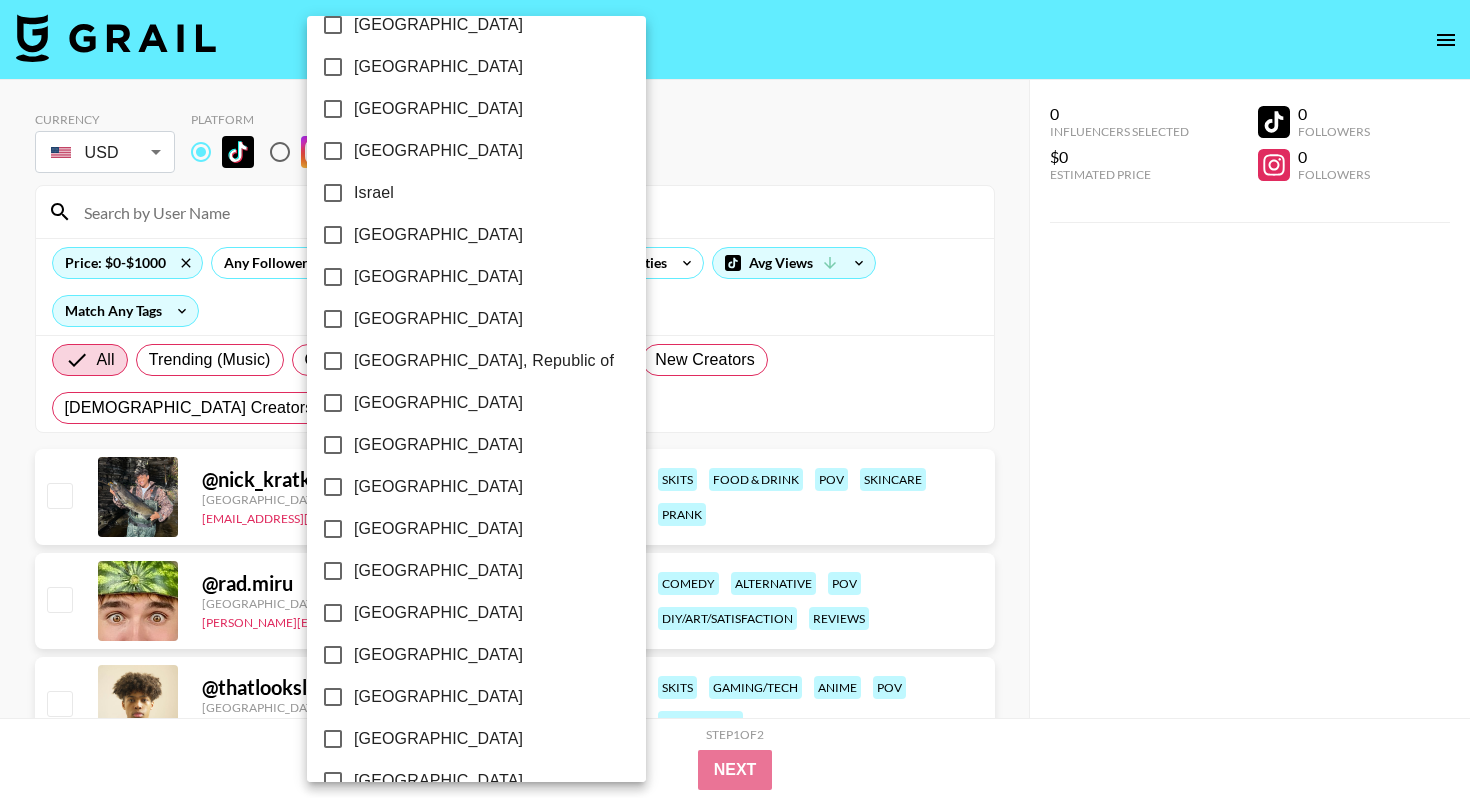 scroll, scrollTop: 831, scrollLeft: 0, axis: vertical 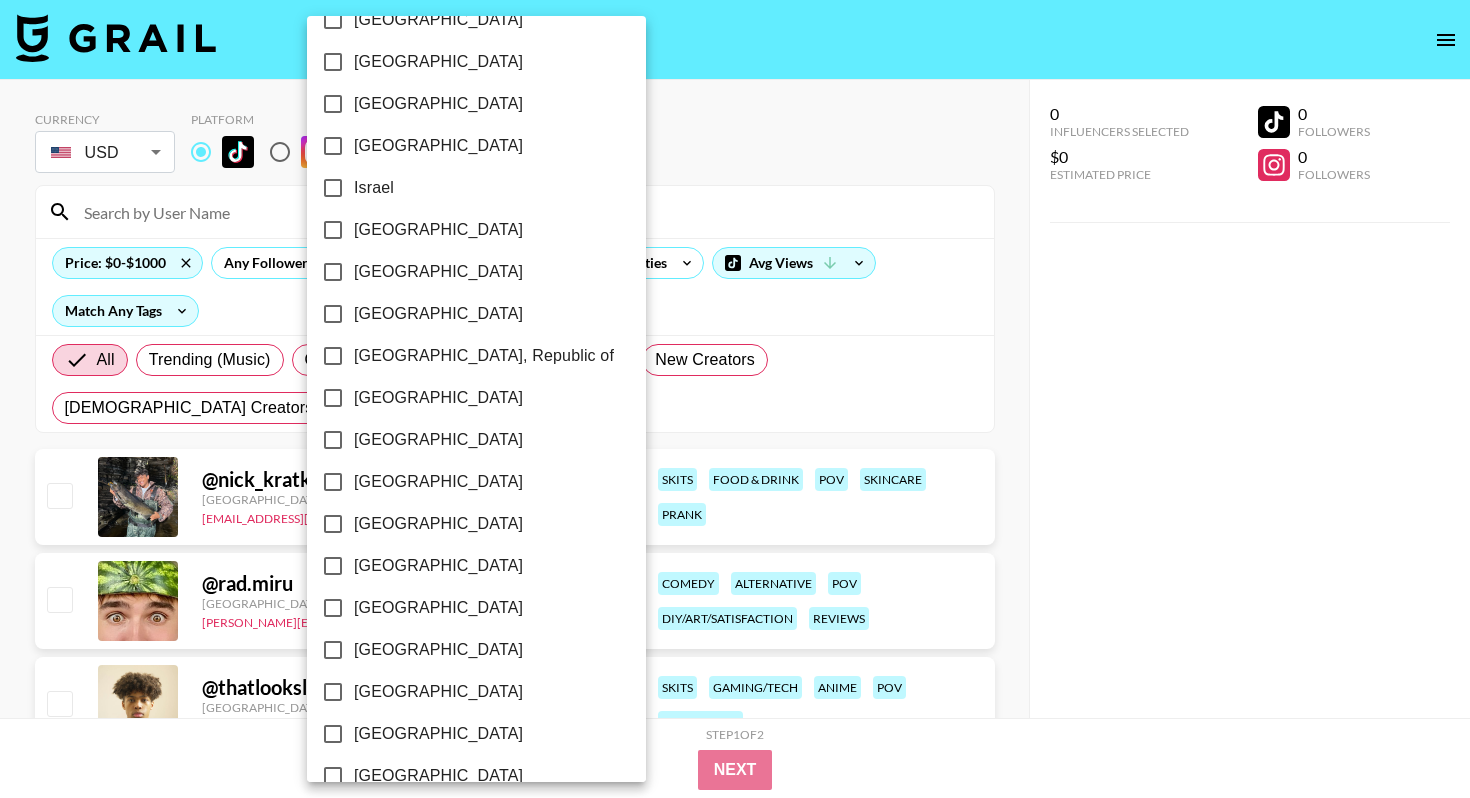 click on "[GEOGRAPHIC_DATA]" at bounding box center (438, 482) 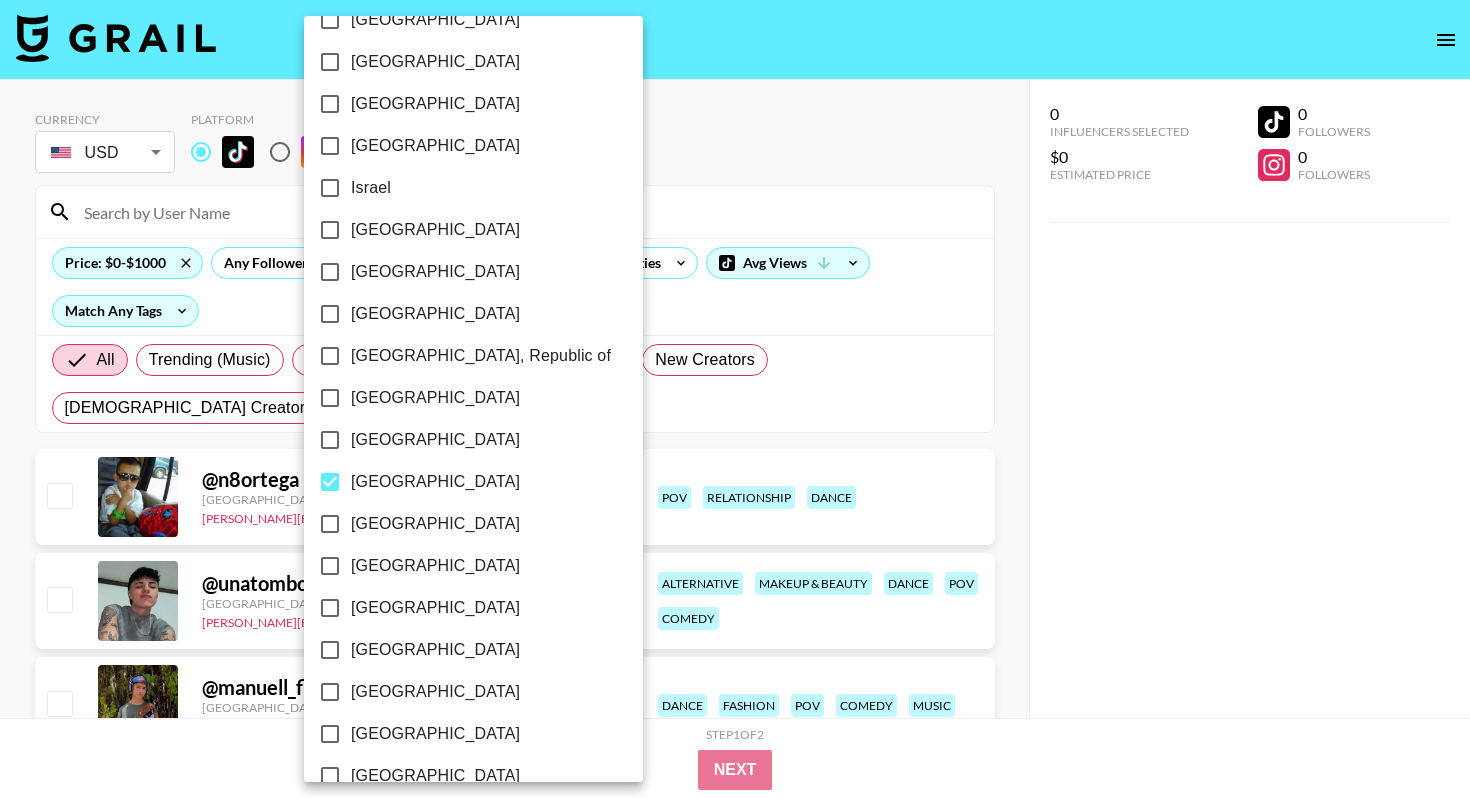 click at bounding box center [735, 399] 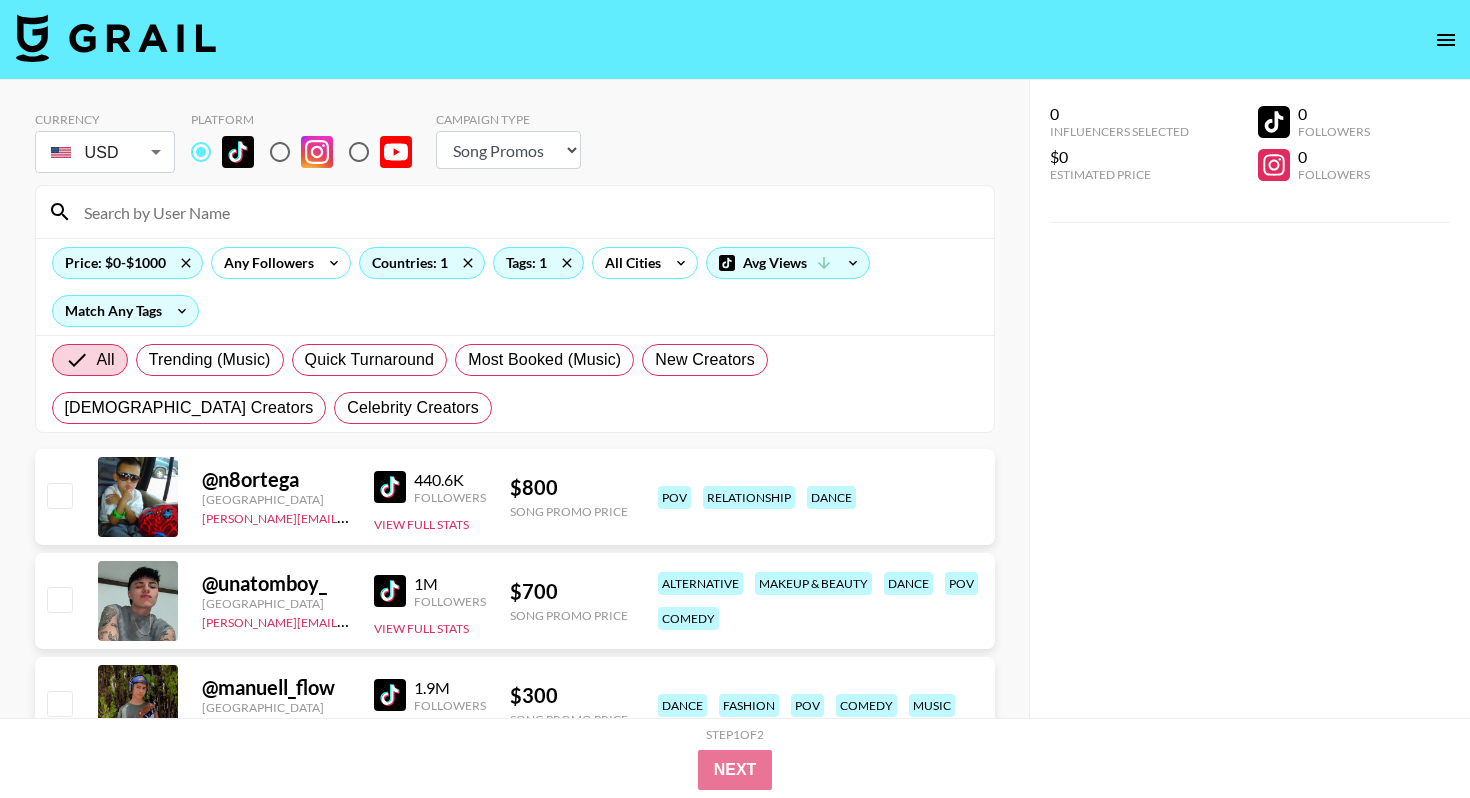 scroll, scrollTop: 91, scrollLeft: 0, axis: vertical 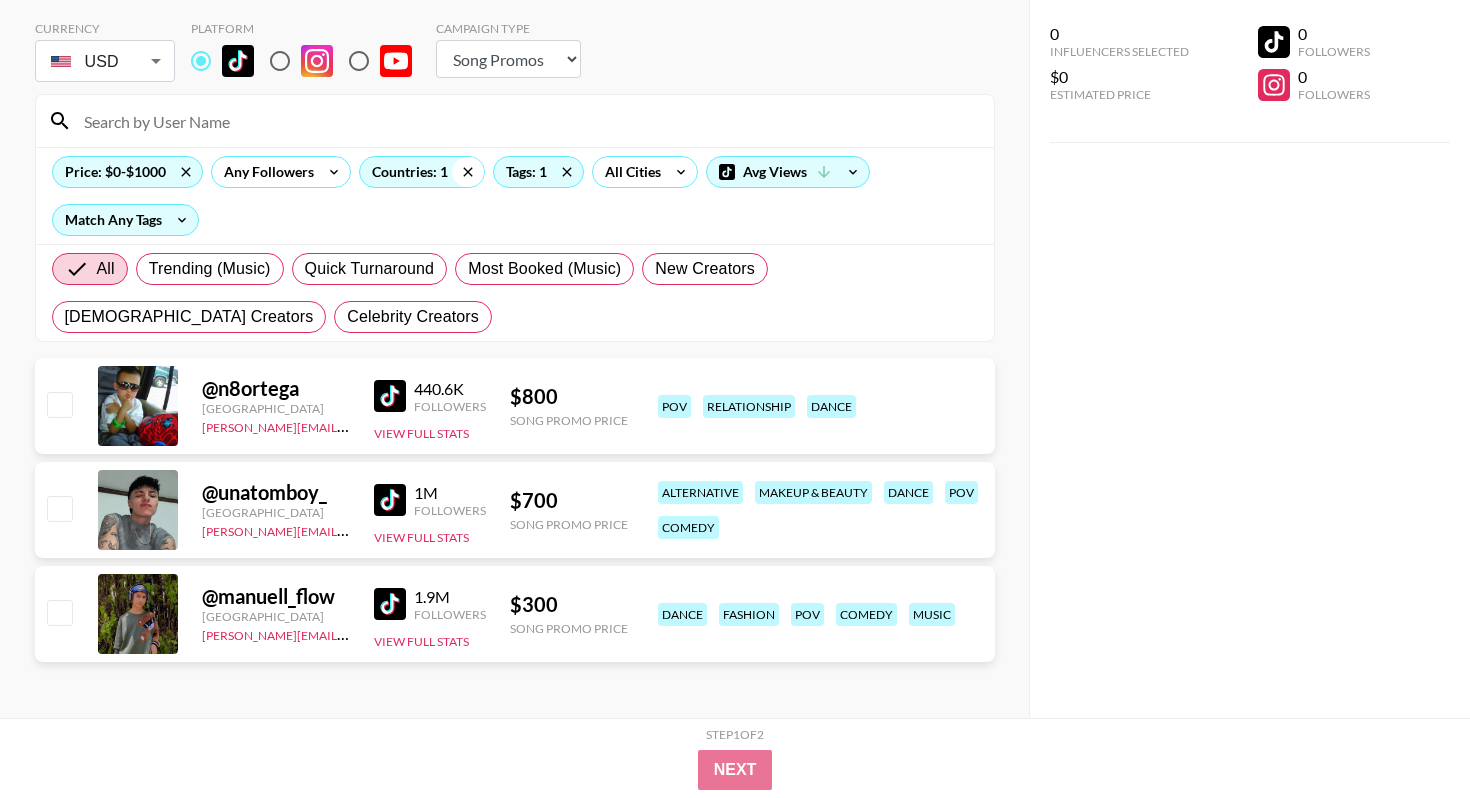 click 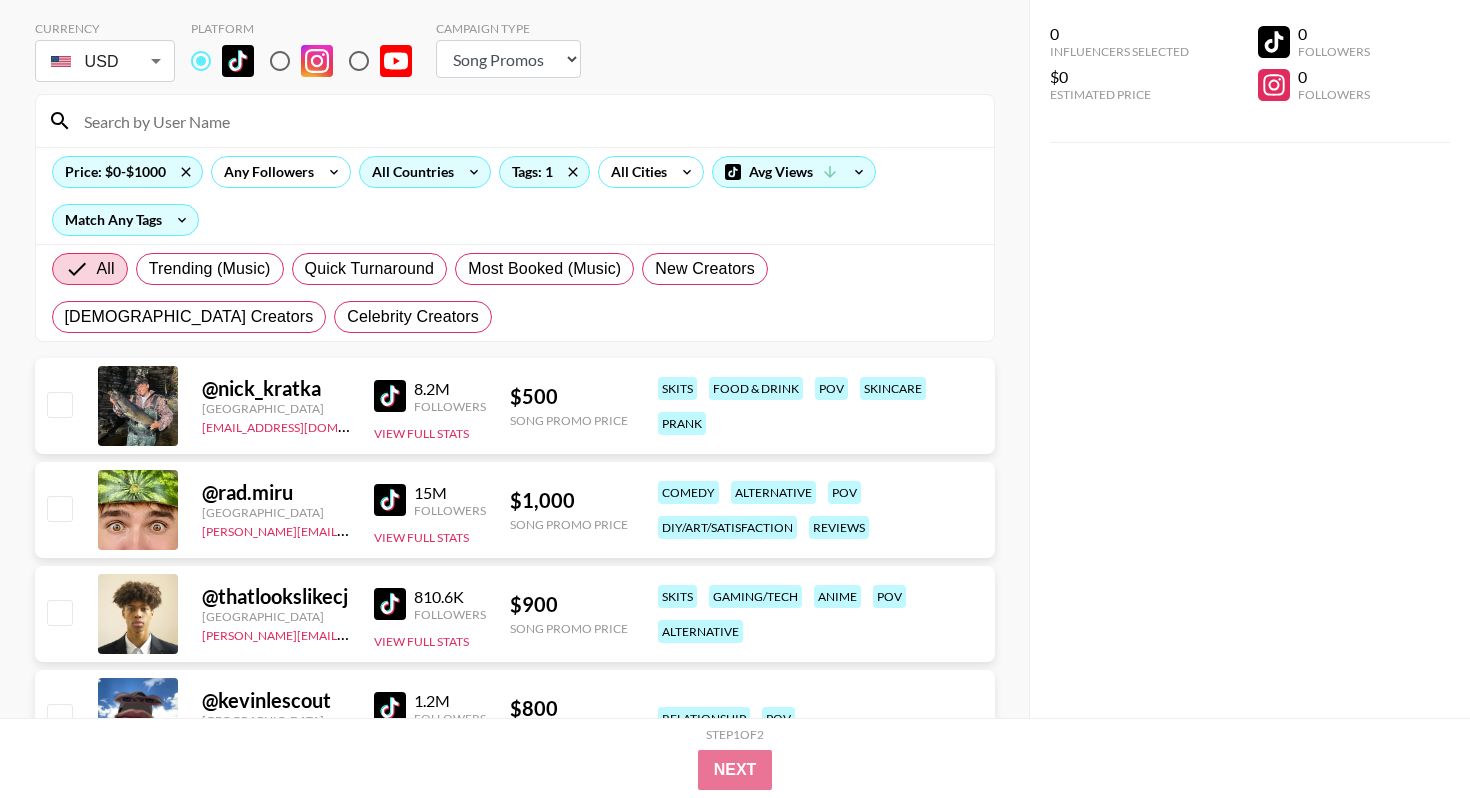 click on "All Countries" at bounding box center [409, 172] 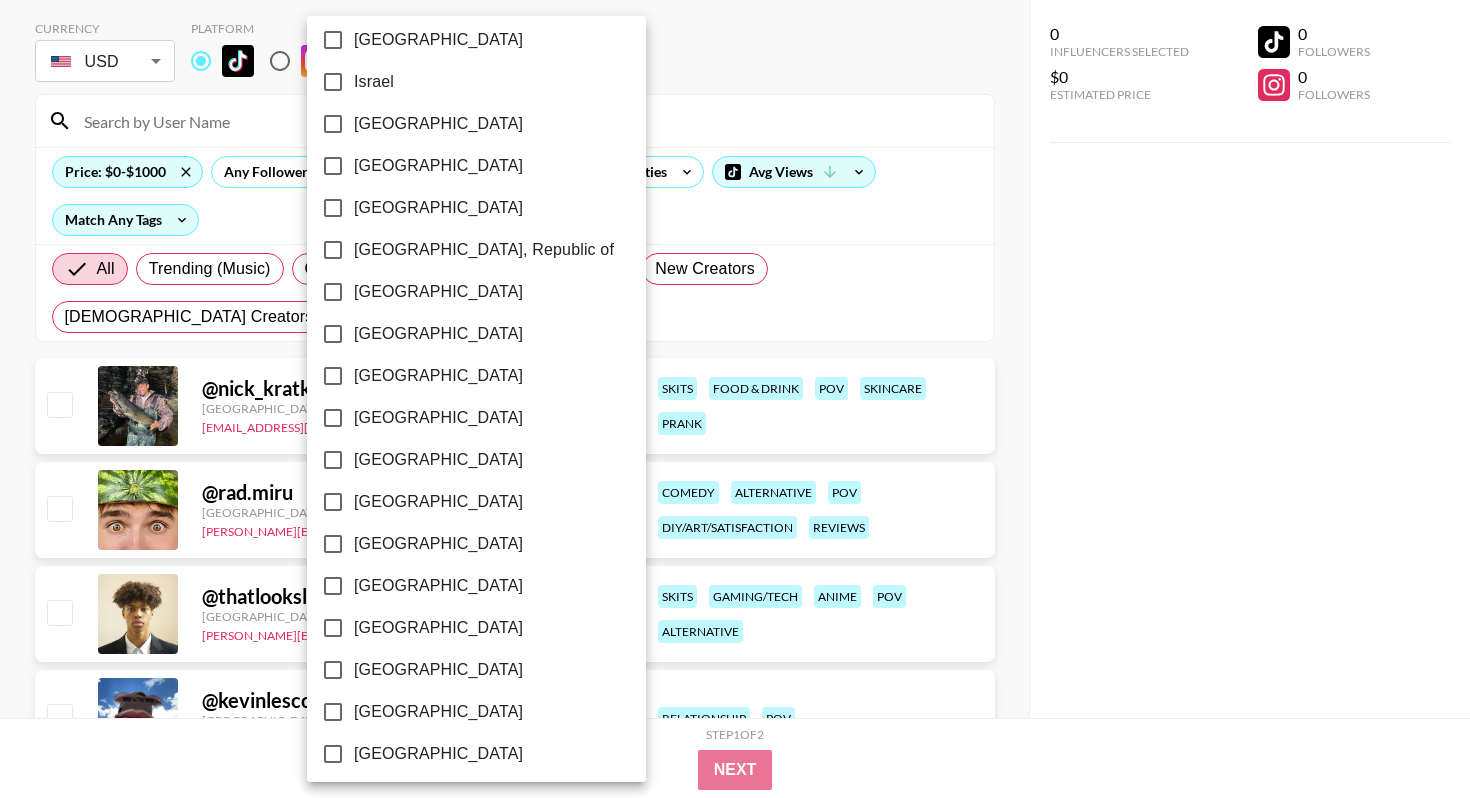 scroll, scrollTop: 1004, scrollLeft: 0, axis: vertical 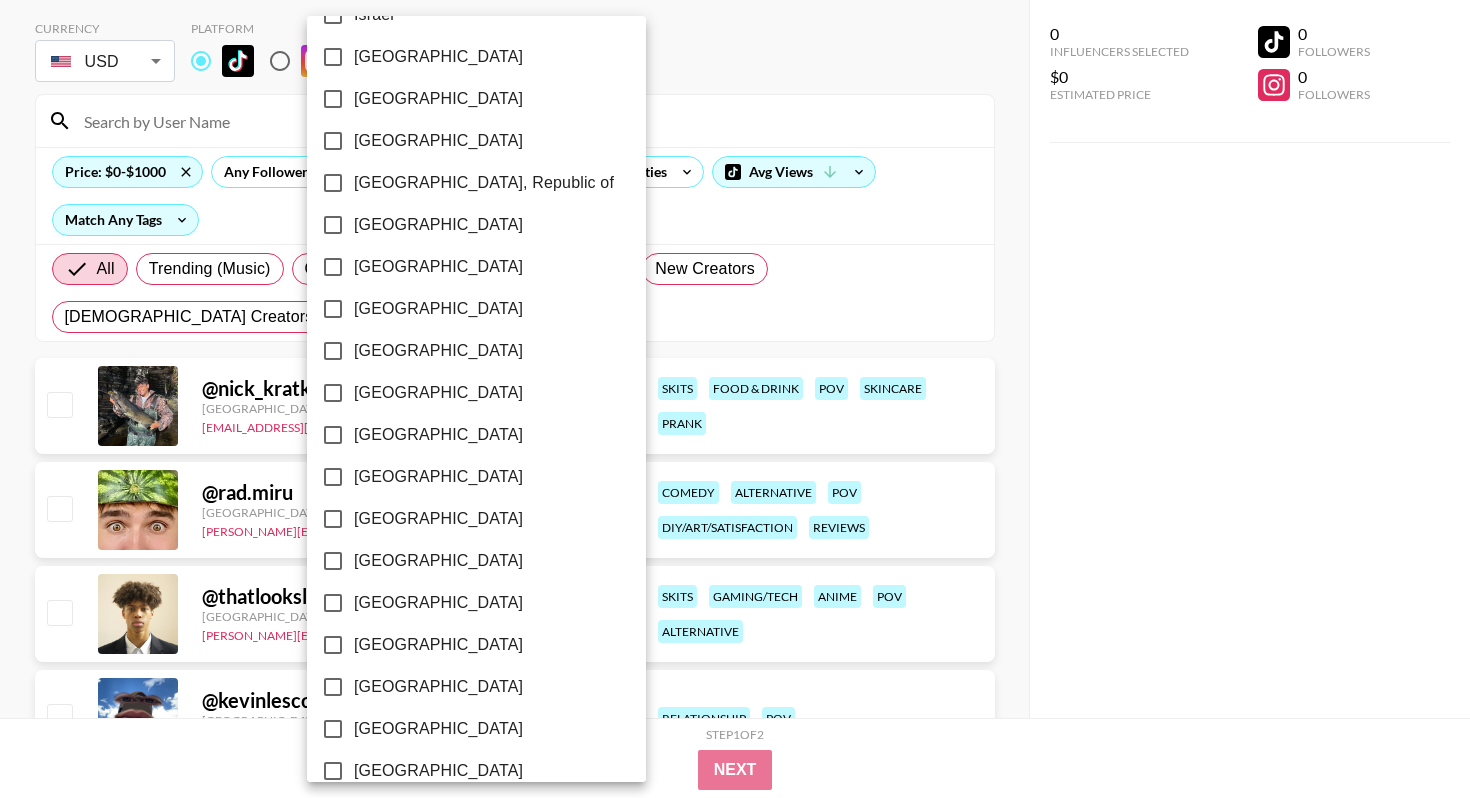 click on "[GEOGRAPHIC_DATA]" at bounding box center [438, 519] 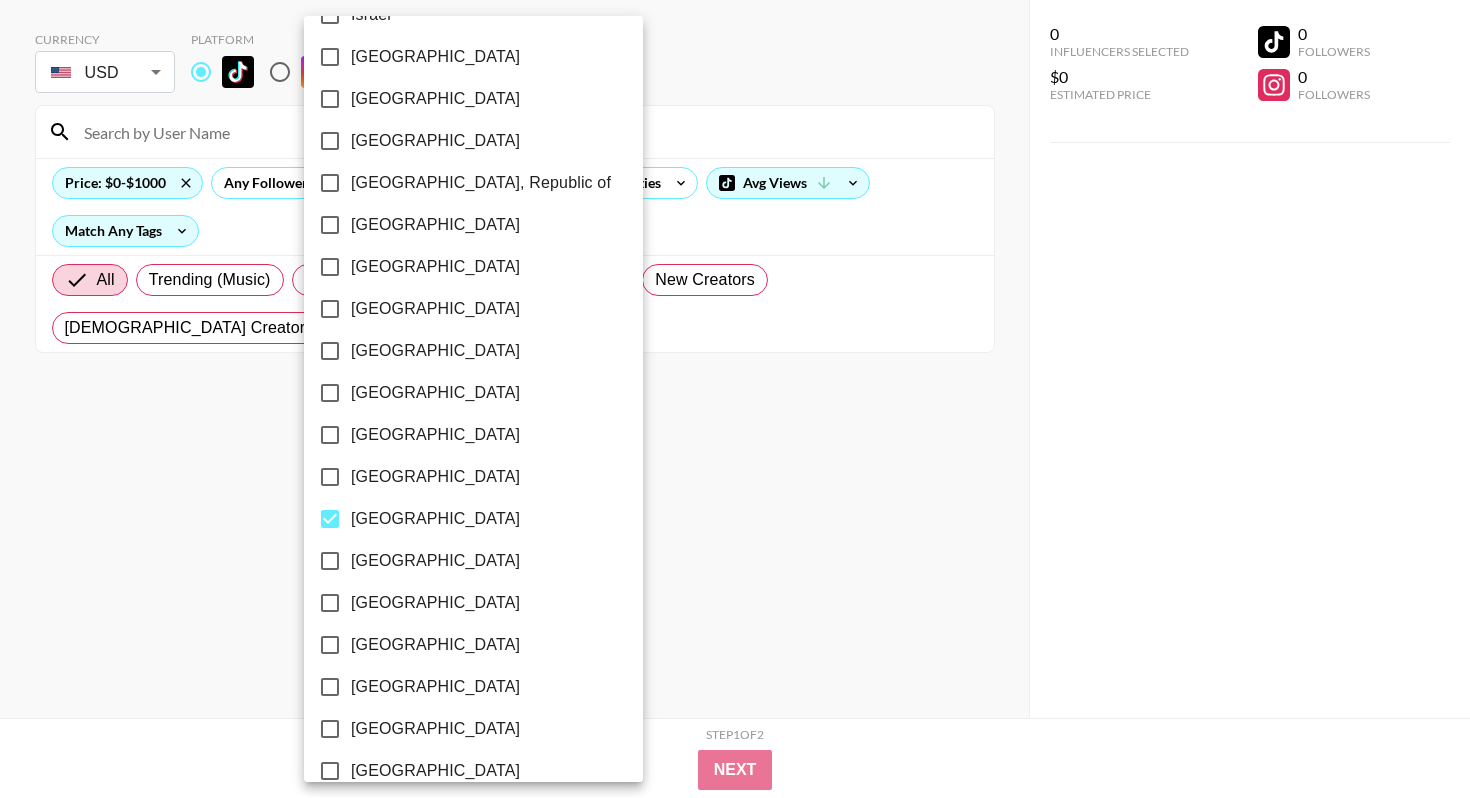 scroll, scrollTop: 80, scrollLeft: 0, axis: vertical 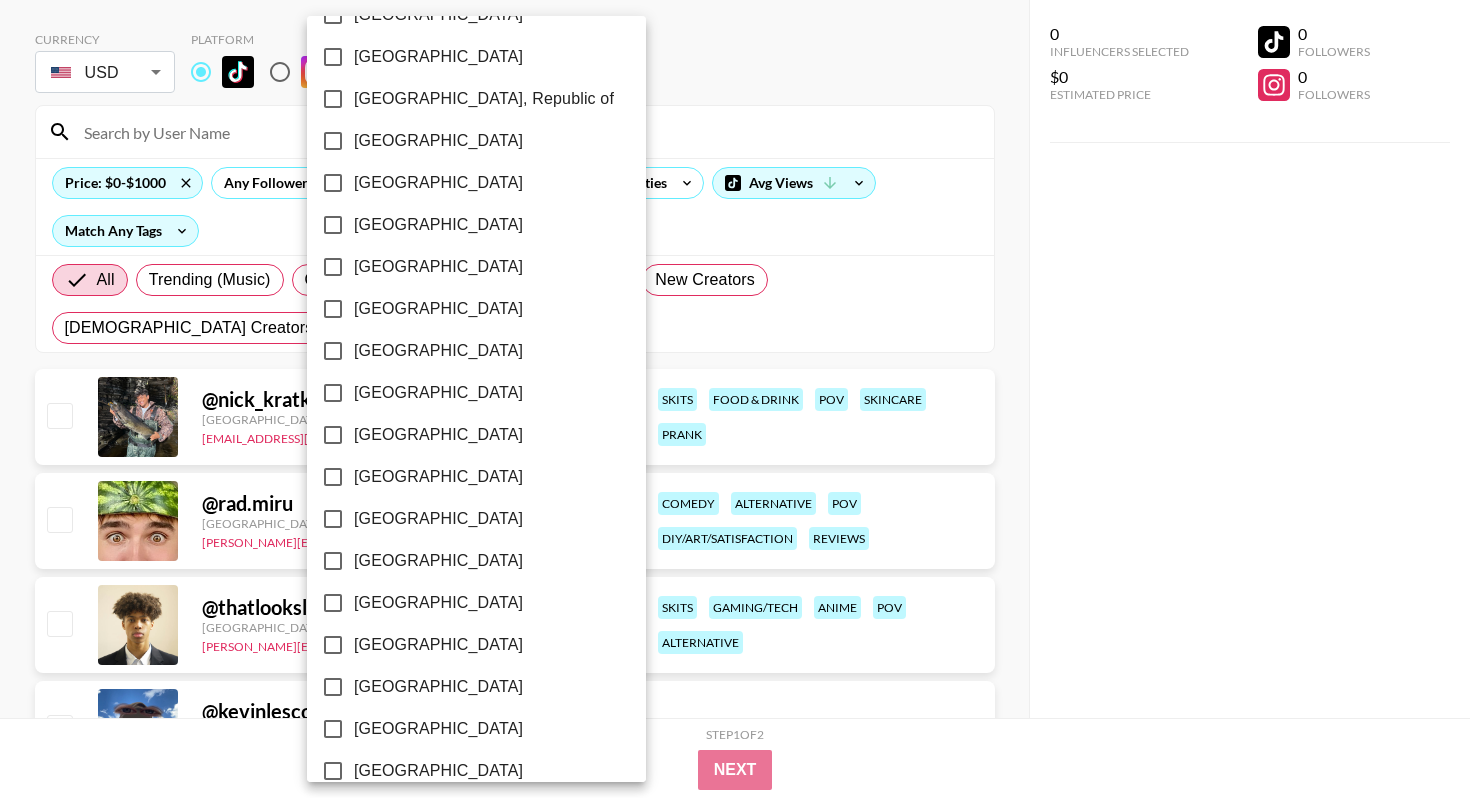 click on "[GEOGRAPHIC_DATA]" at bounding box center (438, 561) 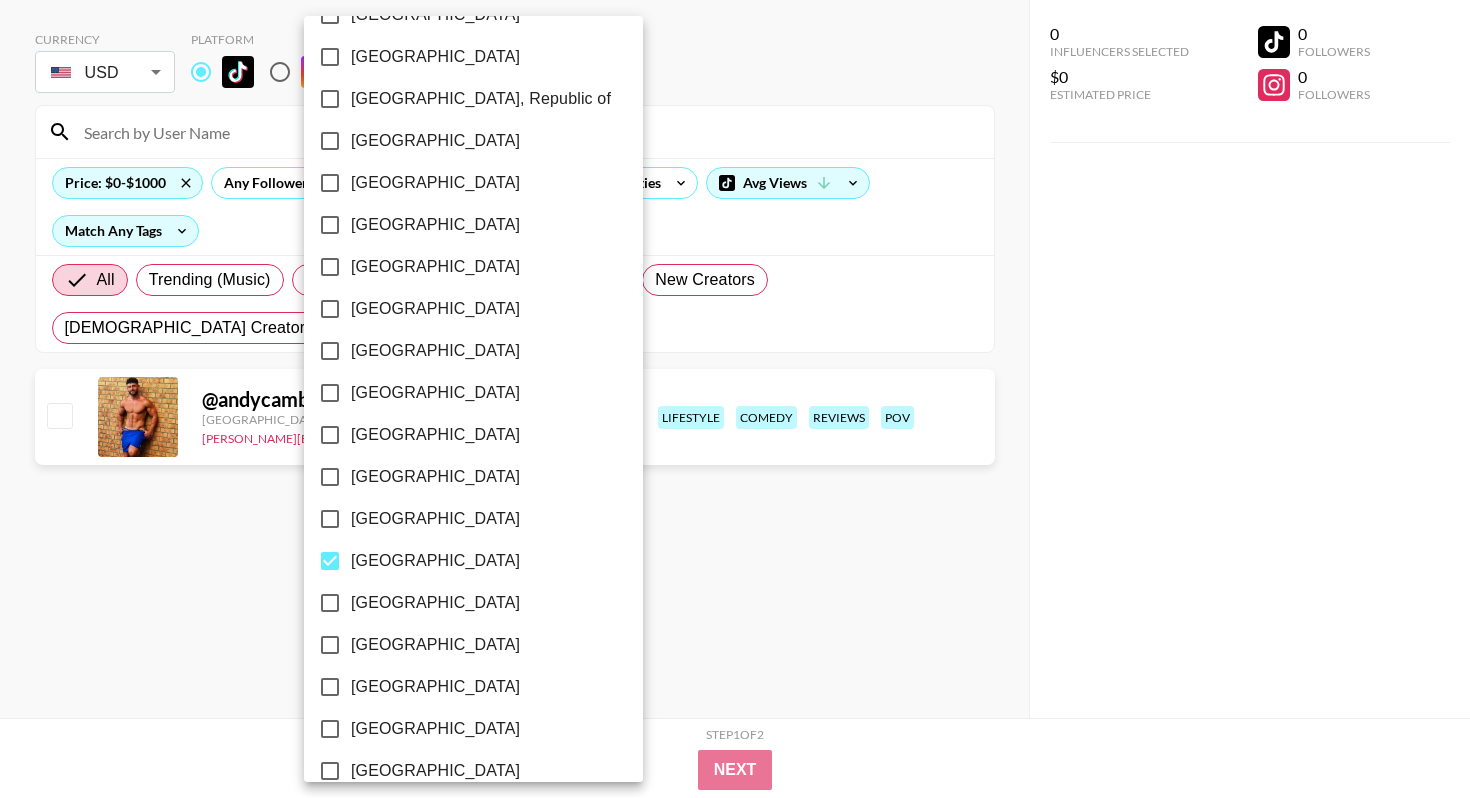 click on "[GEOGRAPHIC_DATA]" at bounding box center (435, 561) 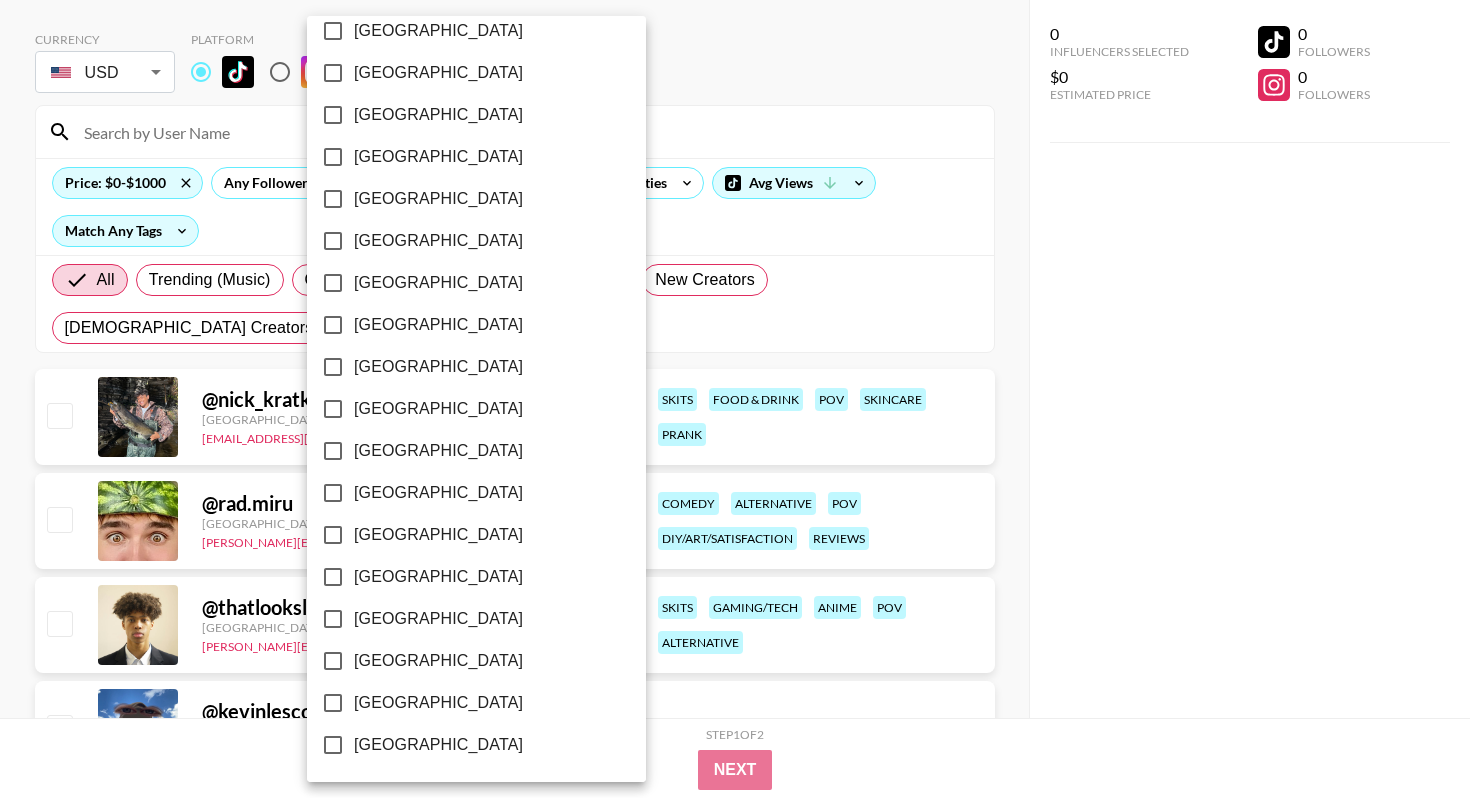 scroll, scrollTop: 1533, scrollLeft: 0, axis: vertical 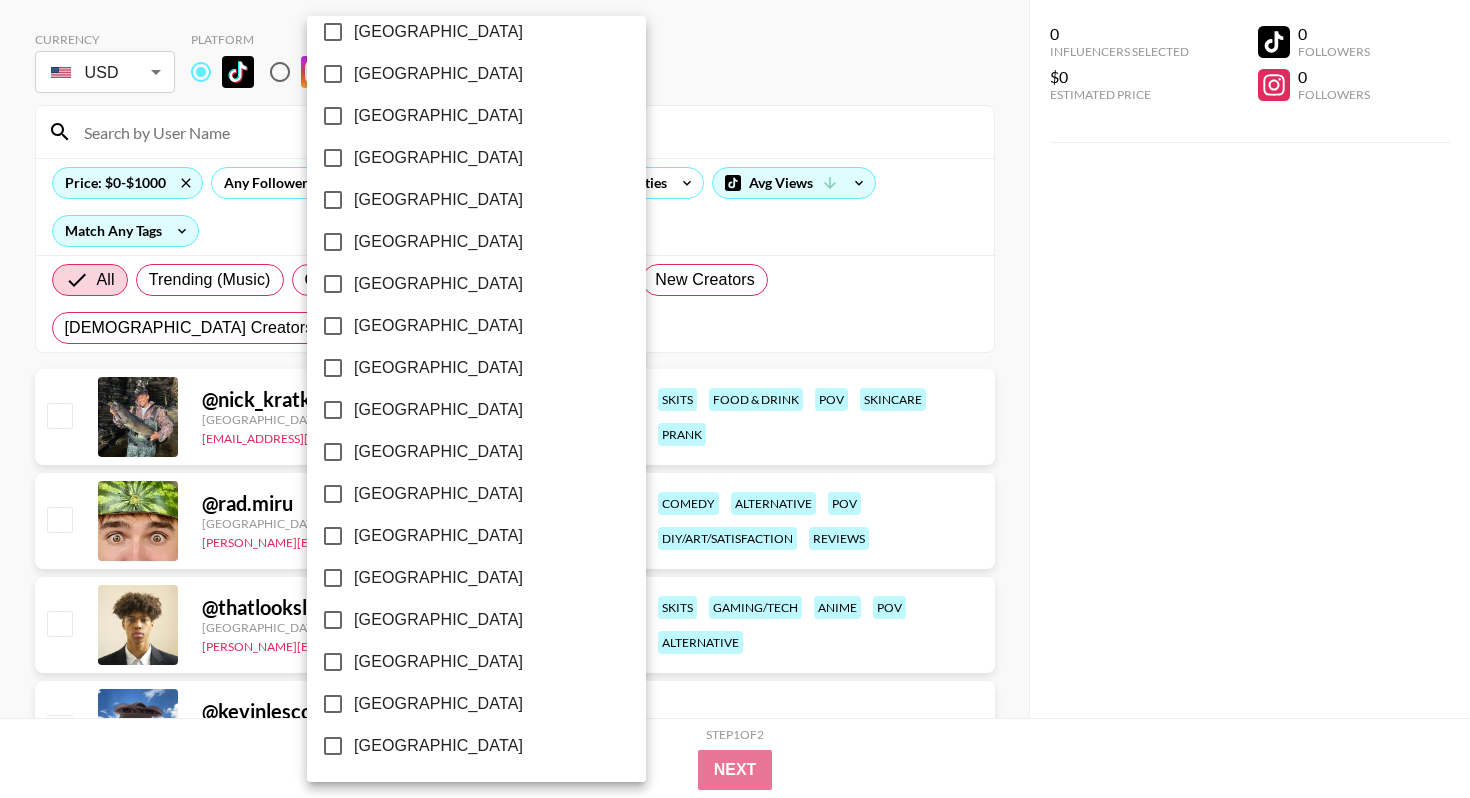 click on "[GEOGRAPHIC_DATA]" at bounding box center [438, 704] 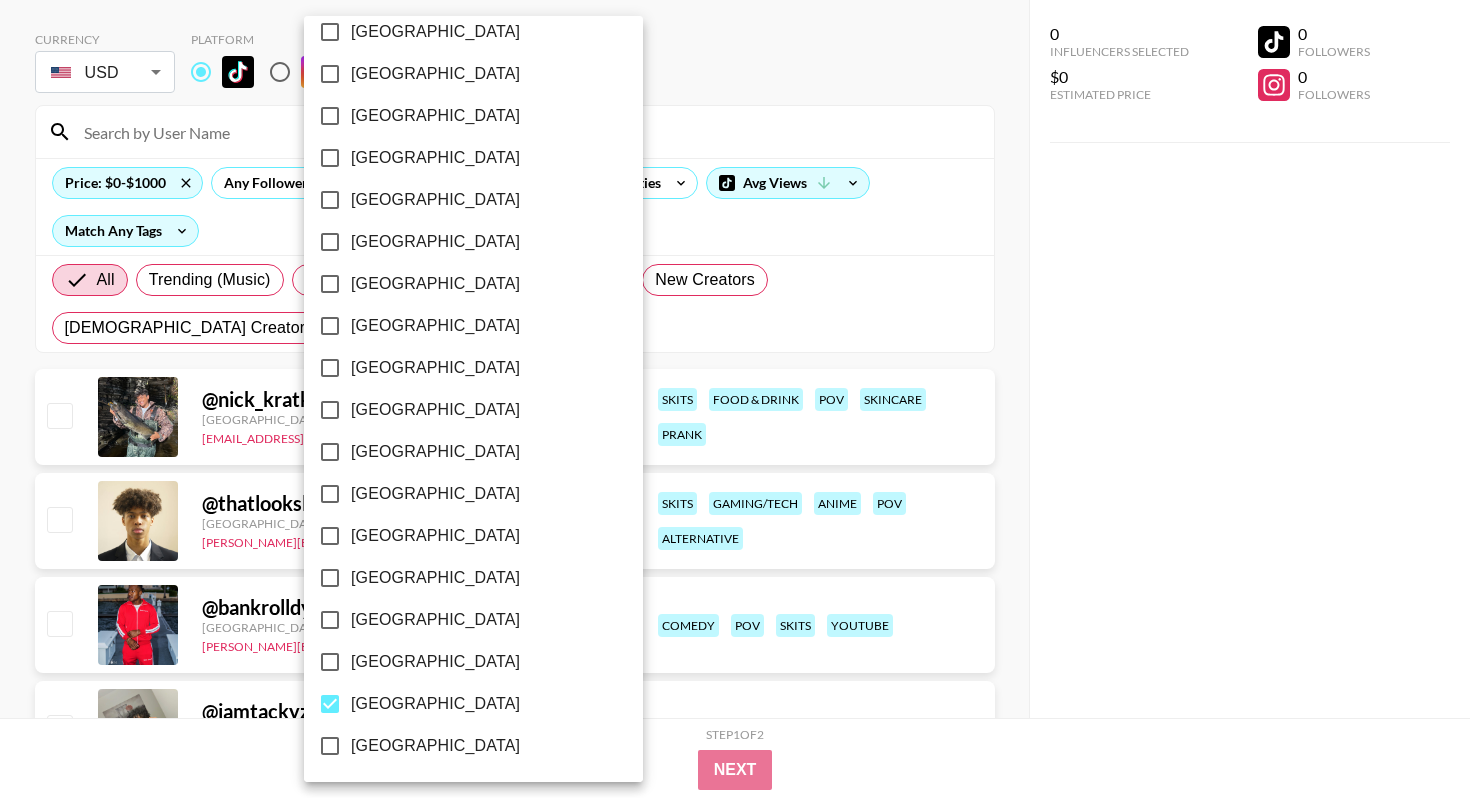 click on "[GEOGRAPHIC_DATA]" at bounding box center [435, 704] 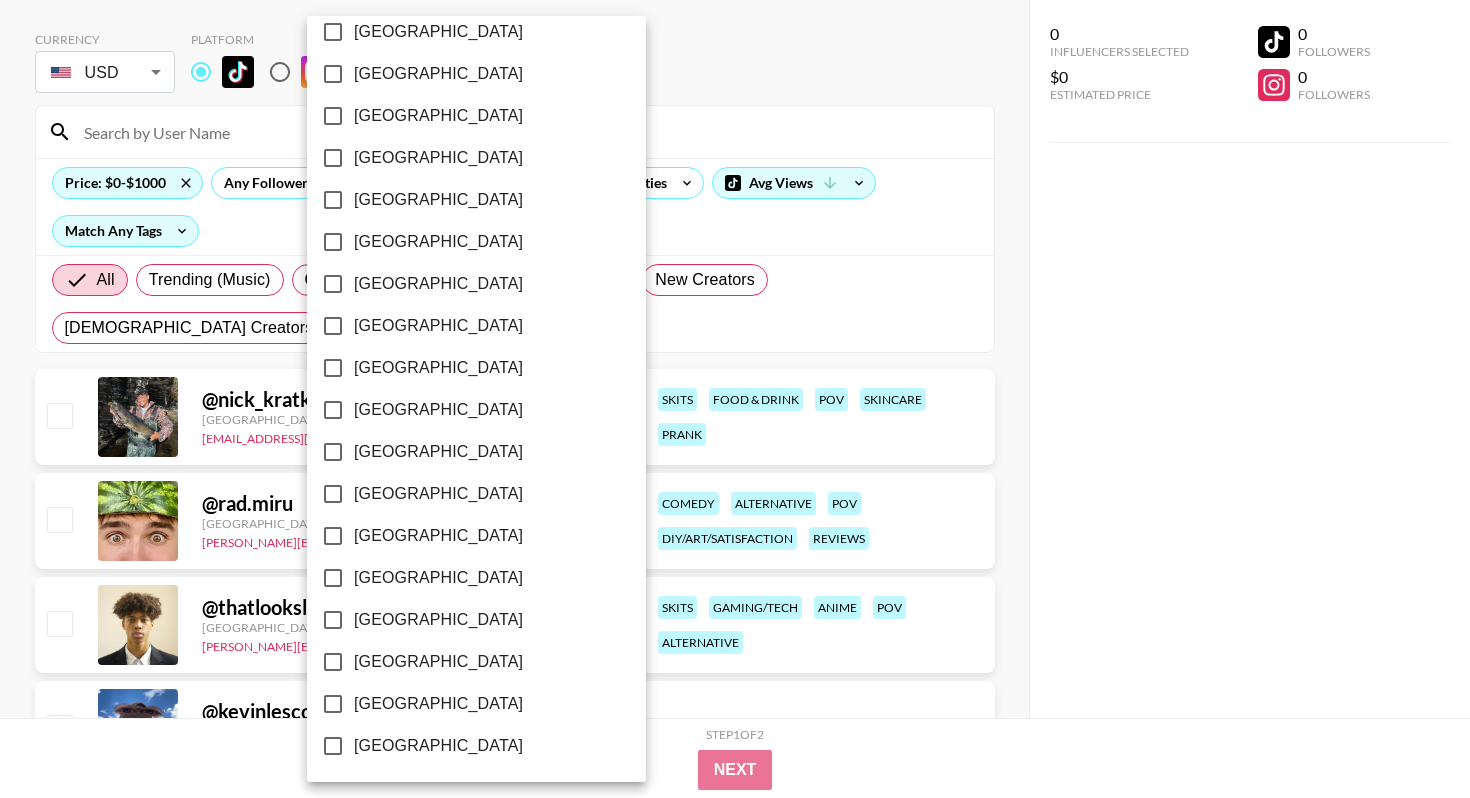 click at bounding box center (735, 399) 